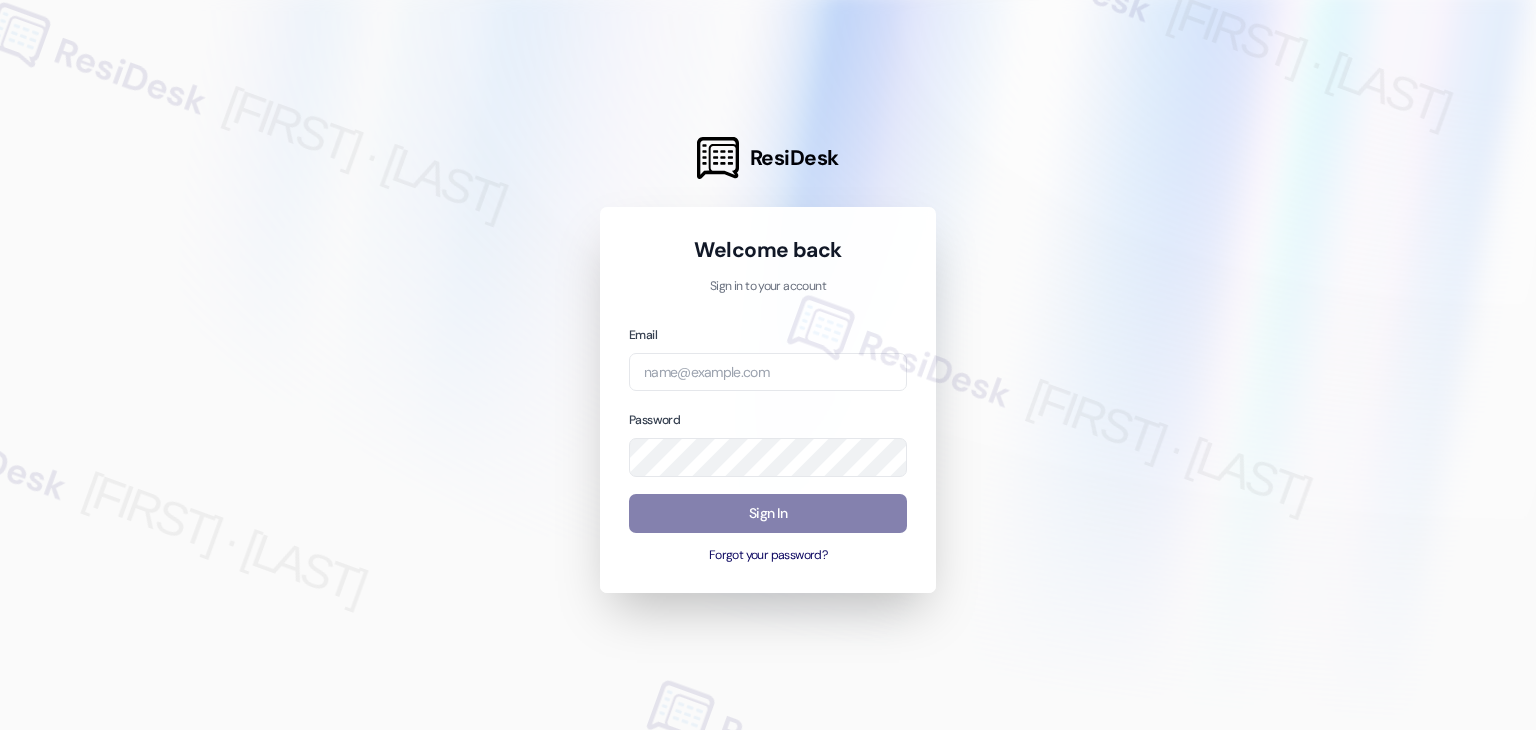 scroll, scrollTop: 0, scrollLeft: 0, axis: both 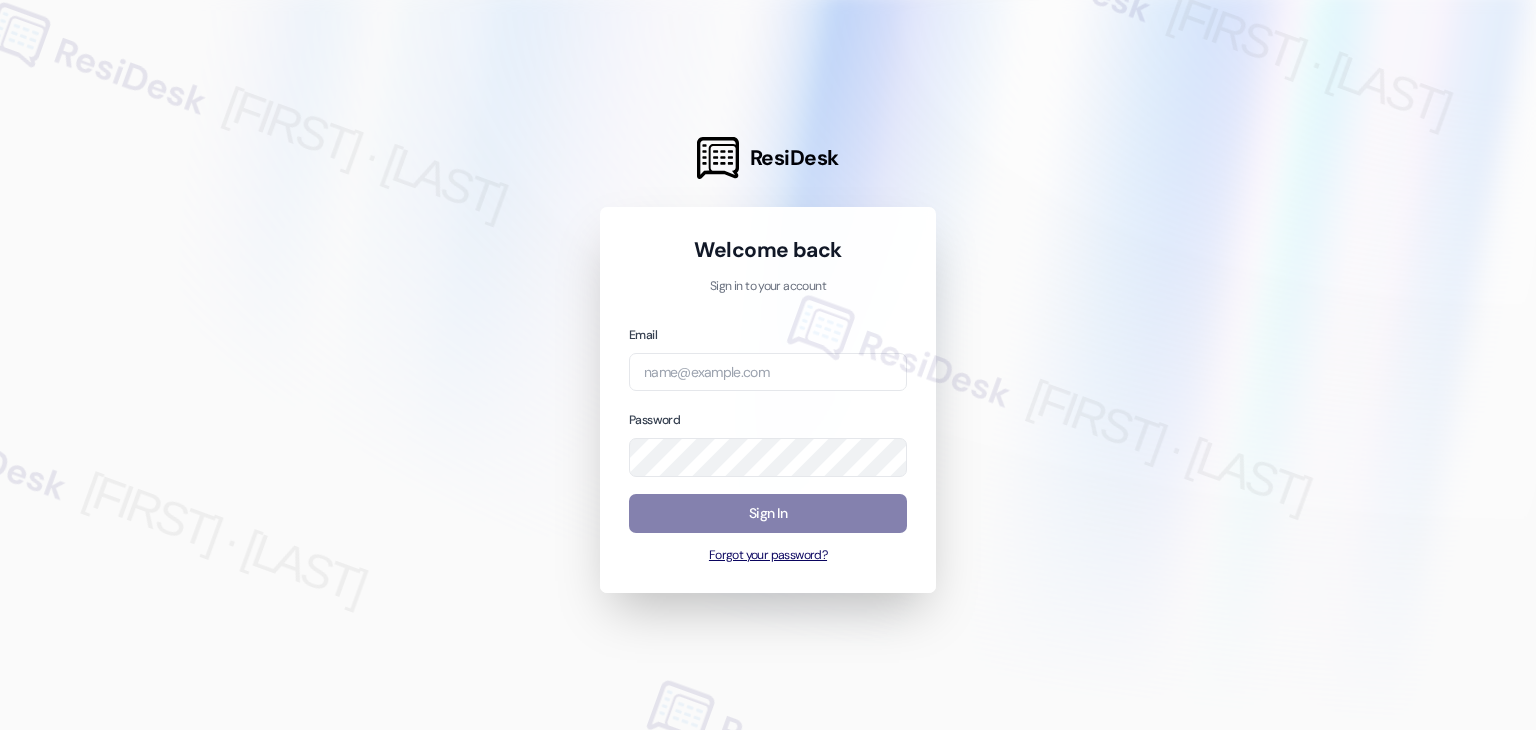 click on "Welcome back Sign in to your account Email Password Sign In Forgot your password?" at bounding box center (768, 400) 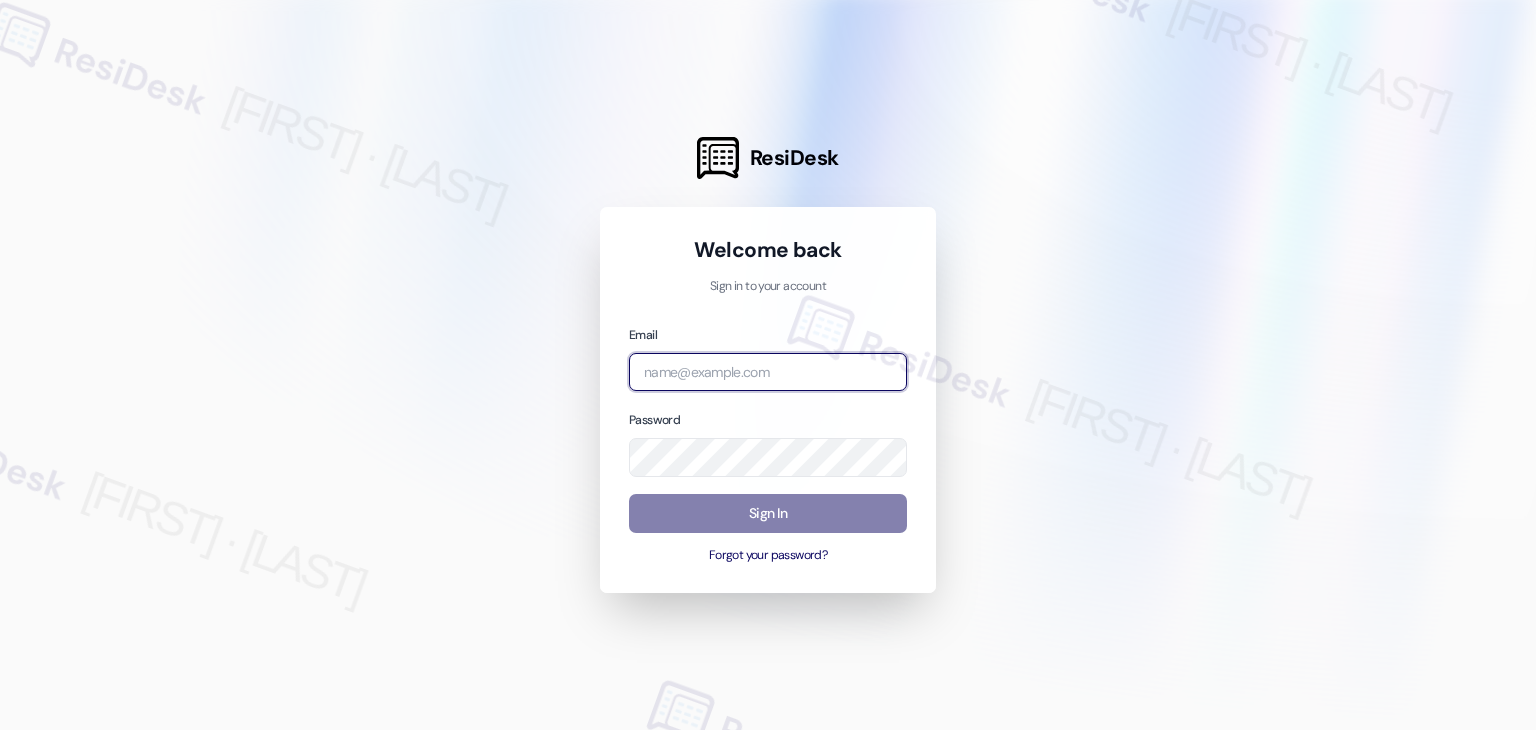 click at bounding box center [768, 372] 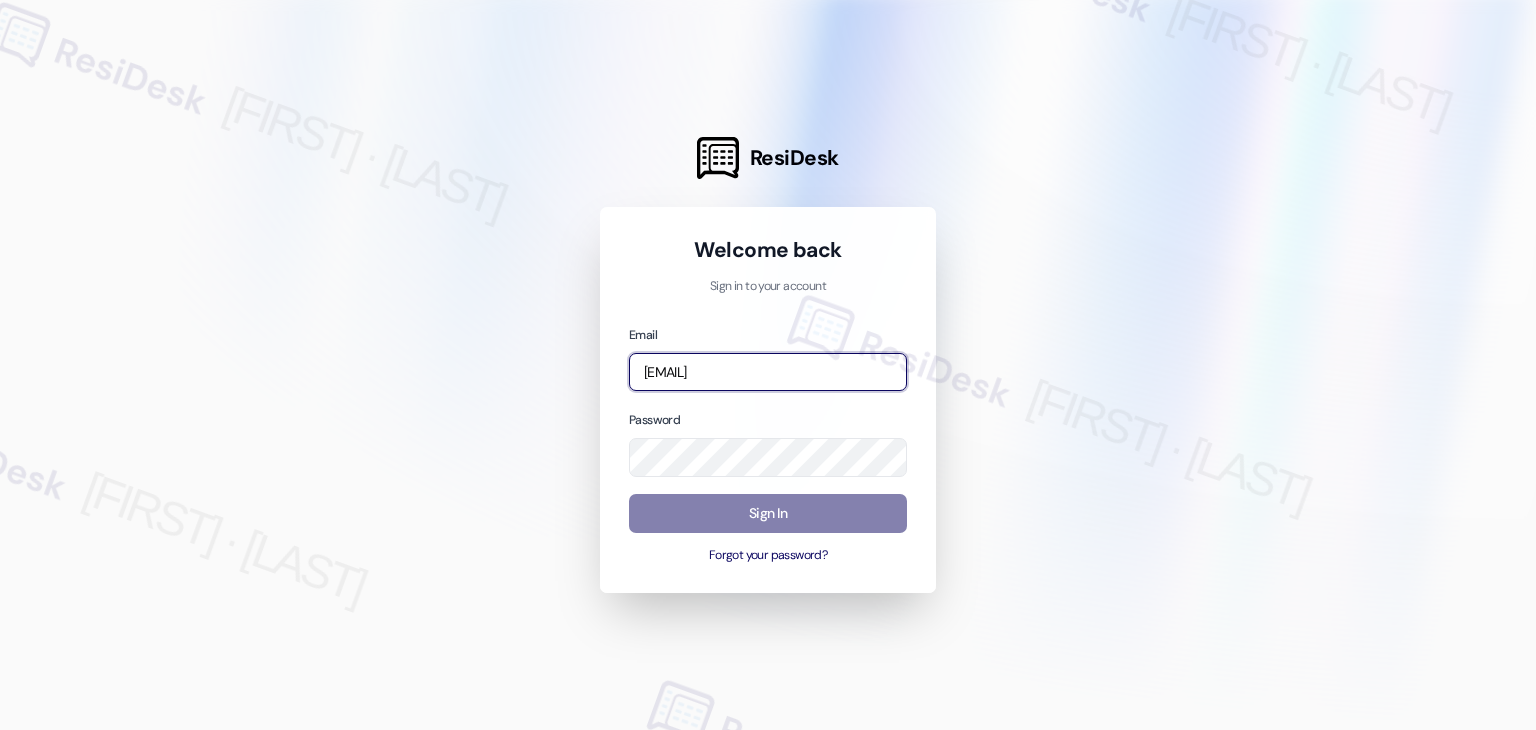 scroll, scrollTop: 0, scrollLeft: 30, axis: horizontal 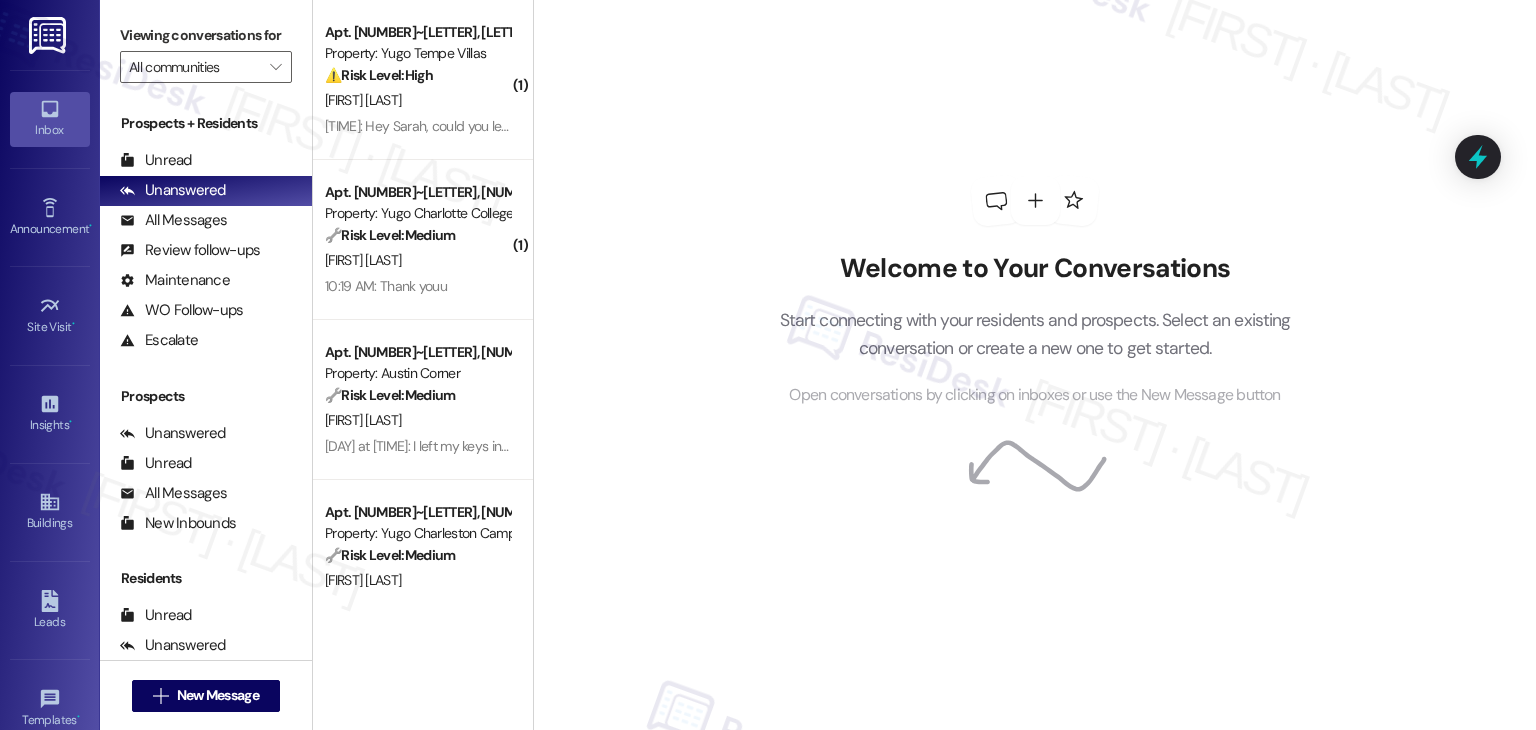 click on "Welcome to Your Conversations Start connecting with your residents and prospects. Select an existing conversation or create a new one to get started. Open conversations by clicking on inboxes or use the New Message button" at bounding box center [1034, 365] 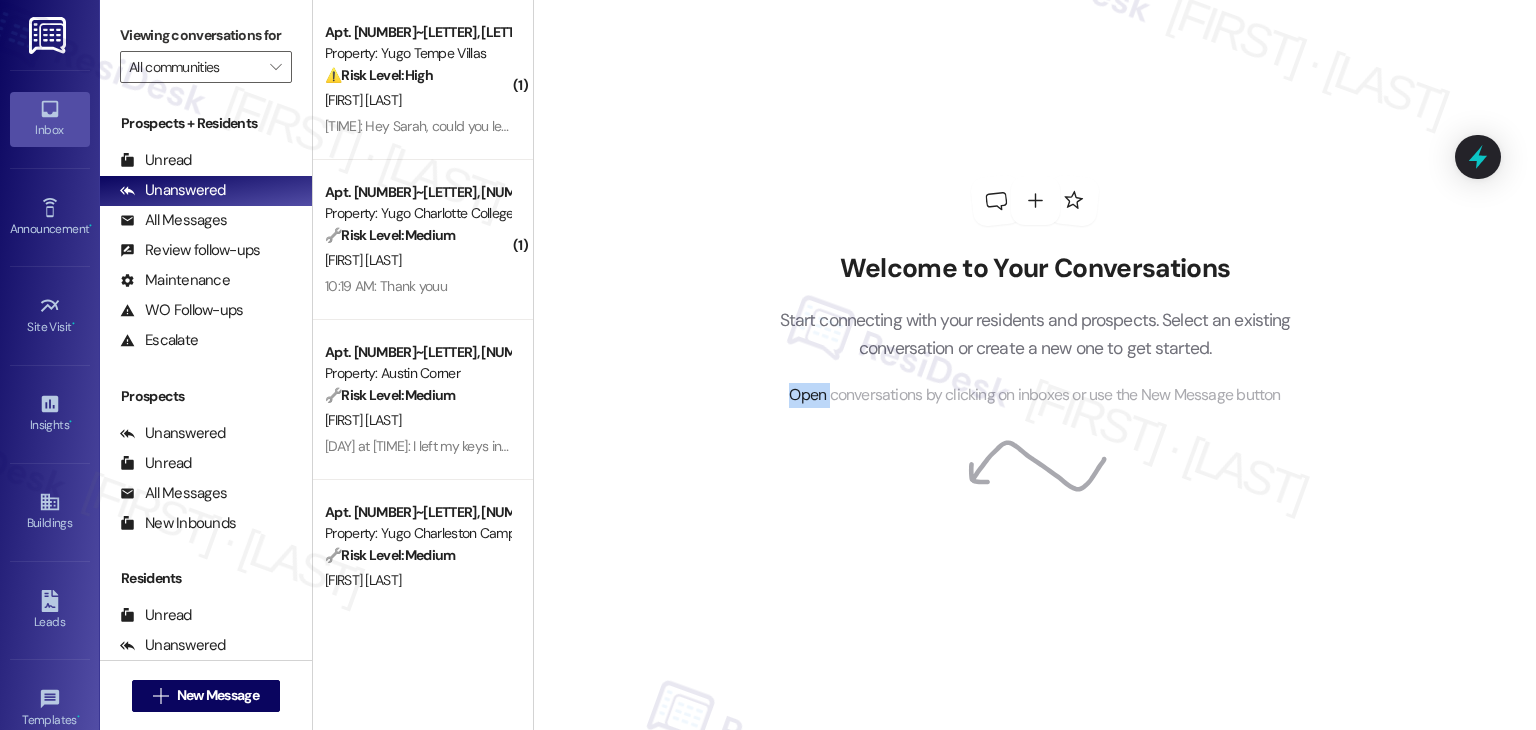 click on "Welcome to Your Conversations Start connecting with your residents and prospects. Select an existing conversation or create a new one to get started. Open conversations by clicking on inboxes or use the New Message button" at bounding box center [1034, 365] 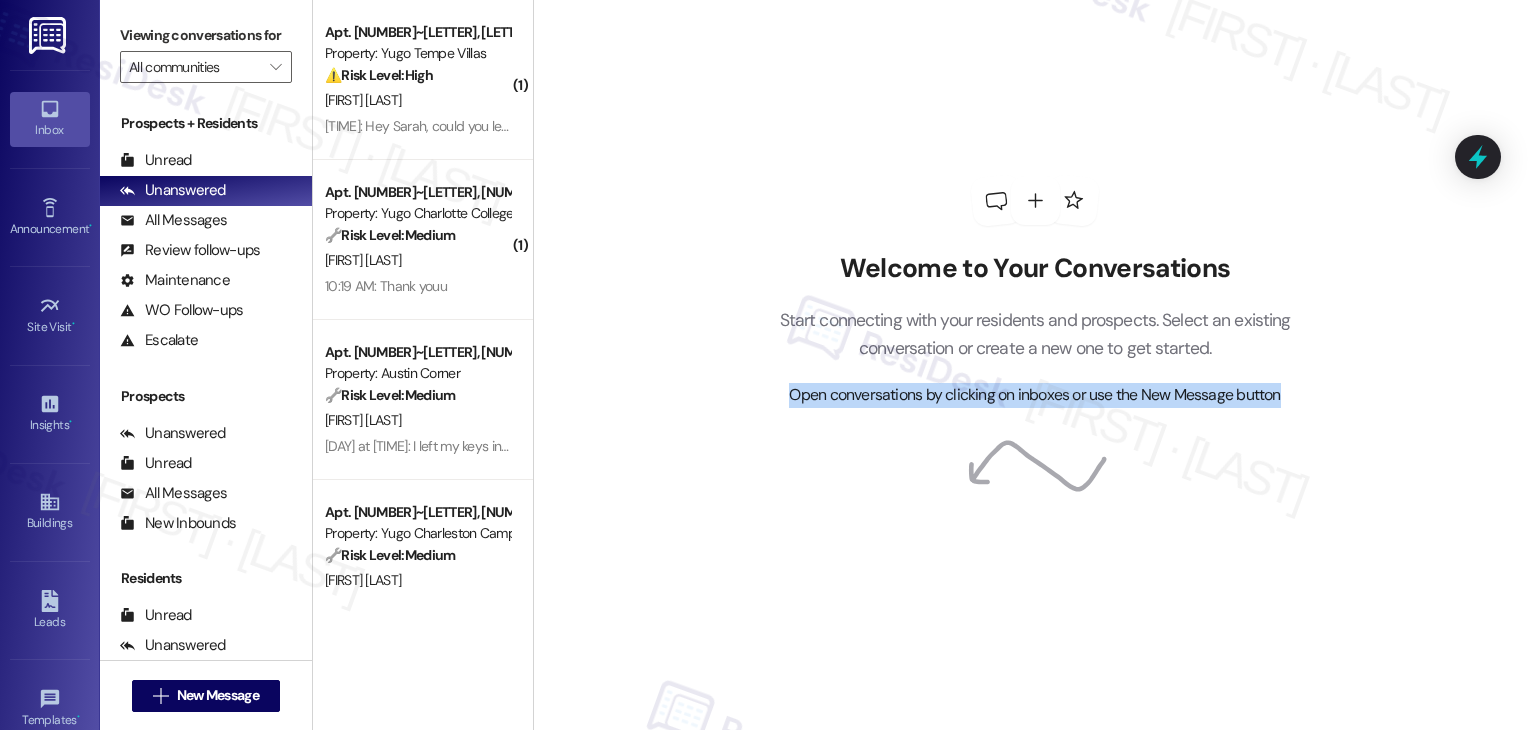 click on "Welcome to Your Conversations Start connecting with your residents and prospects. Select an existing conversation or create a new one to get started. Open conversations by clicking on inboxes or use the New Message button" at bounding box center [1034, 365] 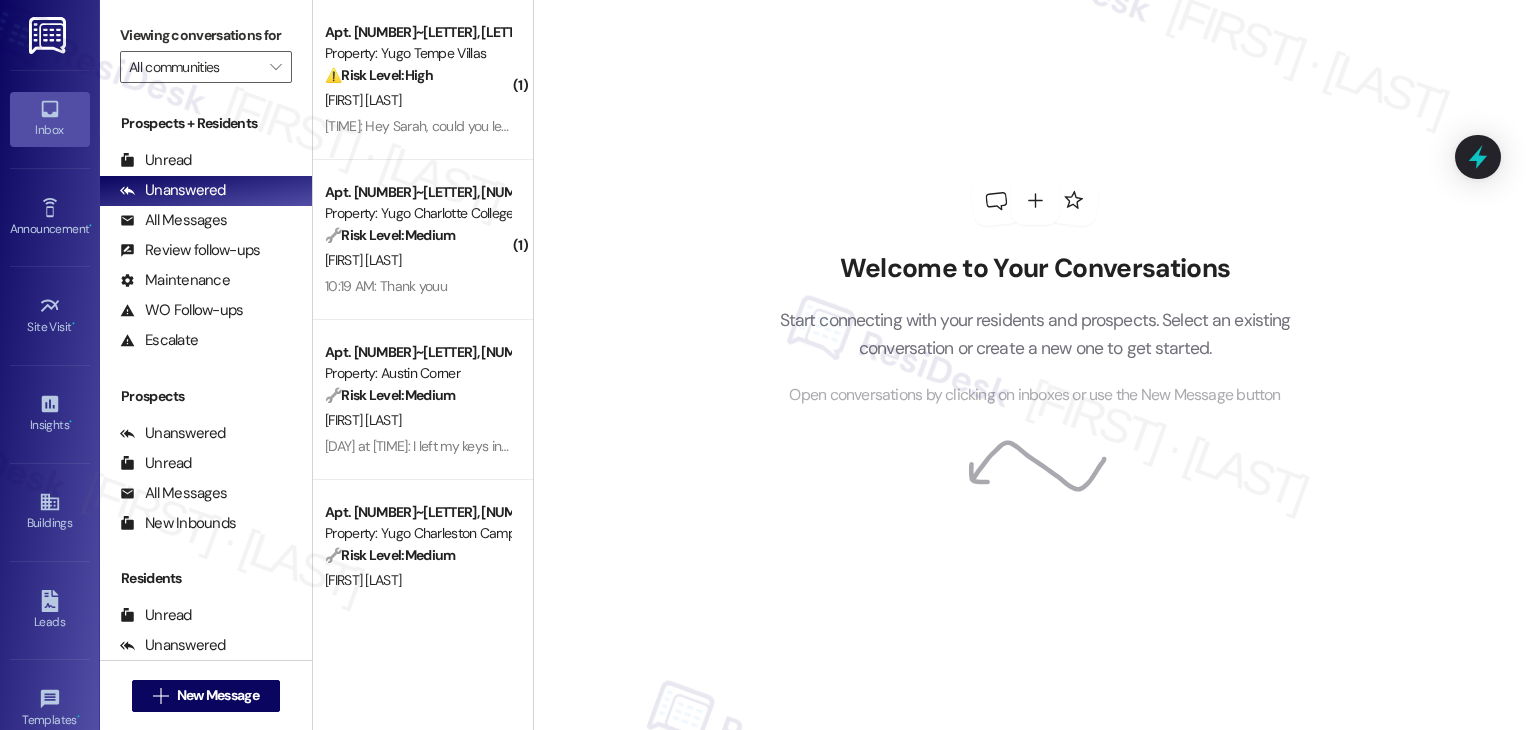 click on "Welcome to Your Conversations Start connecting with your residents and prospects. Select an existing conversation or create a new one to get started. Open conversations by clicking on inboxes or use the New Message button" at bounding box center [1034, 365] 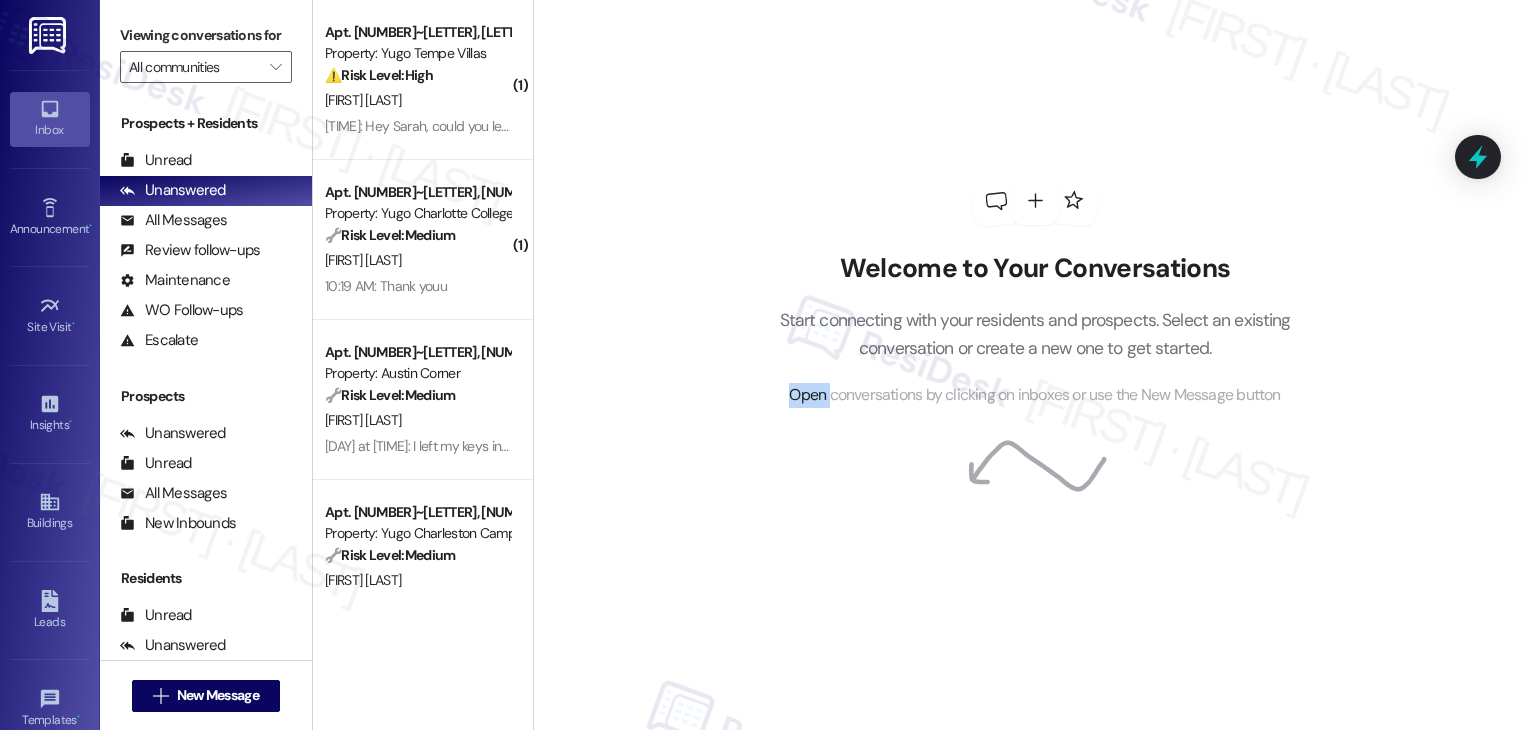 click on "Welcome to Your Conversations Start connecting with your residents and prospects. Select an existing conversation or create a new one to get started. Open conversations by clicking on inboxes or use the New Message button" at bounding box center [1034, 365] 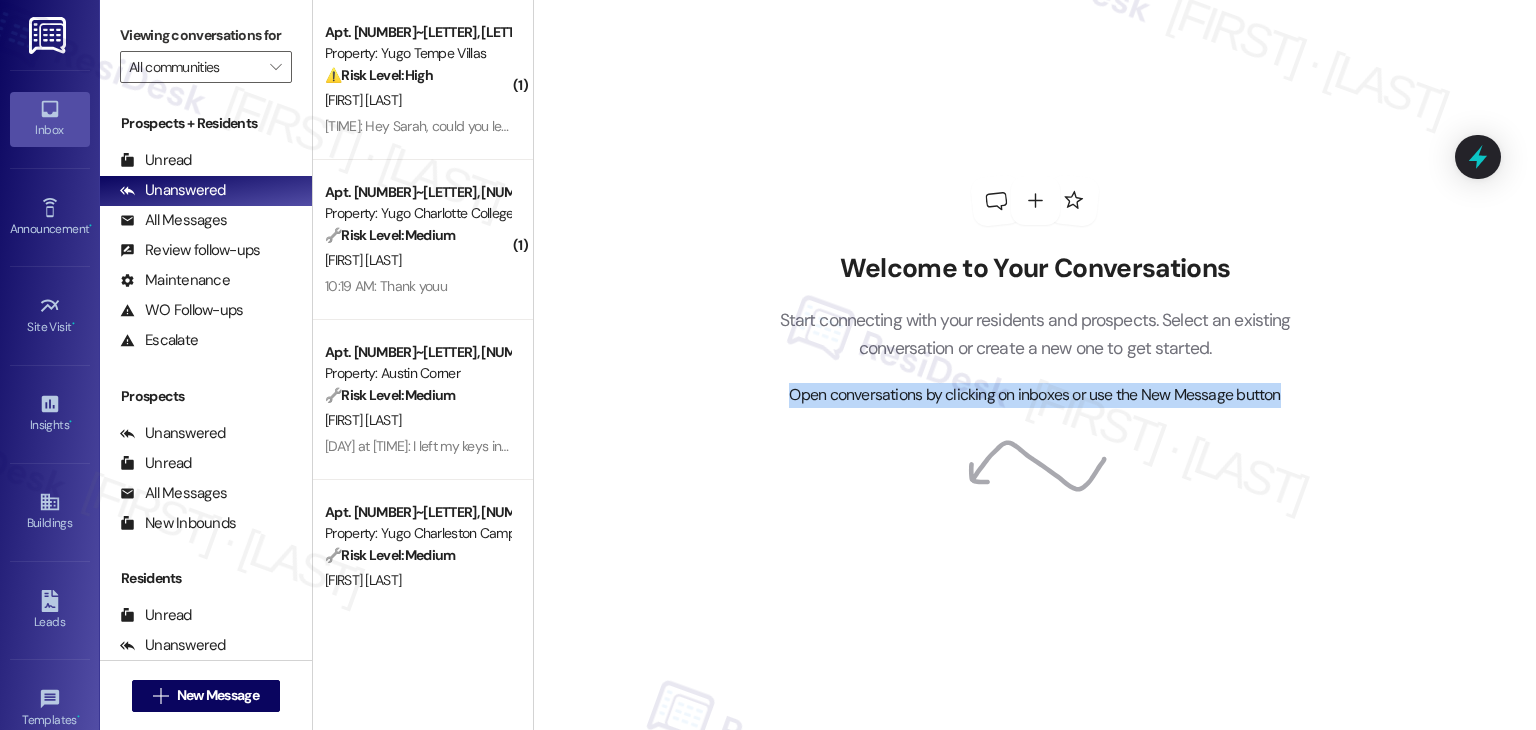 click on "Welcome to Your Conversations Start connecting with your residents and prospects. Select an existing conversation or create a new one to get started. Open conversations by clicking on inboxes or use the New Message button" at bounding box center (1034, 365) 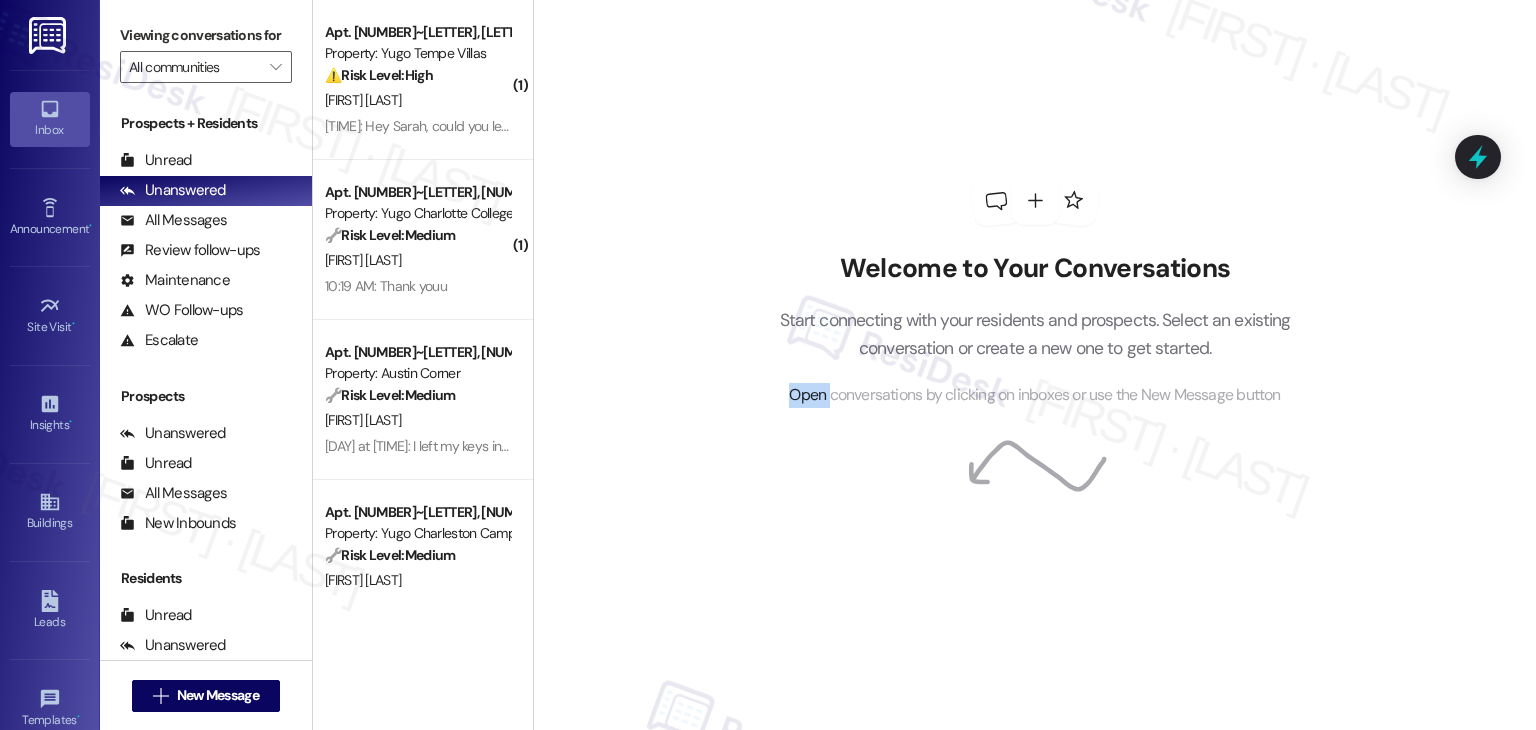 click on "Welcome to Your Conversations Start connecting with your residents and prospects. Select an existing conversation or create a new one to get started. Open conversations by clicking on inboxes or use the New Message button" at bounding box center (1034, 365) 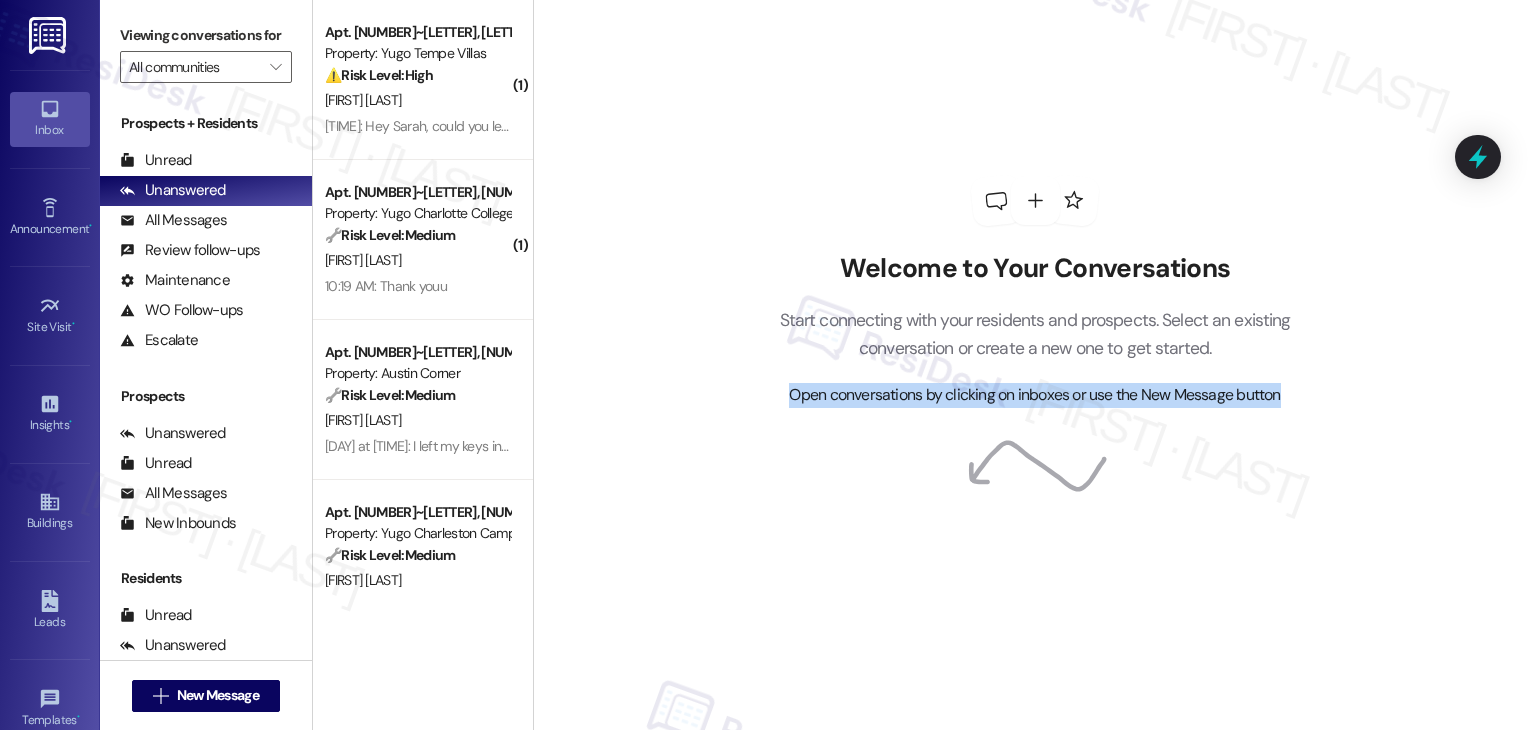click on "Welcome to Your Conversations Start connecting with your residents and prospects. Select an existing conversation or create a new one to get started. Open conversations by clicking on inboxes or use the New Message button" at bounding box center [1034, 365] 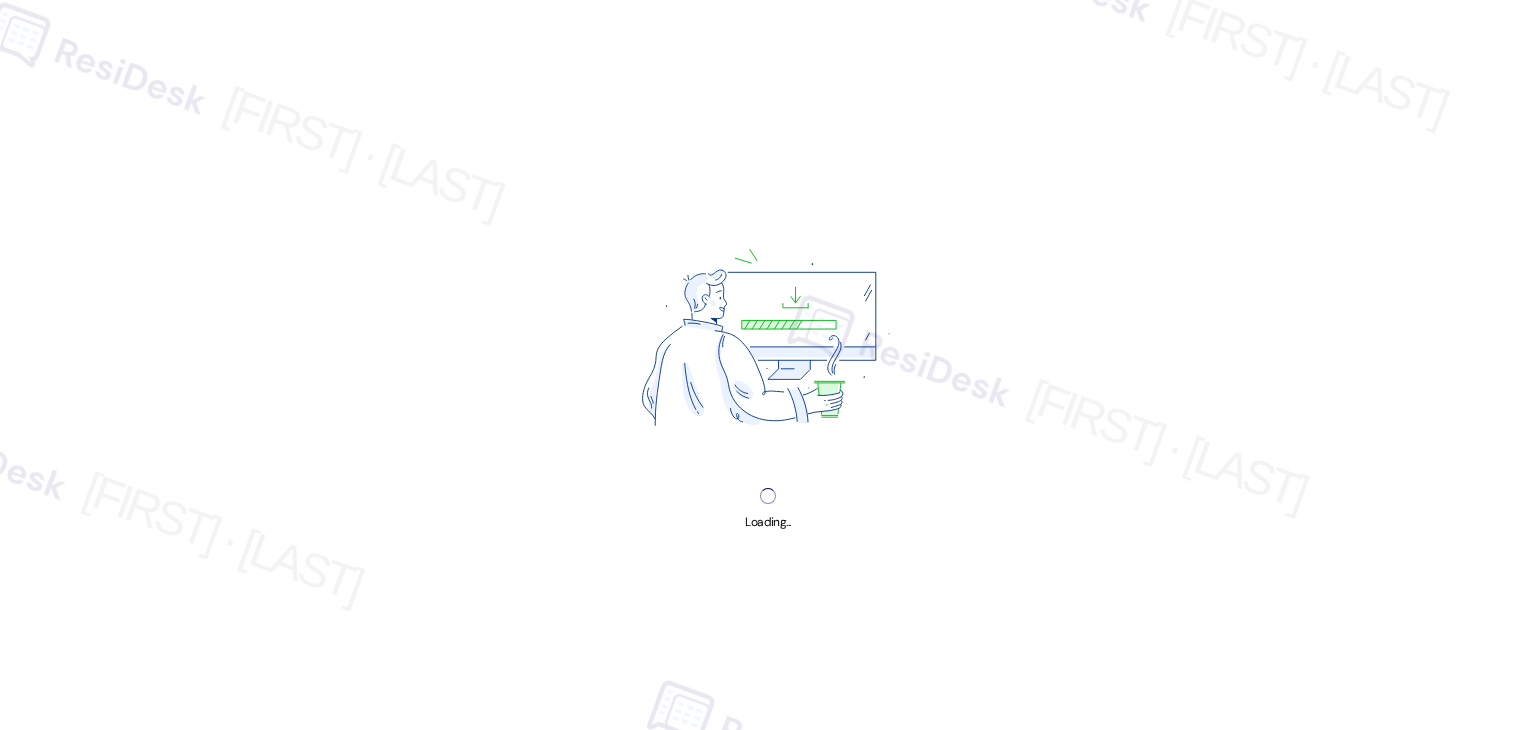 scroll, scrollTop: 0, scrollLeft: 0, axis: both 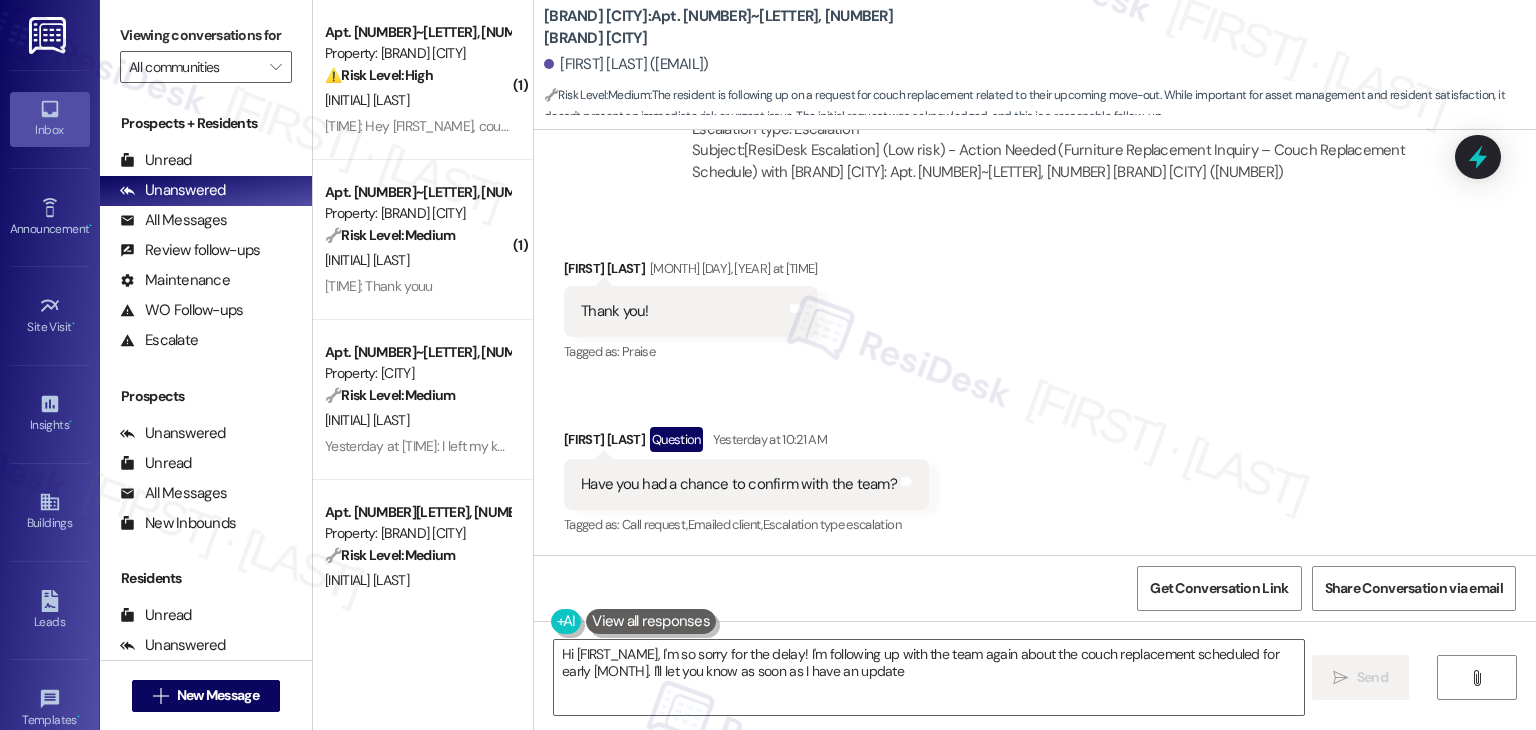 type on "Hi [FIRST_NAME], I'm so sorry for the delay! I'm following up with the team again about the couch replacement scheduled for early [MONTH]. I'll let you know as soon as I have an update!" 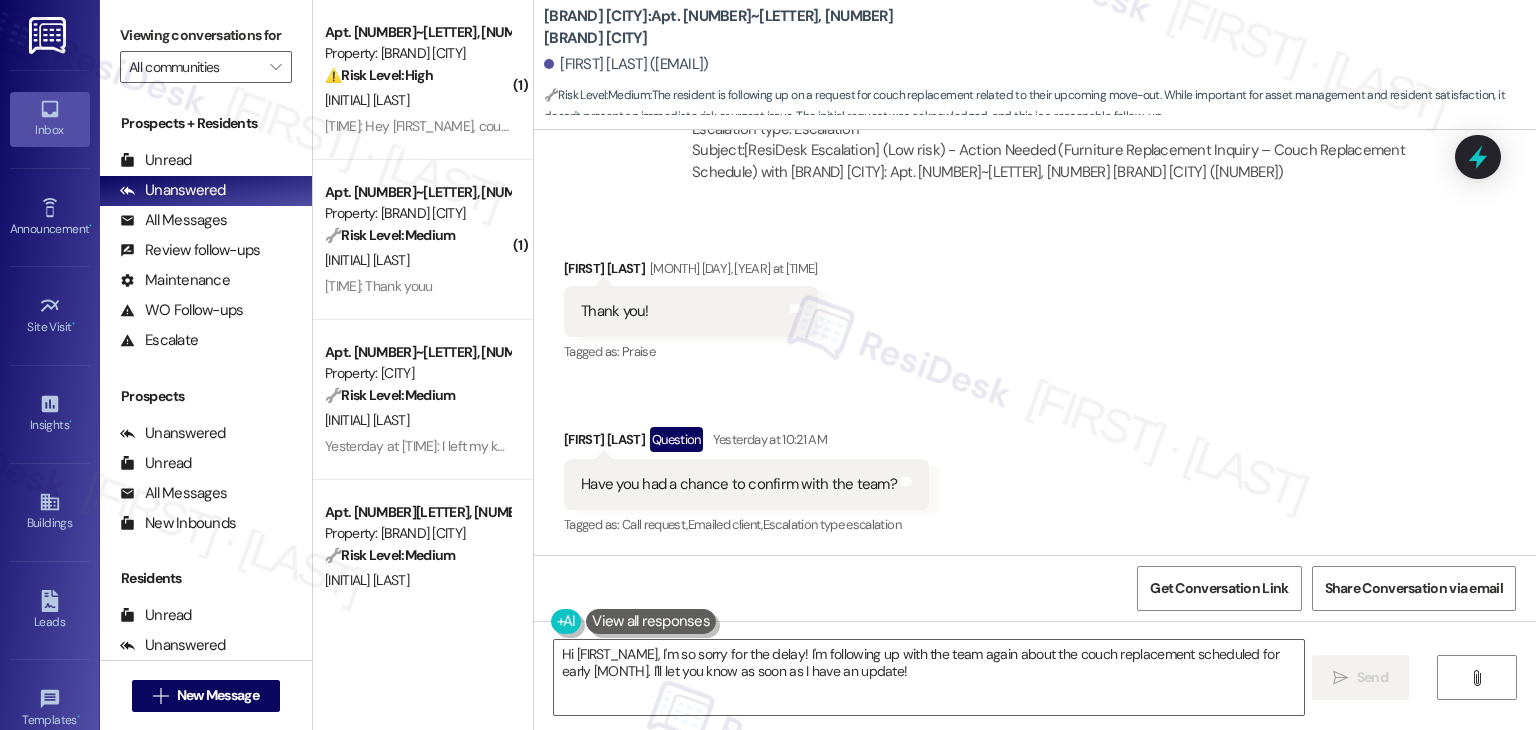 click on "Received via SMS Farah Goldman Jul 29, 2025 at 5:40 PM Thank you!  Tags and notes Tagged as:   Praise Click to highlight conversations about Praise Received via SMS Farah Goldman Question Yesterday at 10:21 AM Have you had a chance to confirm with the team?  Tags and notes Tagged as:   Call request ,  Click to highlight conversations about Call request Emailed client ,  Click to highlight conversations about Emailed client Escalation type escalation Click to highlight conversations about Escalation type escalation" at bounding box center (1035, 384) 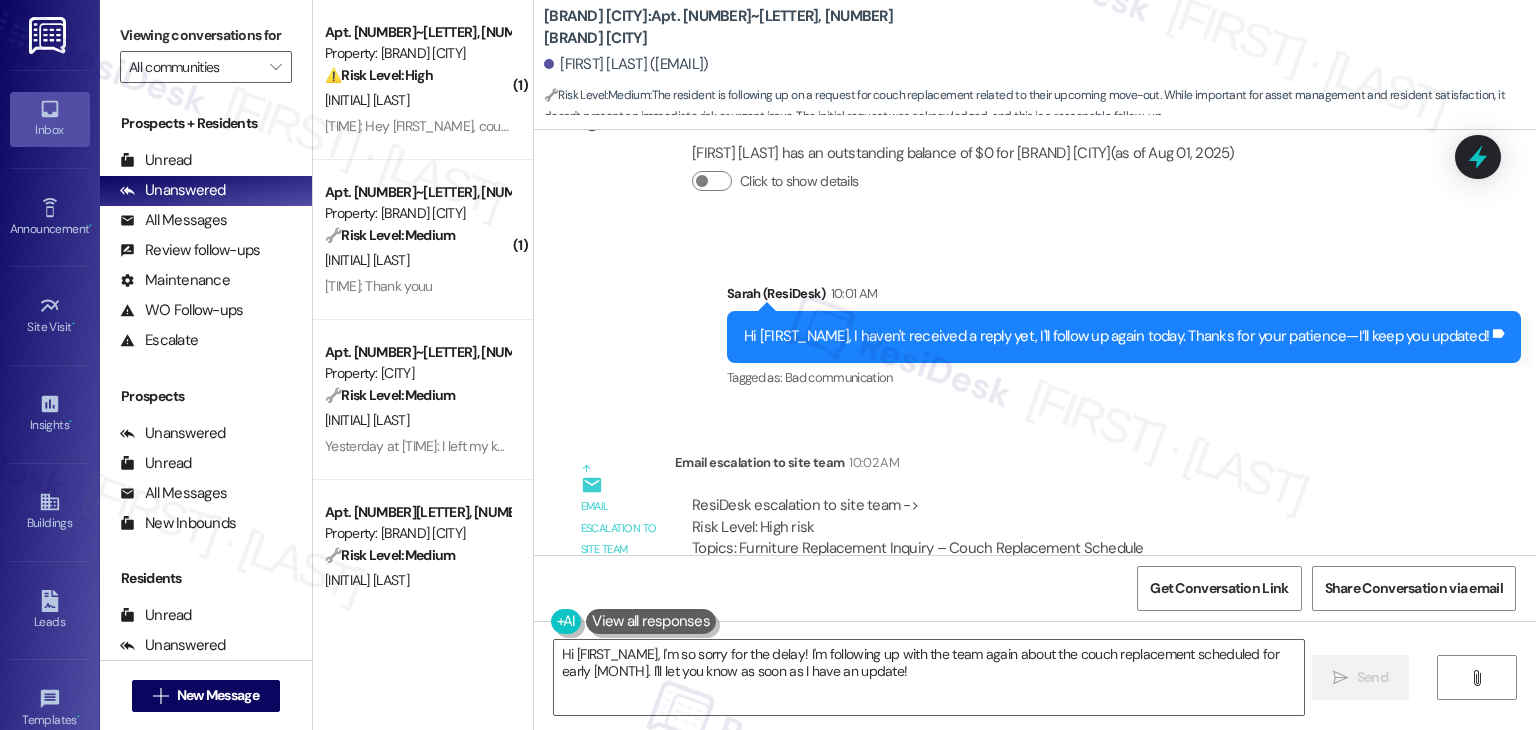 scroll, scrollTop: 3691, scrollLeft: 0, axis: vertical 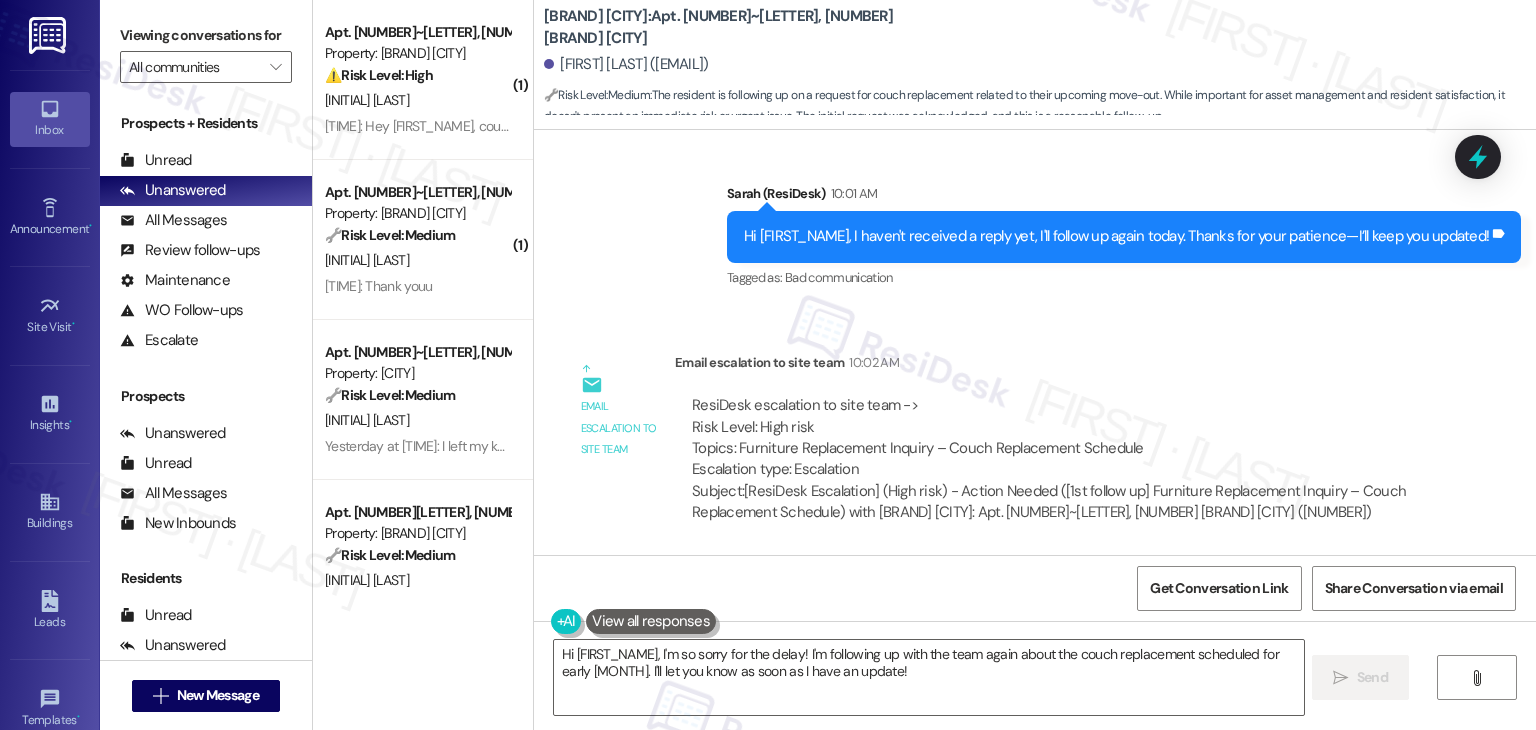 click on "Email escalation to site team Email escalation to site team 10:02 AM ResiDesk escalation to site team ->
Risk Level: High risk
Topics: Furniture Replacement Inquiry – Couch Replacement Schedule
Escalation type: Escalation Subject:  [ResiDesk Escalation] (High risk) - Action Needed ([1st follow up] Furniture Replacement Inquiry – Couch Replacement Schedule) with Yugo Austin Waterloo: Apt. 2502~A, 1 Yugo Austin Waterloo (1345152)" at bounding box center [1000, 445] 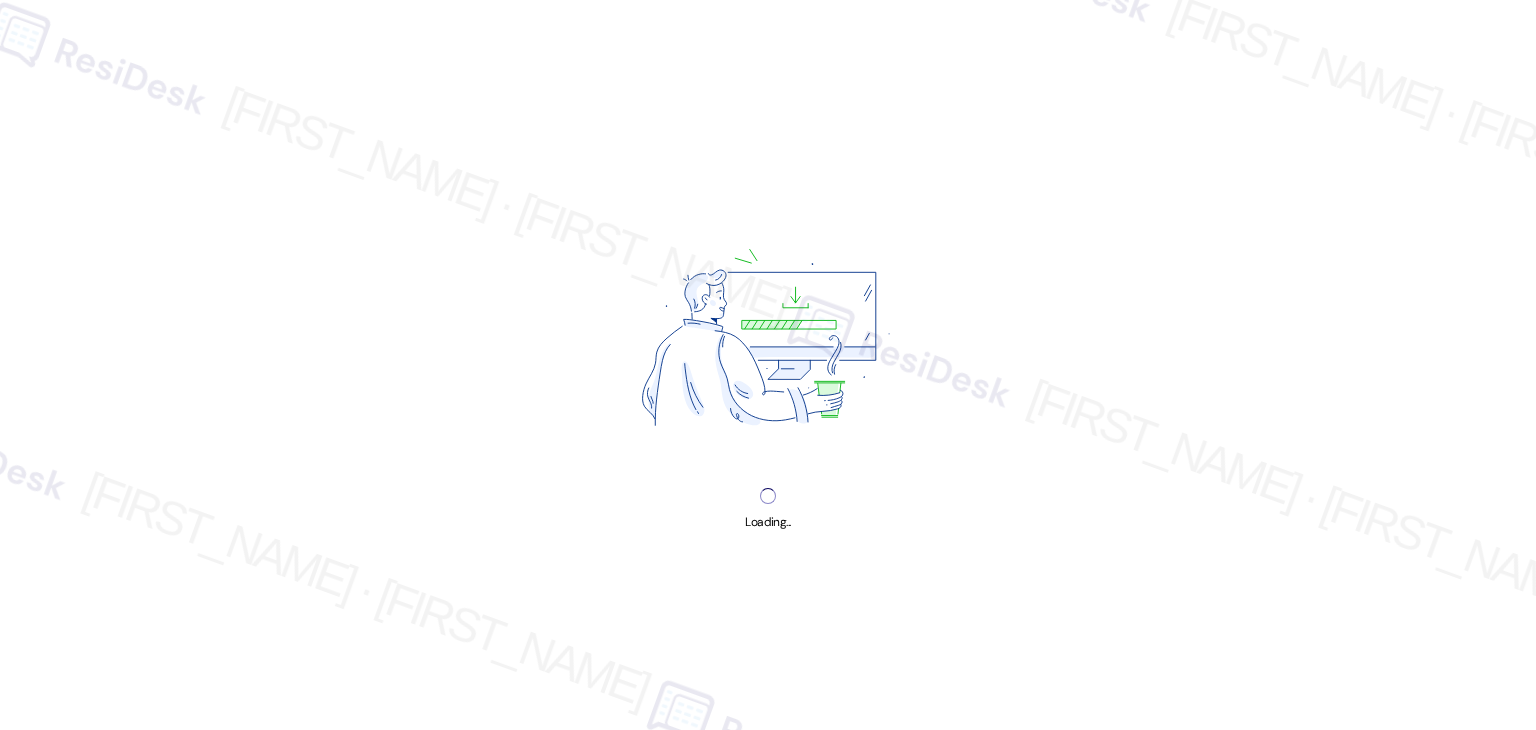scroll, scrollTop: 0, scrollLeft: 0, axis: both 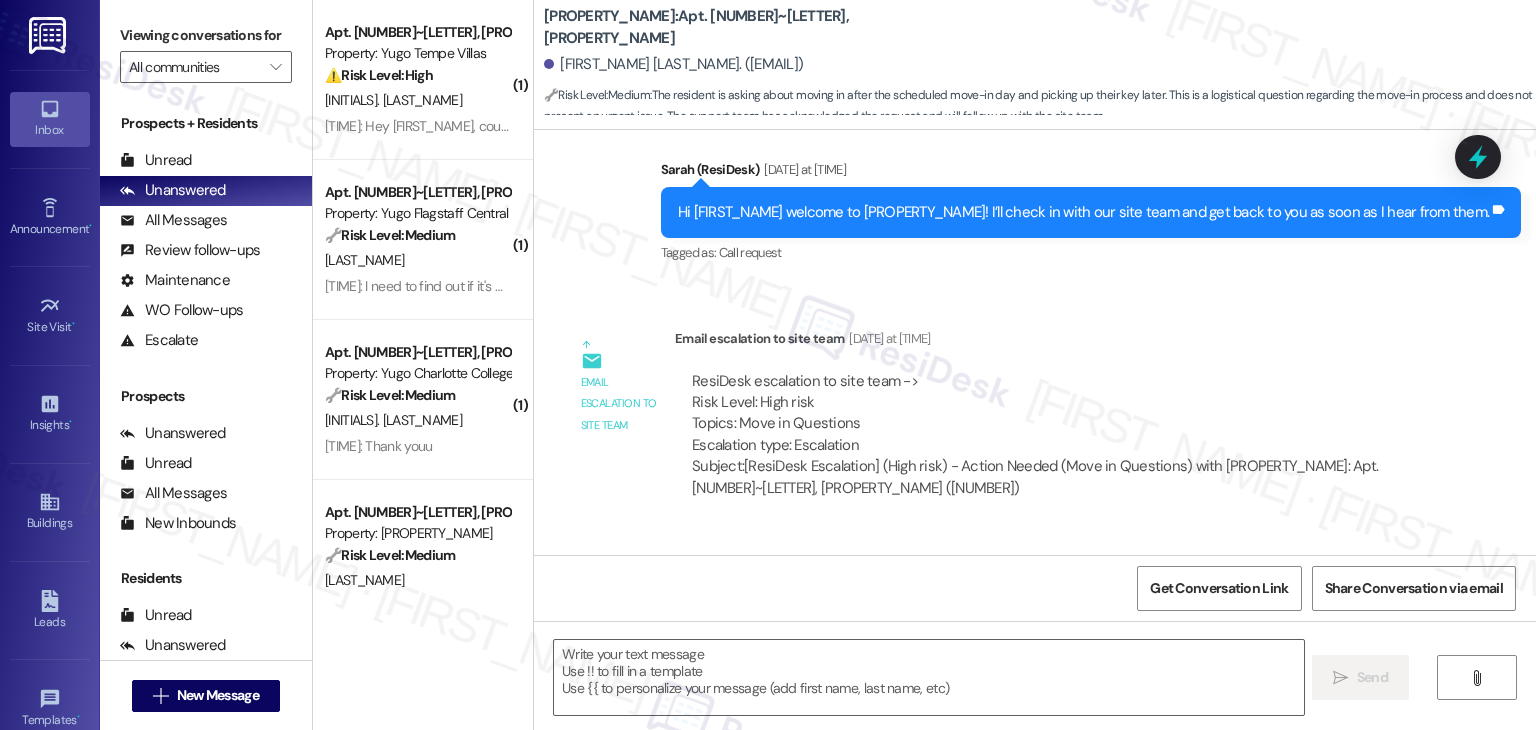 type on "Fetching suggested responses. Please feel free to read through the conversation in the meantime." 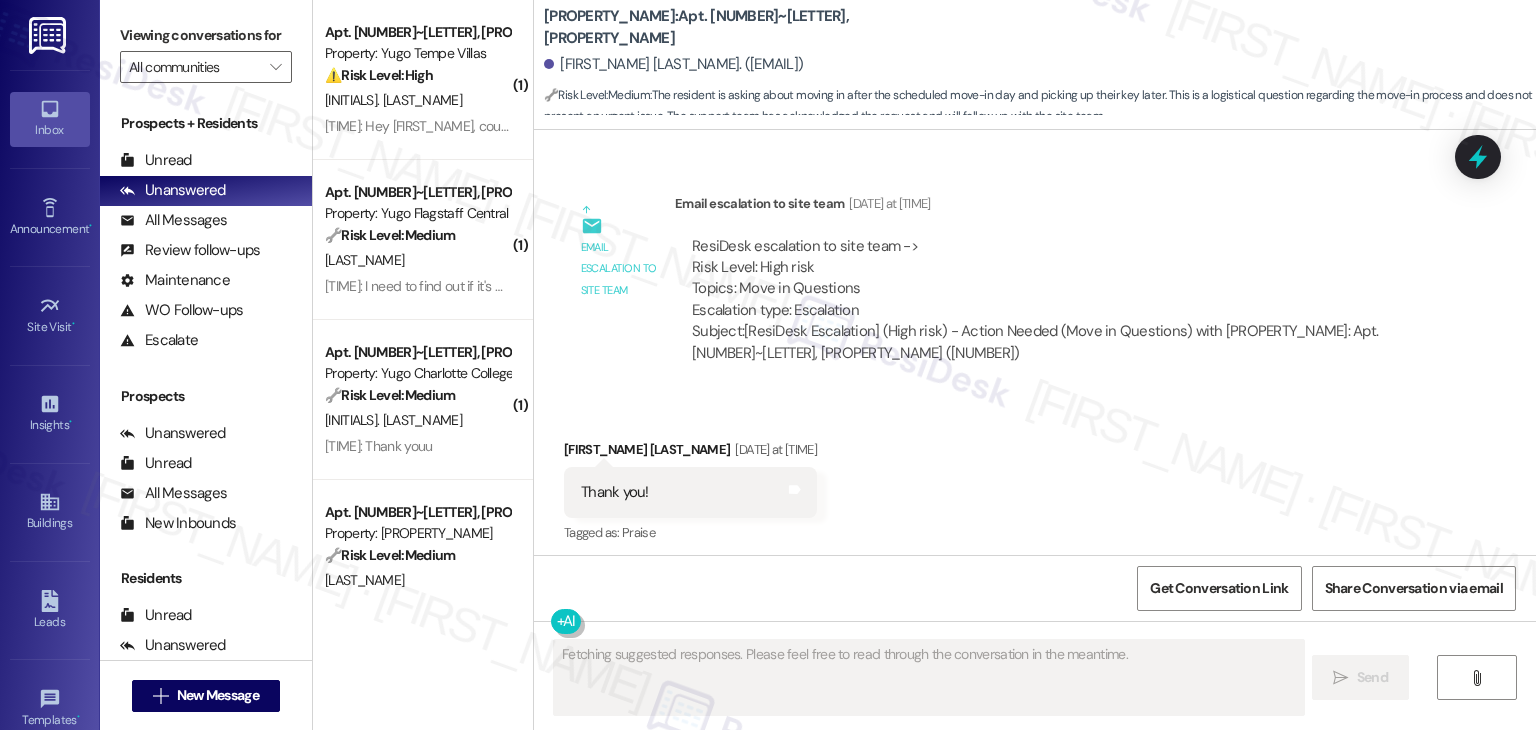 scroll, scrollTop: 884, scrollLeft: 0, axis: vertical 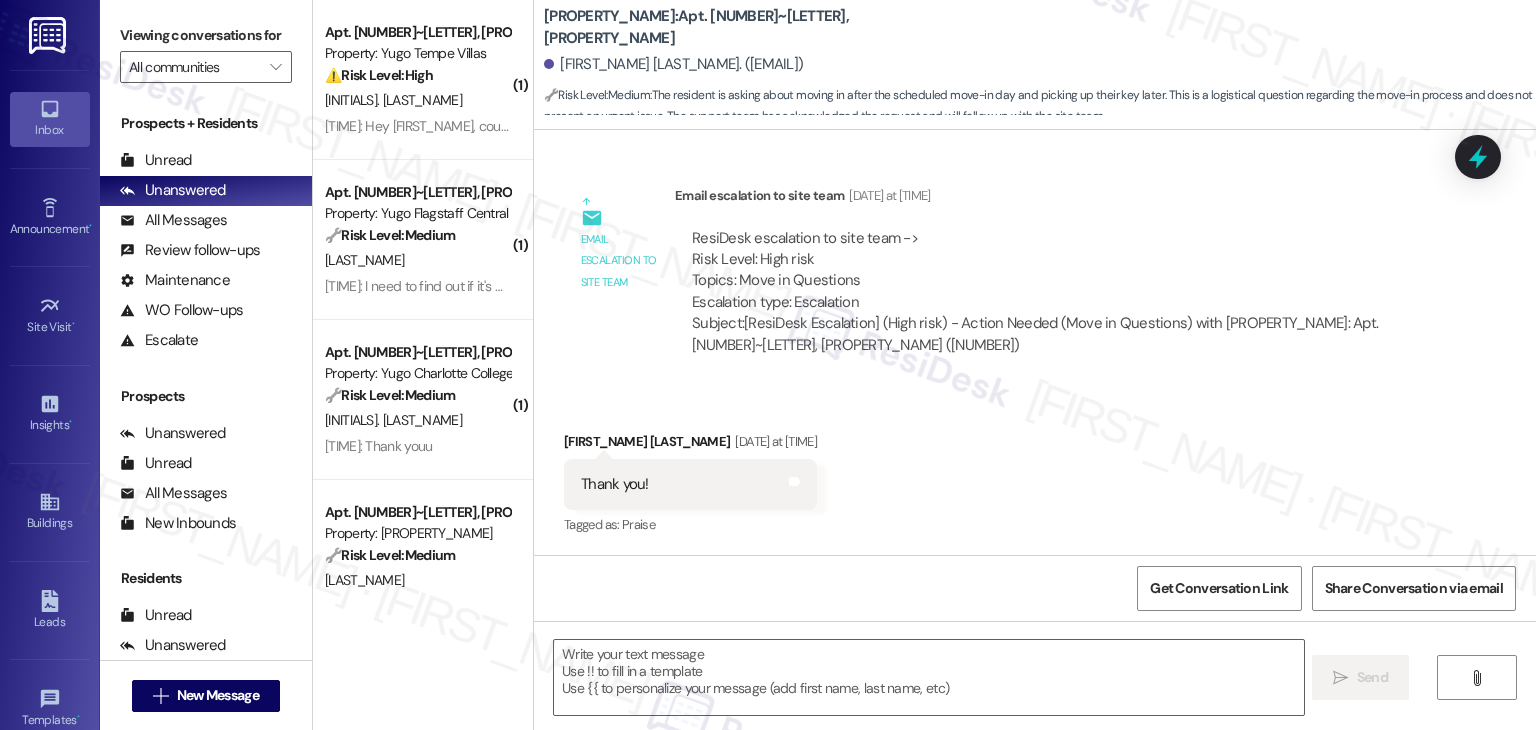 click on "Received via SMS [FIRST_NAME] [LAST_NAME] [DATE] at [TIME] Thank you! Tags and notes Tagged as: Praise Click to highlight conversations about Praise" at bounding box center [1035, 470] 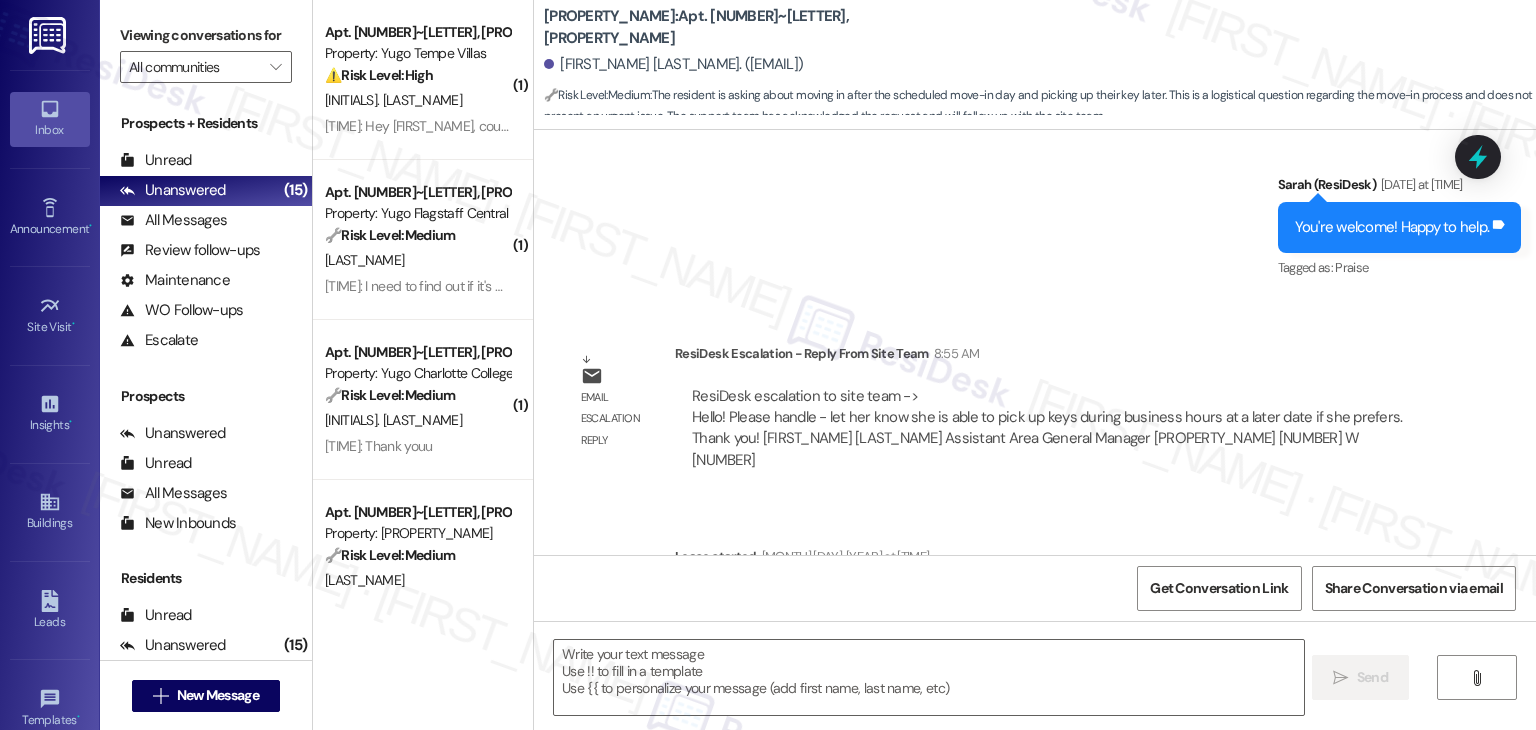 scroll, scrollTop: 1354, scrollLeft: 0, axis: vertical 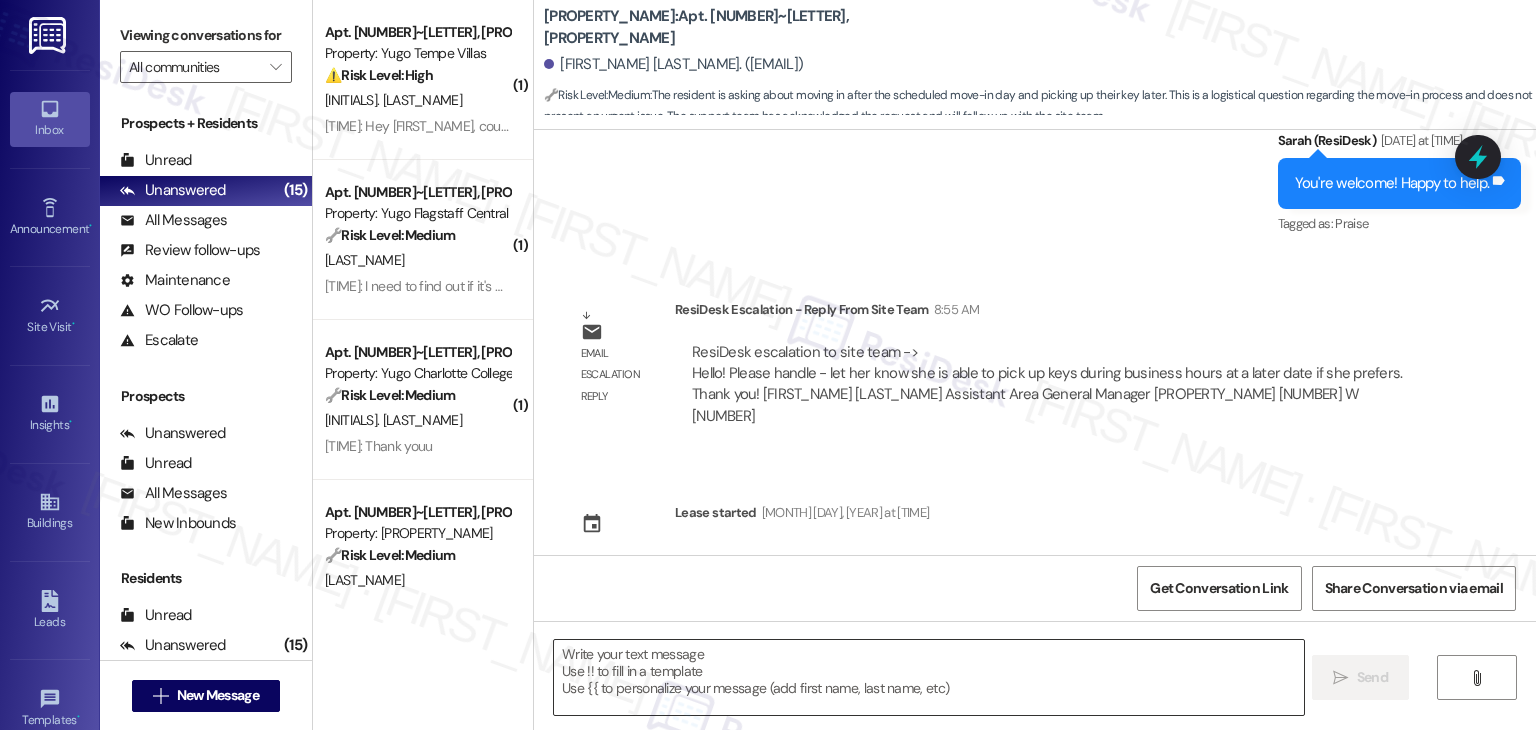 click at bounding box center (928, 677) 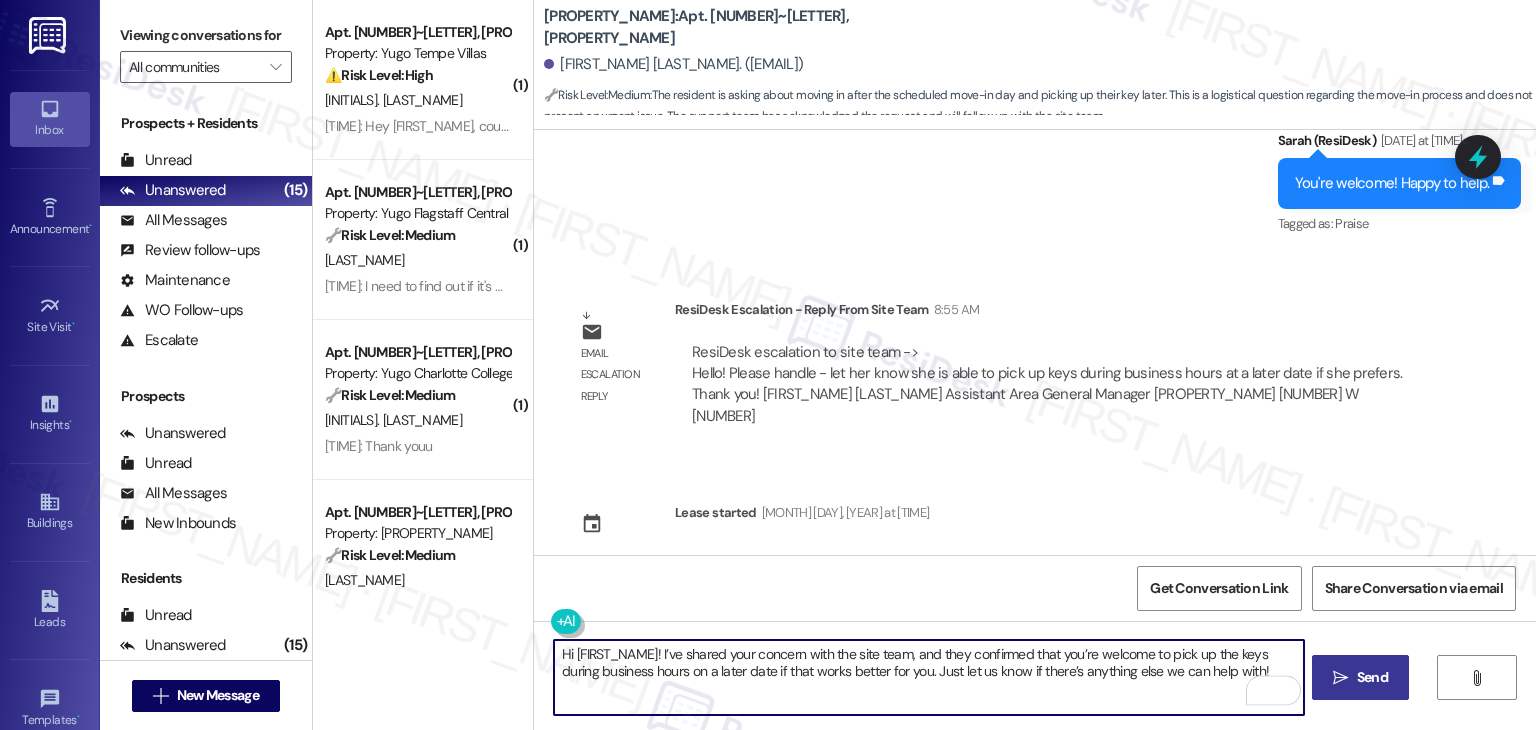 type on "Hi [FIRST_NAME]! I’ve shared your concern with the site team, and they confirmed that you’re welcome to pick up the keys during business hours on a later date if that works better for you. Just let us know if there’s anything else we can help with!" 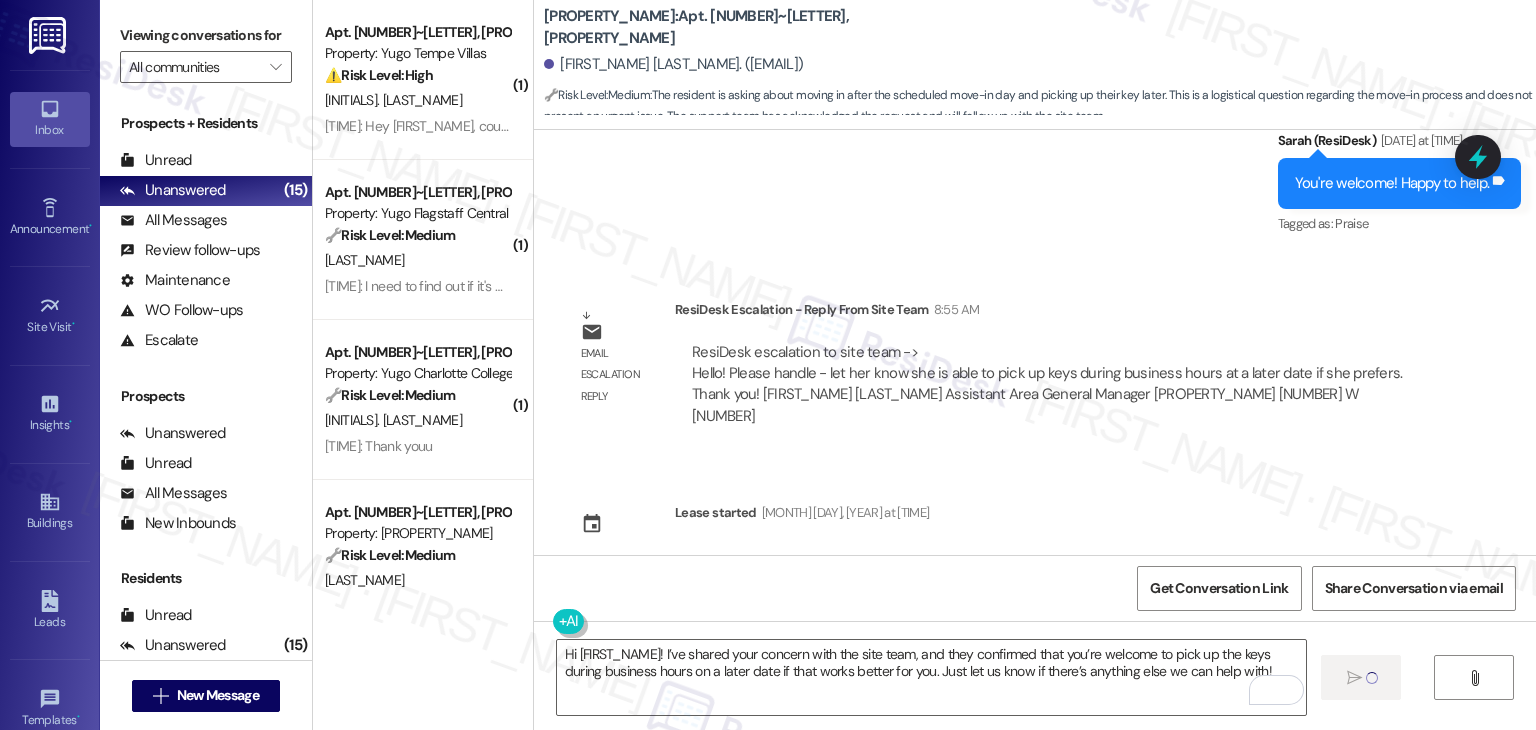 type 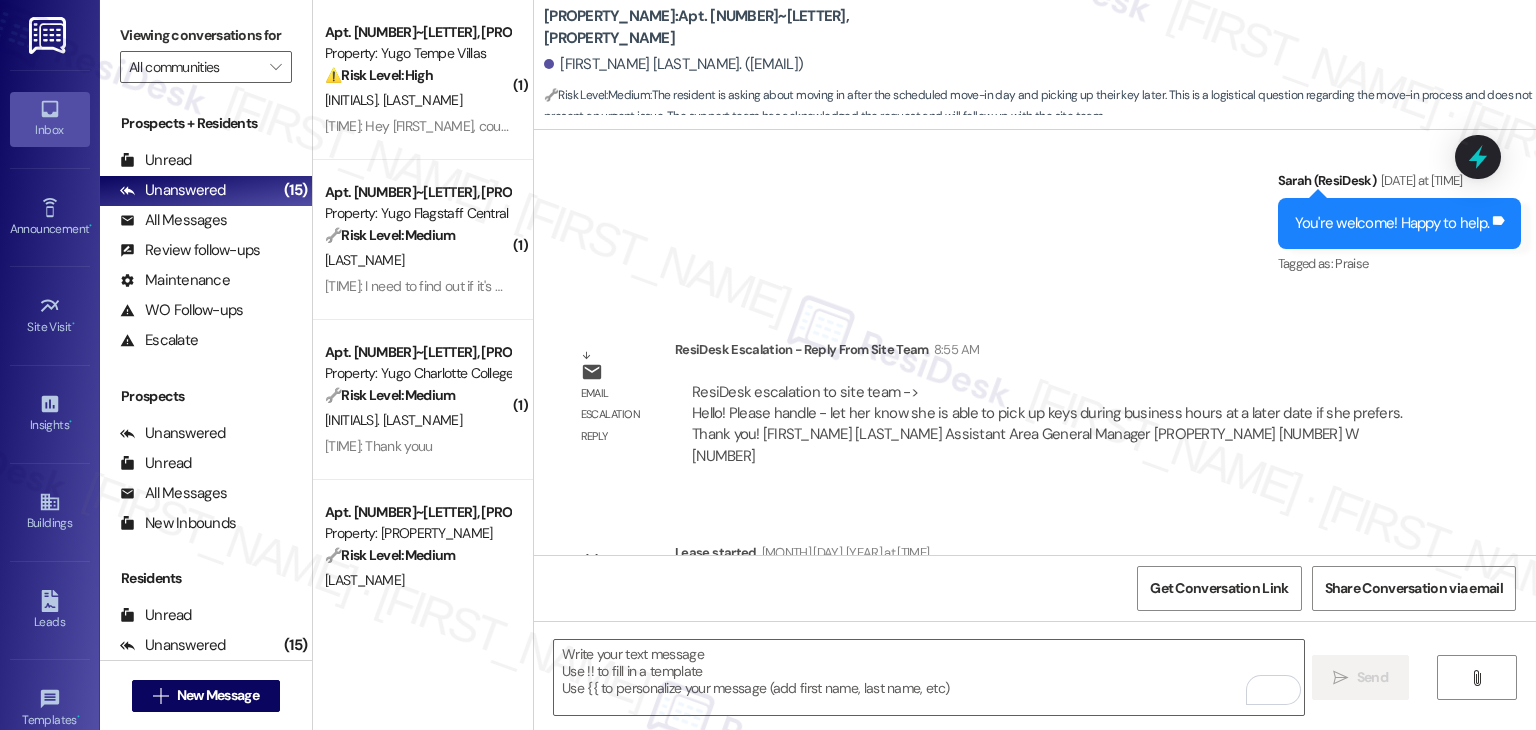 scroll, scrollTop: 1484, scrollLeft: 0, axis: vertical 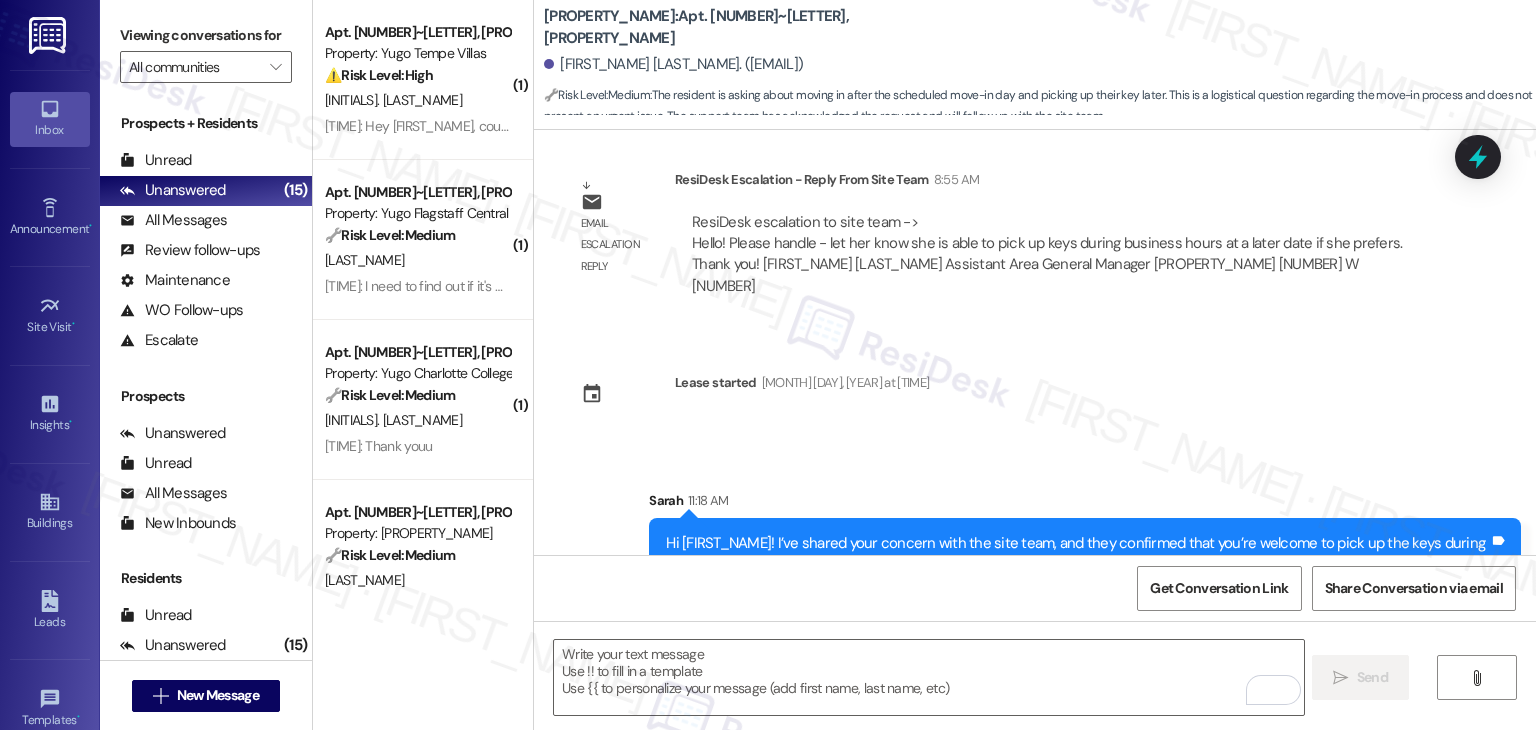 click on "Sent via SMS [FIRST_NAME]   (ResiDesk) [DATE] at [TIME] Hi [FIRST_NAME]! We’re so excited you’ve chosen [PROPERTY_NAME] as your future home! Moving is an exciting time, and I want to make sure you feel confident and ready. (You can always reply STOP to opt out of future messages) Tags and notes Tagged as:   Maintenance ,  Click to highlight conversations about Maintenance Maintenance request ,  Click to highlight conversations about Maintenance request Praise Click to highlight conversations about Praise Sent via SMS [TIME] [FIRST_NAME]   (ResiDesk) [DATE] at [TIME] Tags and notes Tagged as:   Move-in day ,  Amenities Received via SMS   ," at bounding box center (1035, 342) 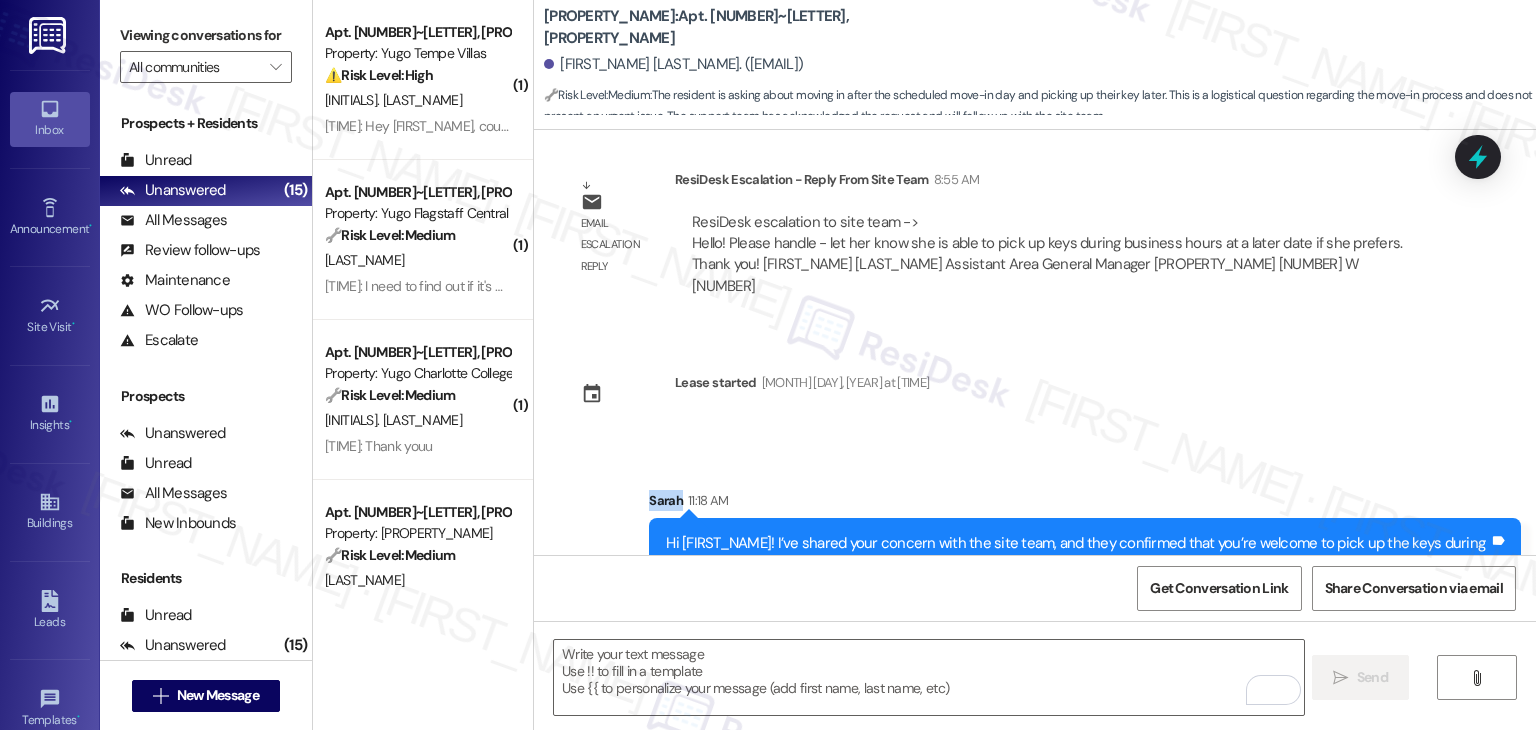 click on "Sent via SMS [FIRST_NAME]   (ResiDesk) [DATE] at [TIME] Hi [FIRST_NAME]! We’re so excited you’ve chosen [PROPERTY_NAME] as your future home! Moving is an exciting time, and I want to make sure you feel confident and ready. (You can always reply STOP to opt out of future messages) Tags and notes Tagged as:   Maintenance ,  Click to highlight conversations about Maintenance Maintenance request ,  Click to highlight conversations about Maintenance request Praise Click to highlight conversations about Praise Sent via SMS [TIME] [FIRST_NAME]   (ResiDesk) [DATE] at [TIME] Tags and notes Tagged as:   Move-in day ,  Amenities Received via SMS   ," at bounding box center [1035, 342] 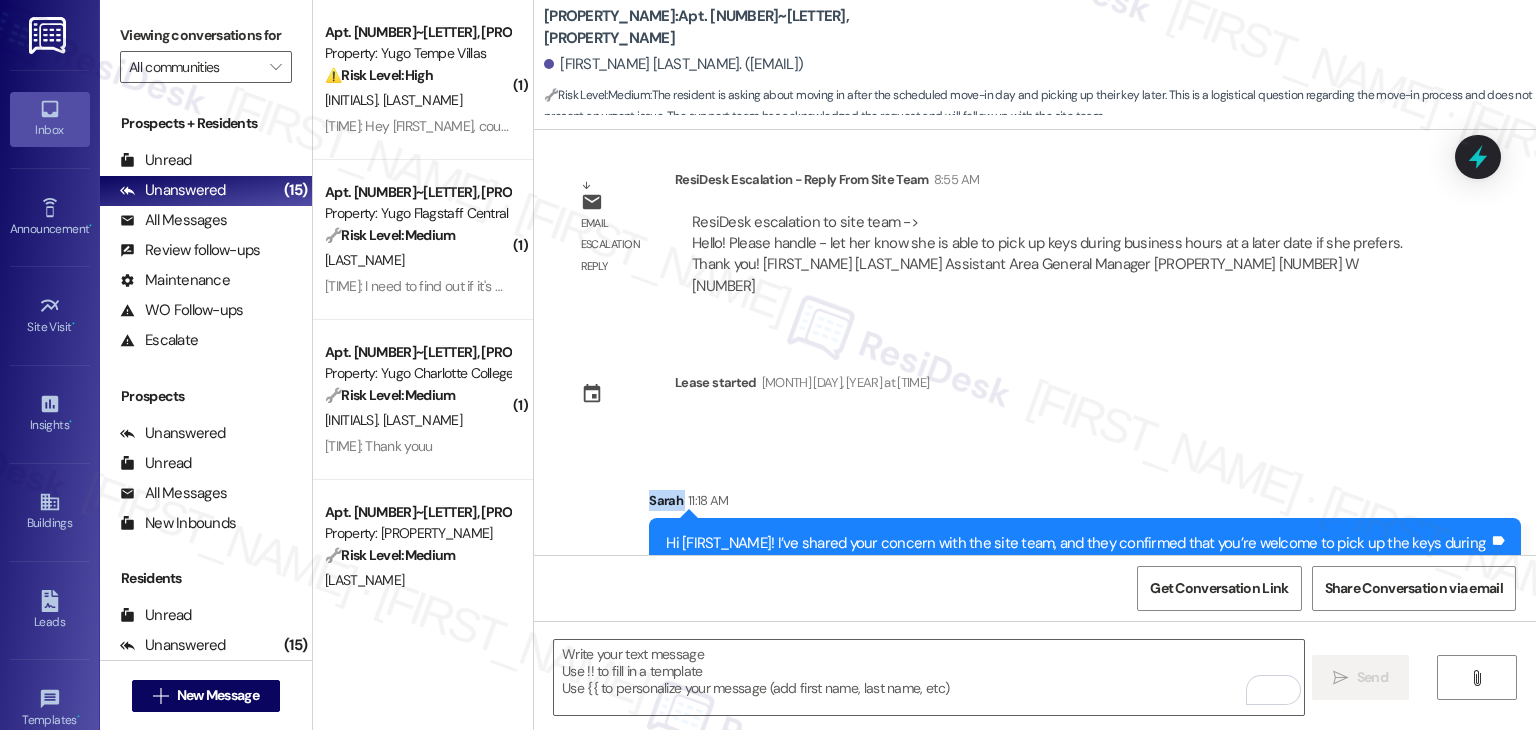 click on "Sent via SMS Sarah   (ResiDesk) Yesterday at 10:35 AM Hi Sanya! We’re so excited you’ve chosen Austin Nueces as your future home! Moving is an exciting time, and I want to make sure you feel confident and ready. (You can always reply STOP to opt out of future messages) Tags and notes Tagged as:   Praise Click to highlight conversations about Praise Sent via SMS 10:35 AM Sarah   (ResiDesk) Yesterday at 10:35 AM I’m Sarah from the off-site Resident Support Team. I work with your property’s team to help once you’ve moved in—whether it’s answering questions or assisting with maintenance. I’ll be in touch as your move-in date gets closer! Tags and notes Tagged as:   Maintenance ,  Click to highlight conversations about Maintenance Maintenance request ,  Click to highlight conversations about Maintenance request Praise Click to highlight conversations about Praise Sent via SMS 10:35 AM Sarah   (ResiDesk) Yesterday at 10:35 AM Tags and notes Tagged as:   Move-in day ,  Amenities Received via SMS   ," at bounding box center (1035, 342) 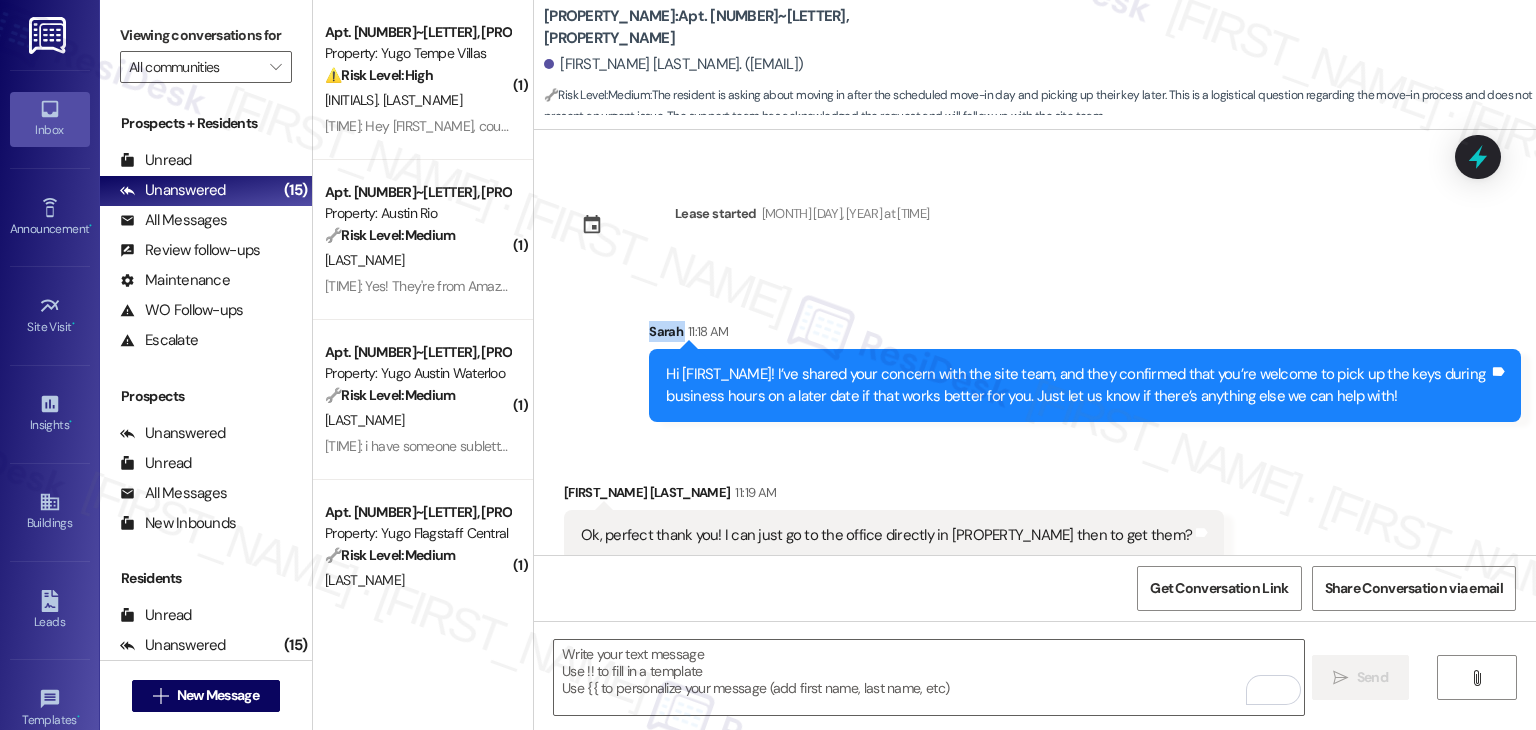 scroll, scrollTop: 1654, scrollLeft: 0, axis: vertical 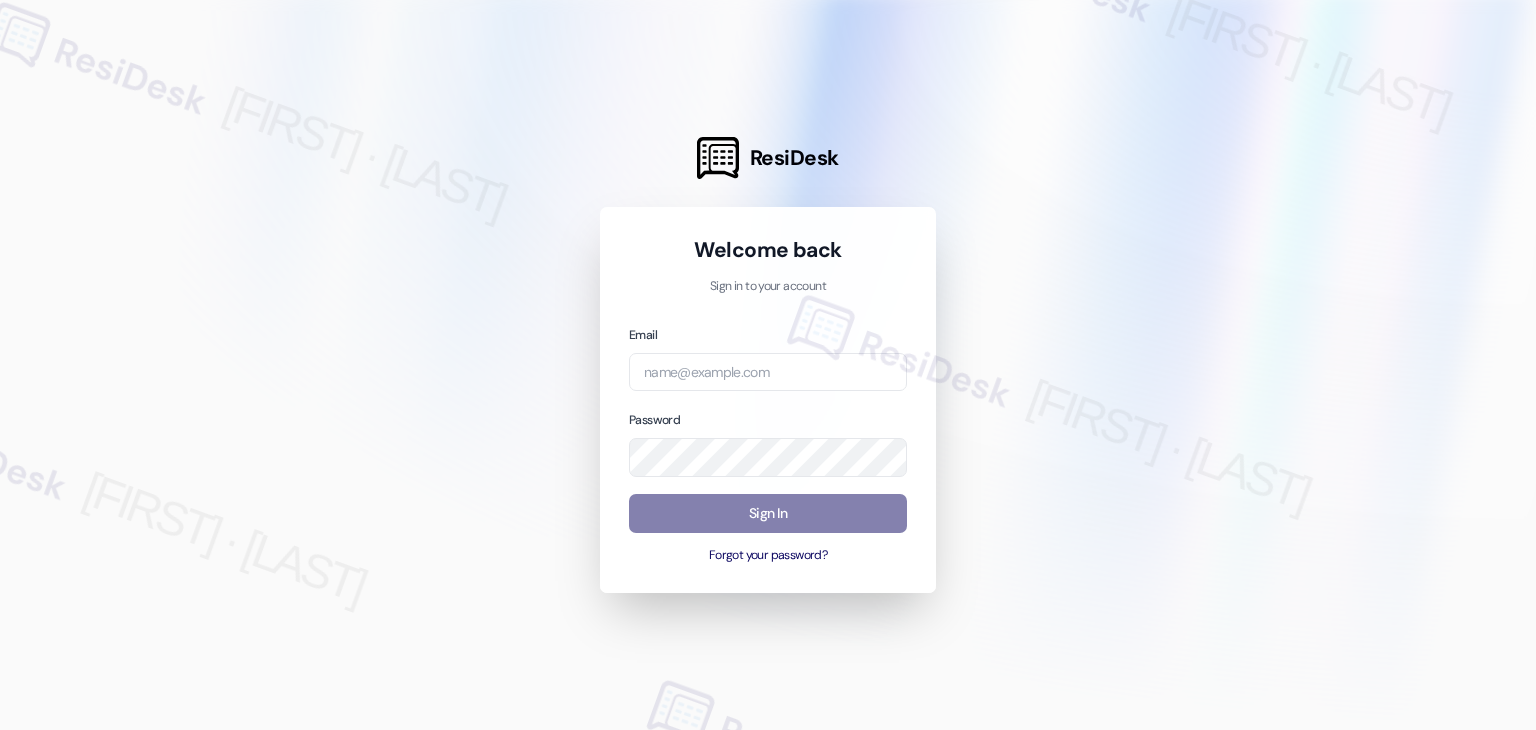 click at bounding box center [768, 365] 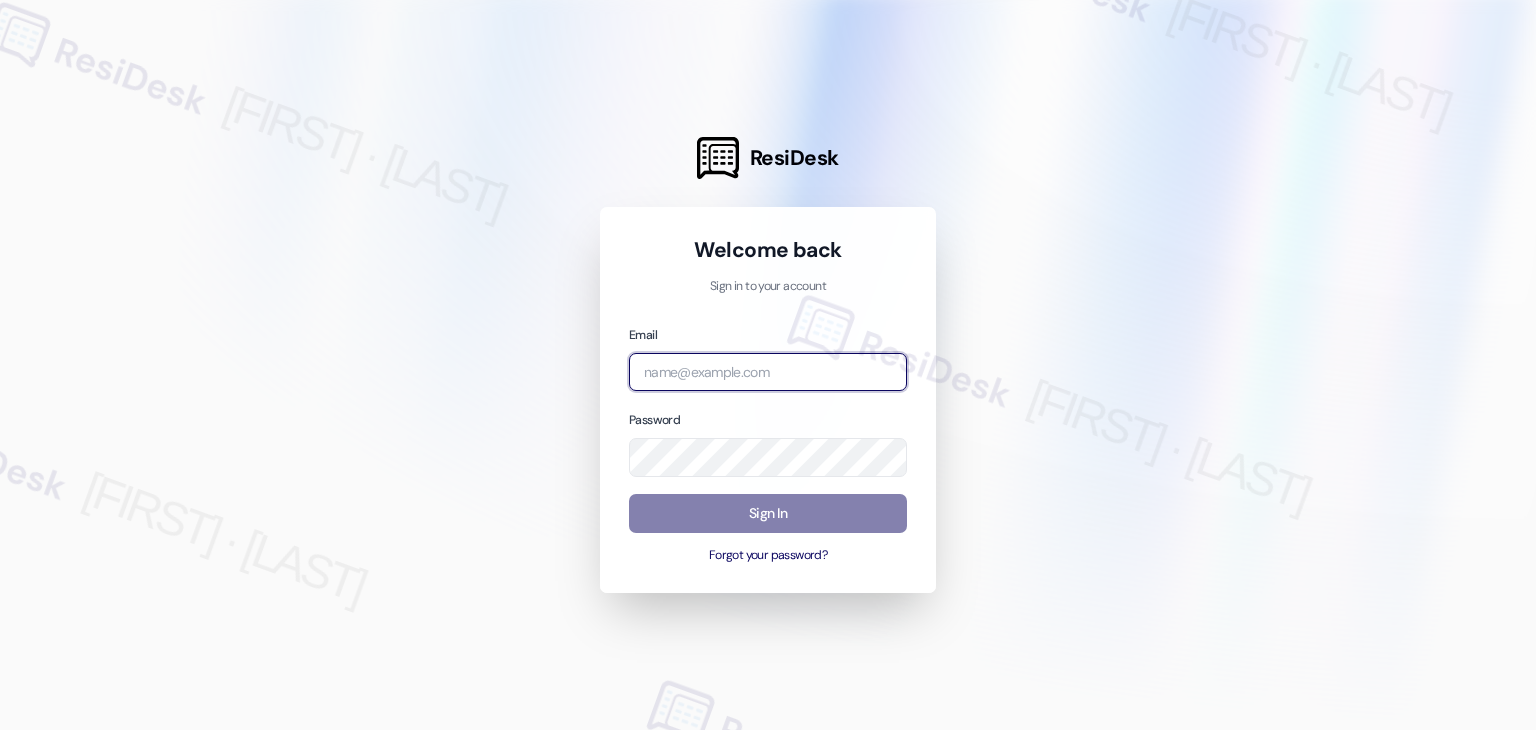 click at bounding box center (768, 372) 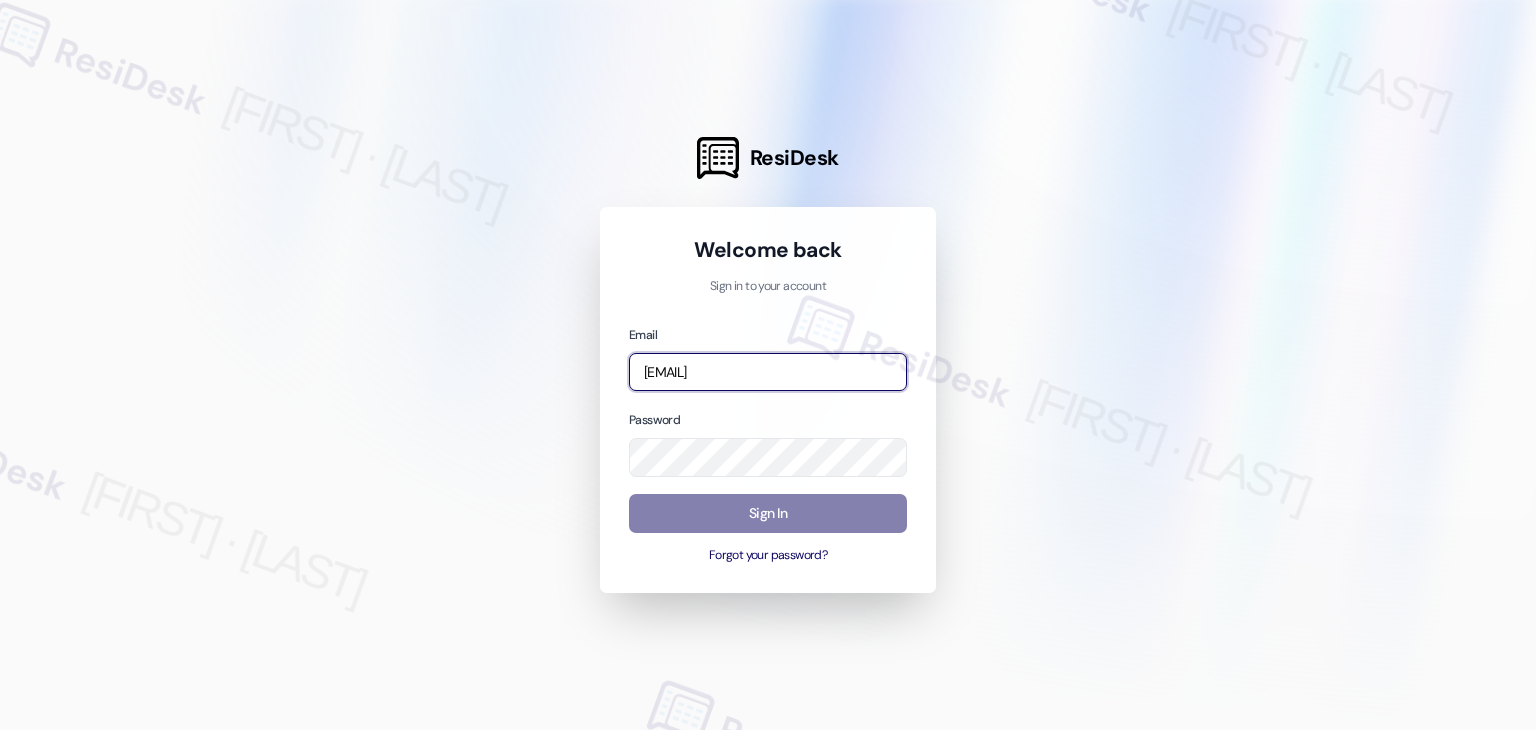 scroll, scrollTop: 0, scrollLeft: 30, axis: horizontal 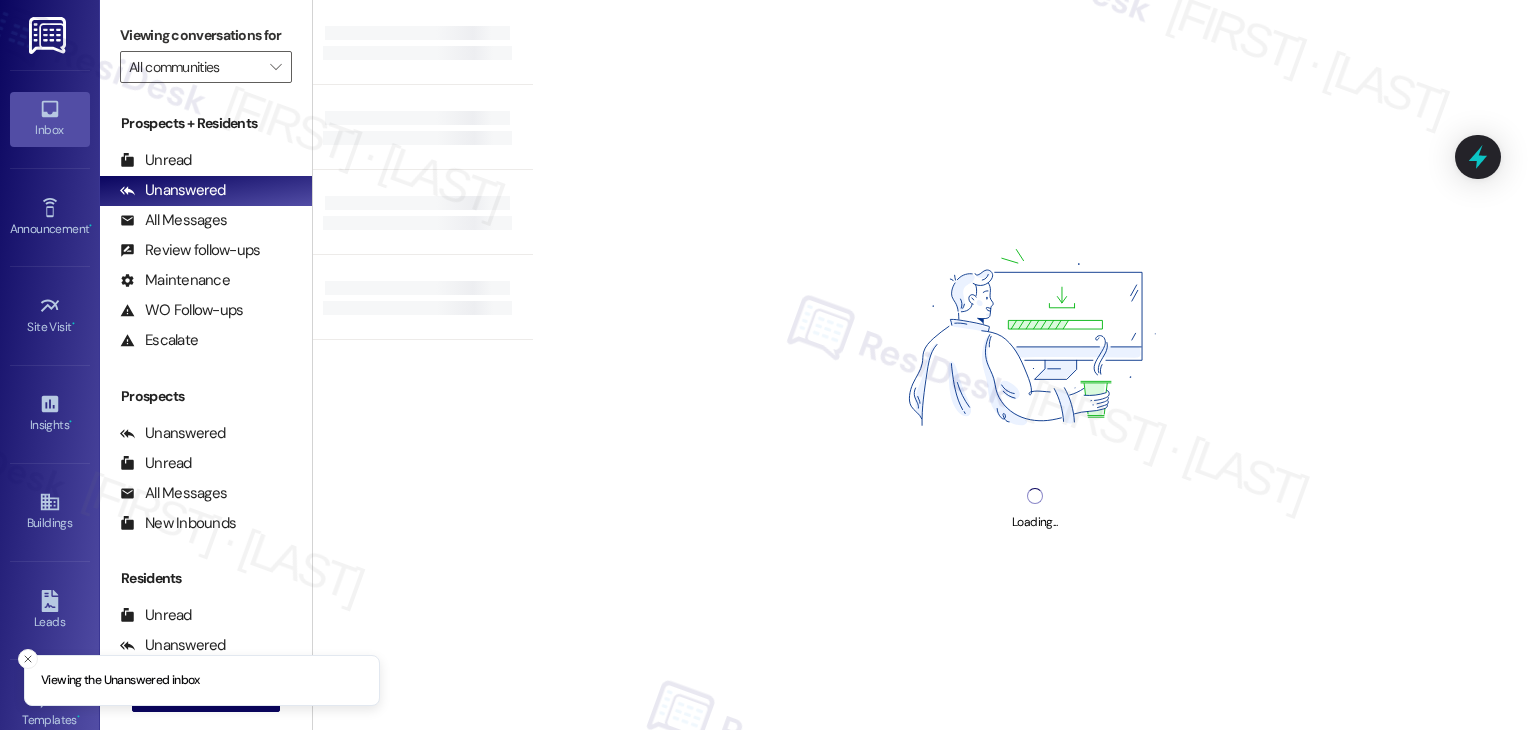 click on "Loading..." at bounding box center [1034, 365] 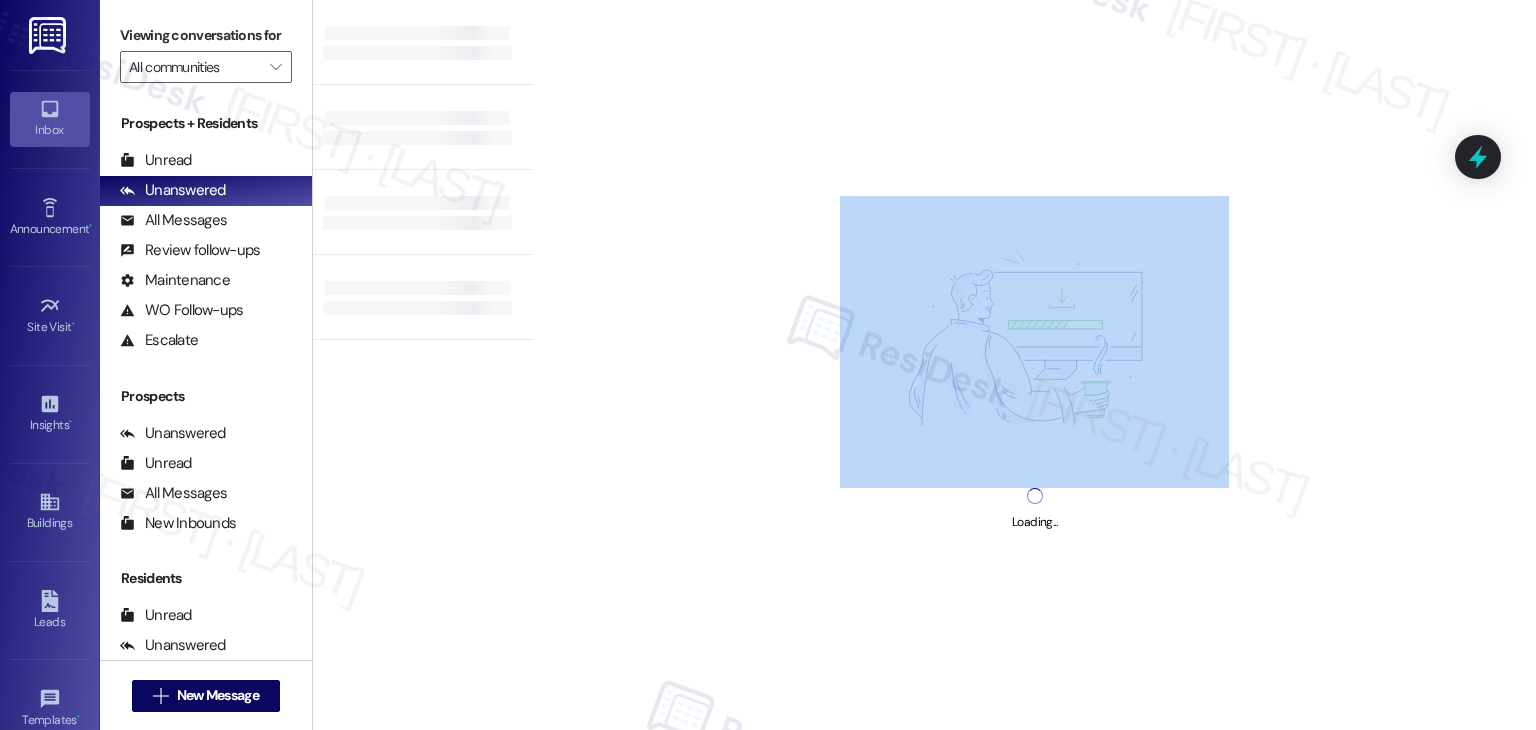 click on "Loading..." at bounding box center (1034, 365) 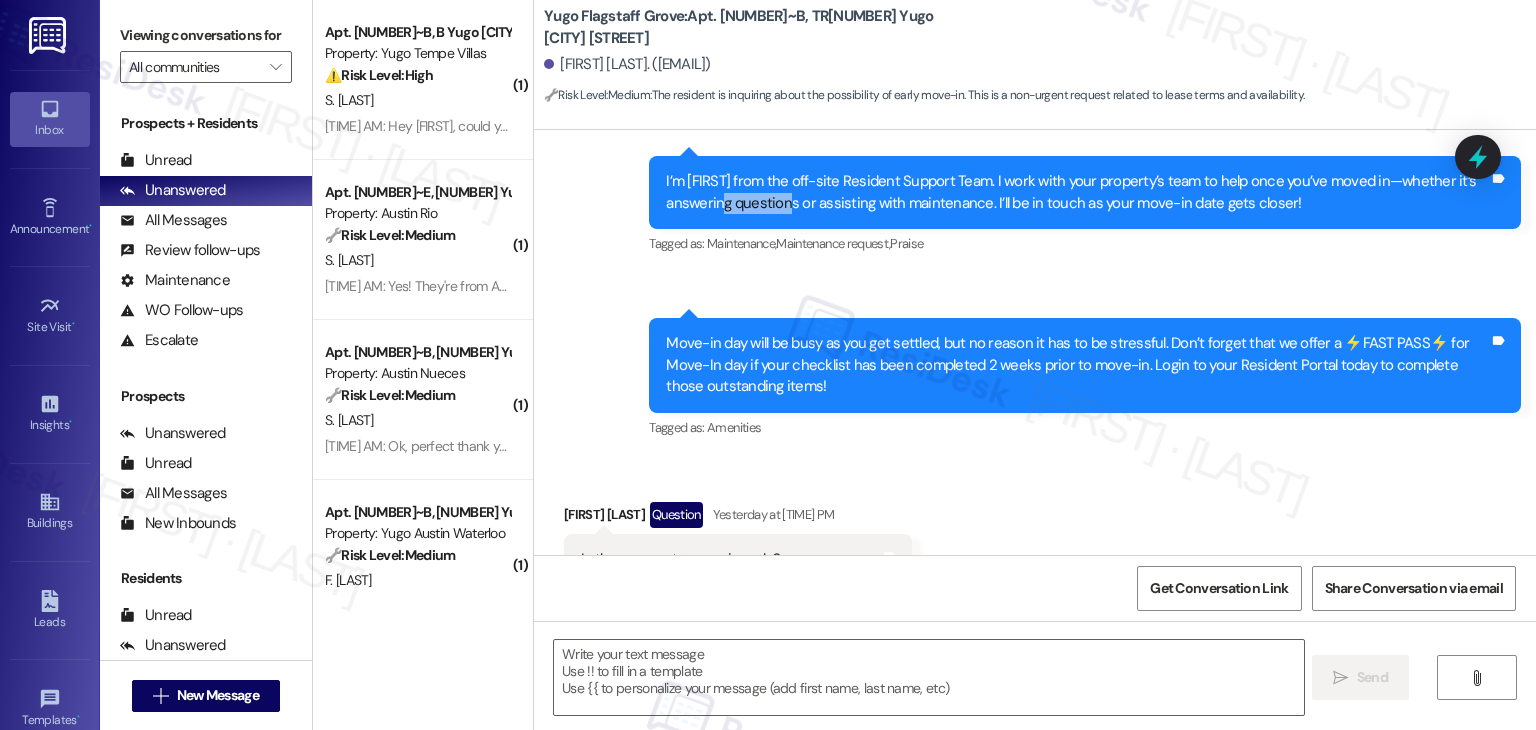 click on "Sent via SMS Sarah   (ResiDesk) Yesterday at 2:27 PM Hi Kendra! We’re so excited you’ve chosen Yugo Flagstaff Grove as your future home! Moving is an exciting time, and I want to make sure you feel confident and ready. (You can always reply STOP to opt out of future messages) Tags and notes Tagged as:   Praise Click to highlight conversations about Praise Sent via SMS 2:27 PM Sarah   (ResiDesk) Yesterday at 2:27 PM I’m Sarah from the off-site Resident Support Team. I work with your property’s team to help once you’ve moved in—whether it’s answering questions or assisting with maintenance. I’ll be in touch as your move-in date gets closer! Tags and notes Tagged as:   Maintenance ,  Click to highlight conversations about Maintenance Maintenance request ,  Click to highlight conversations about Maintenance request Praise Click to highlight conversations about Praise Sent via SMS 2:27 PM Sarah   (ResiDesk) Yesterday at 2:27 PM Tags and notes Tagged as:   Amenities" at bounding box center [1035, 189] 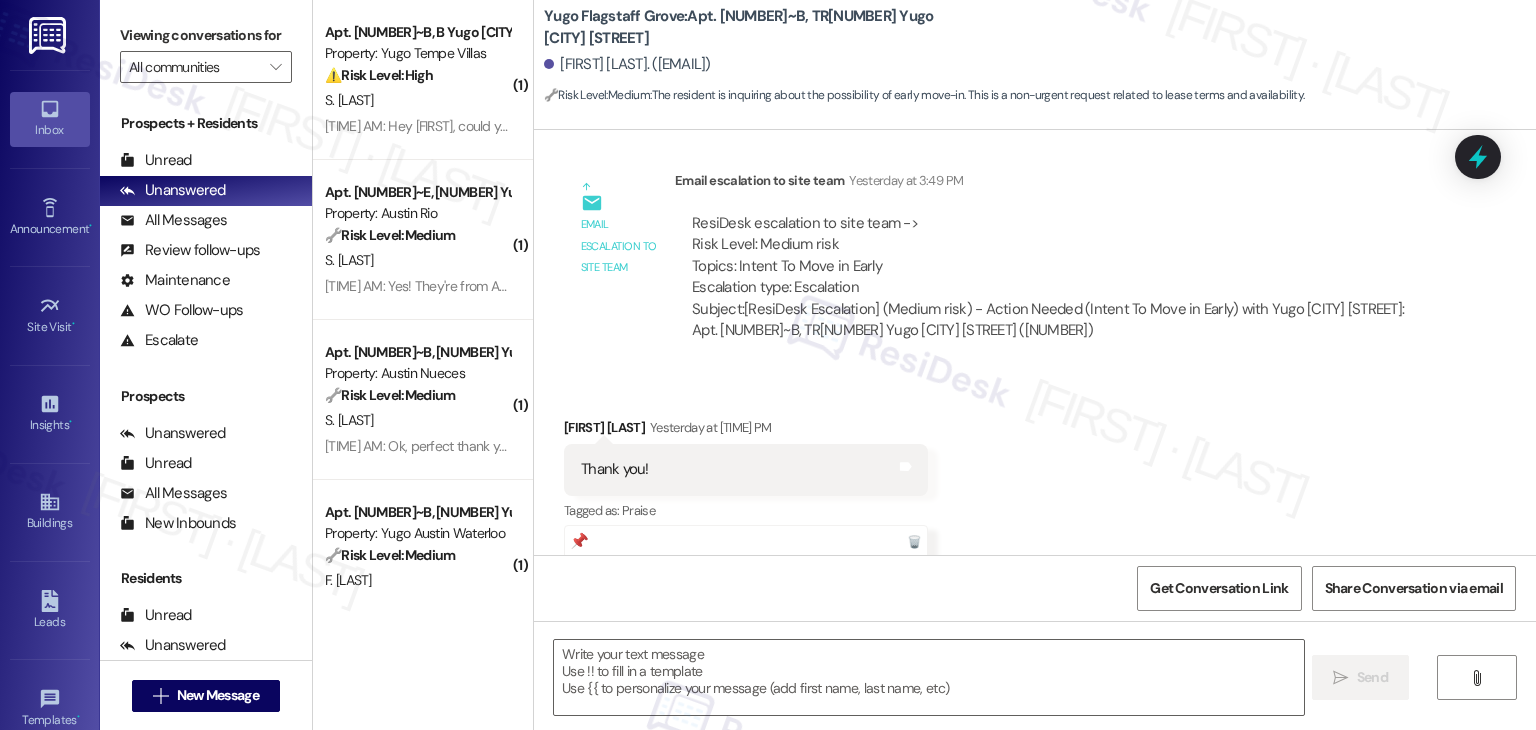 scroll, scrollTop: 1074, scrollLeft: 0, axis: vertical 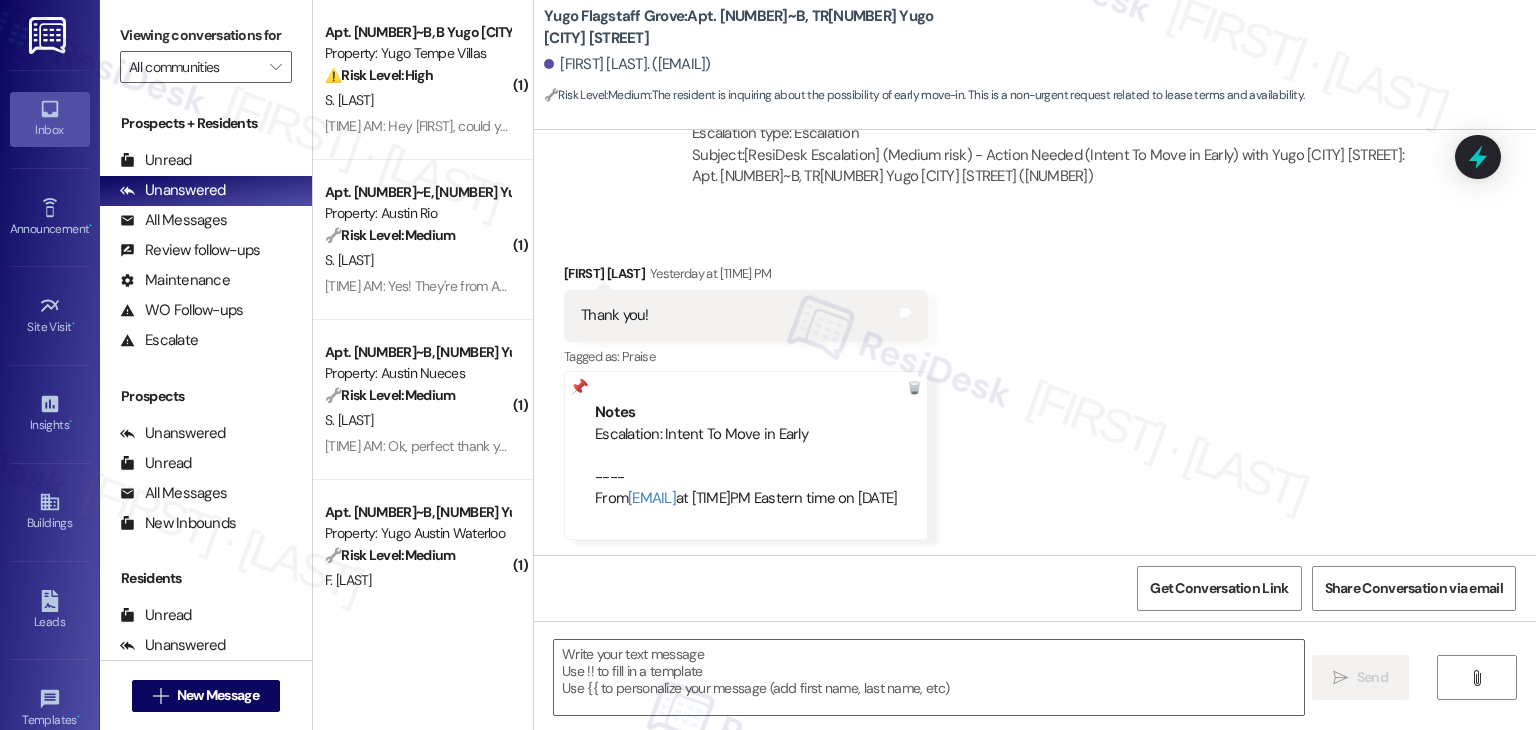 click on "Received via SMS Kendra Adams Yesterday at 3:50 PM Thank you! Tags and notes Tagged as:   Praise Click to highlight conversations about Praise Notes Escalation: Intent To Move in Early
----
From  automated-surveys-gsa-mary.grace.tingson@gsa.com  at 4:50PM Eastern time on 07/31/2025" at bounding box center [1035, 387] 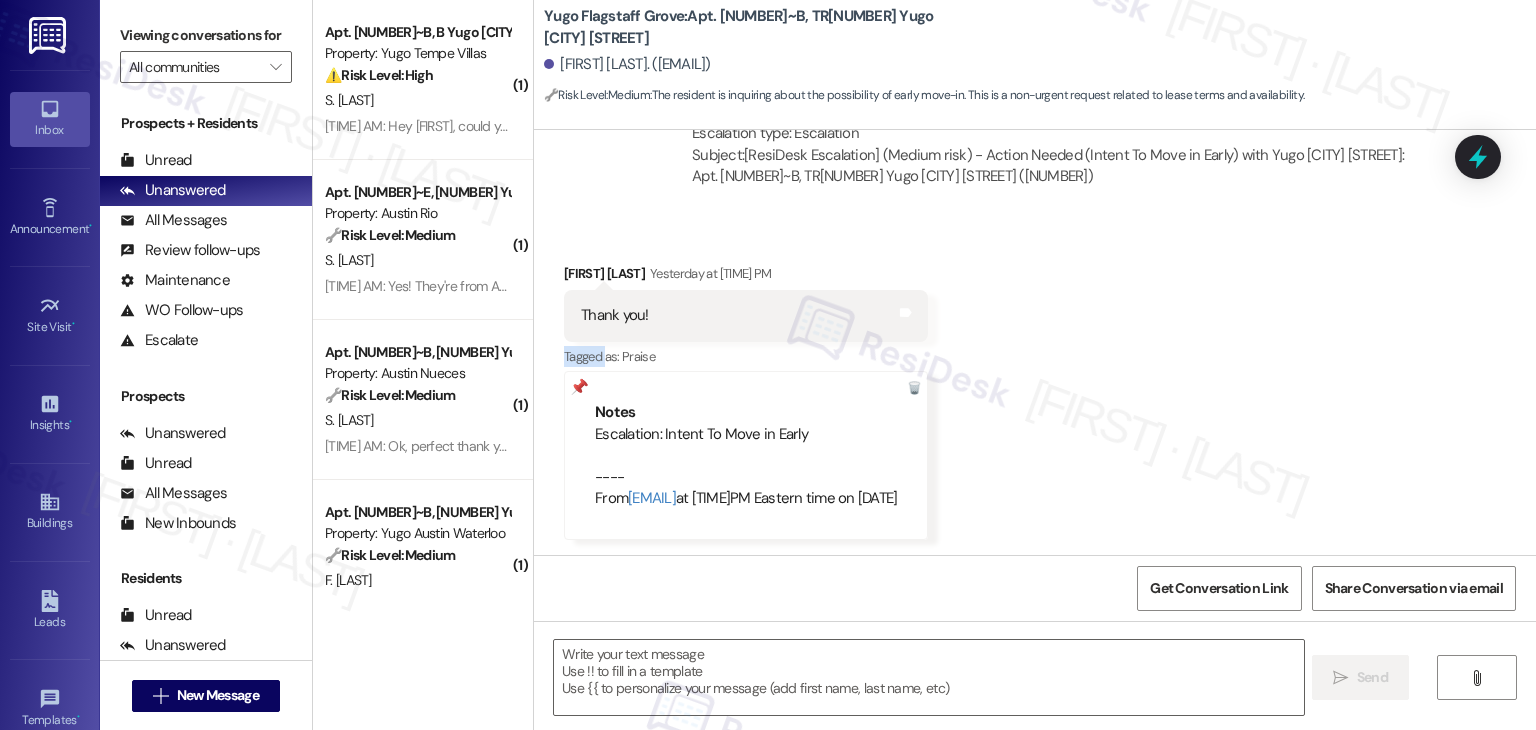 click on "Received via SMS Kendra Adams Yesterday at 3:50 PM Thank you! Tags and notes Tagged as:   Praise Click to highlight conversations about Praise Notes Escalation: Intent To Move in Early
----
From  automated-surveys-gsa-mary.grace.tingson@gsa.com  at 4:50PM Eastern time on 07/31/2025" at bounding box center (1035, 387) 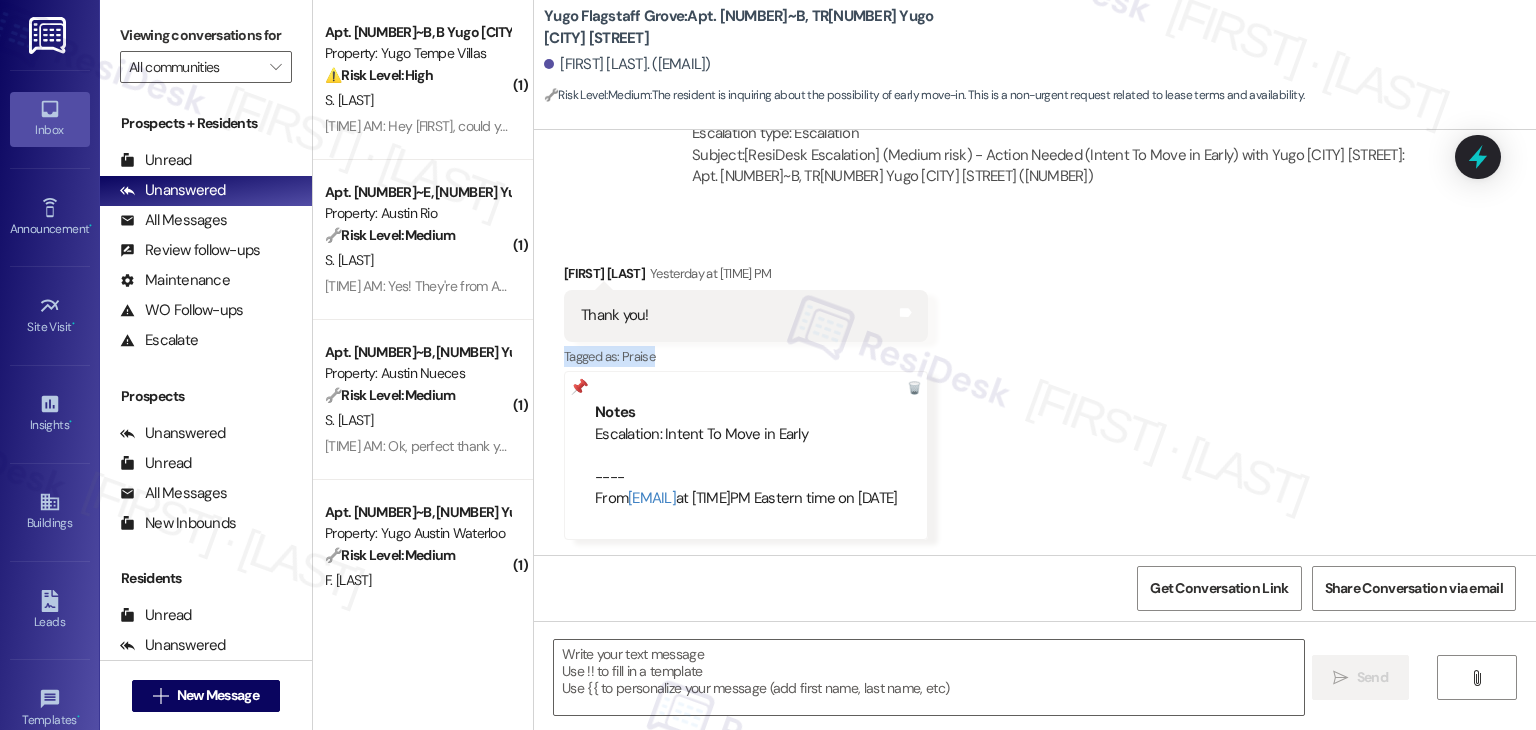 click on "Received via SMS Kendra Adams Yesterday at 3:50 PM Thank you! Tags and notes Tagged as:   Praise Click to highlight conversations about Praise Notes Escalation: Intent To Move in Early
----
From  automated-surveys-gsa-mary.grace.tingson@gsa.com  at 4:50PM Eastern time on 07/31/2025" at bounding box center (1035, 387) 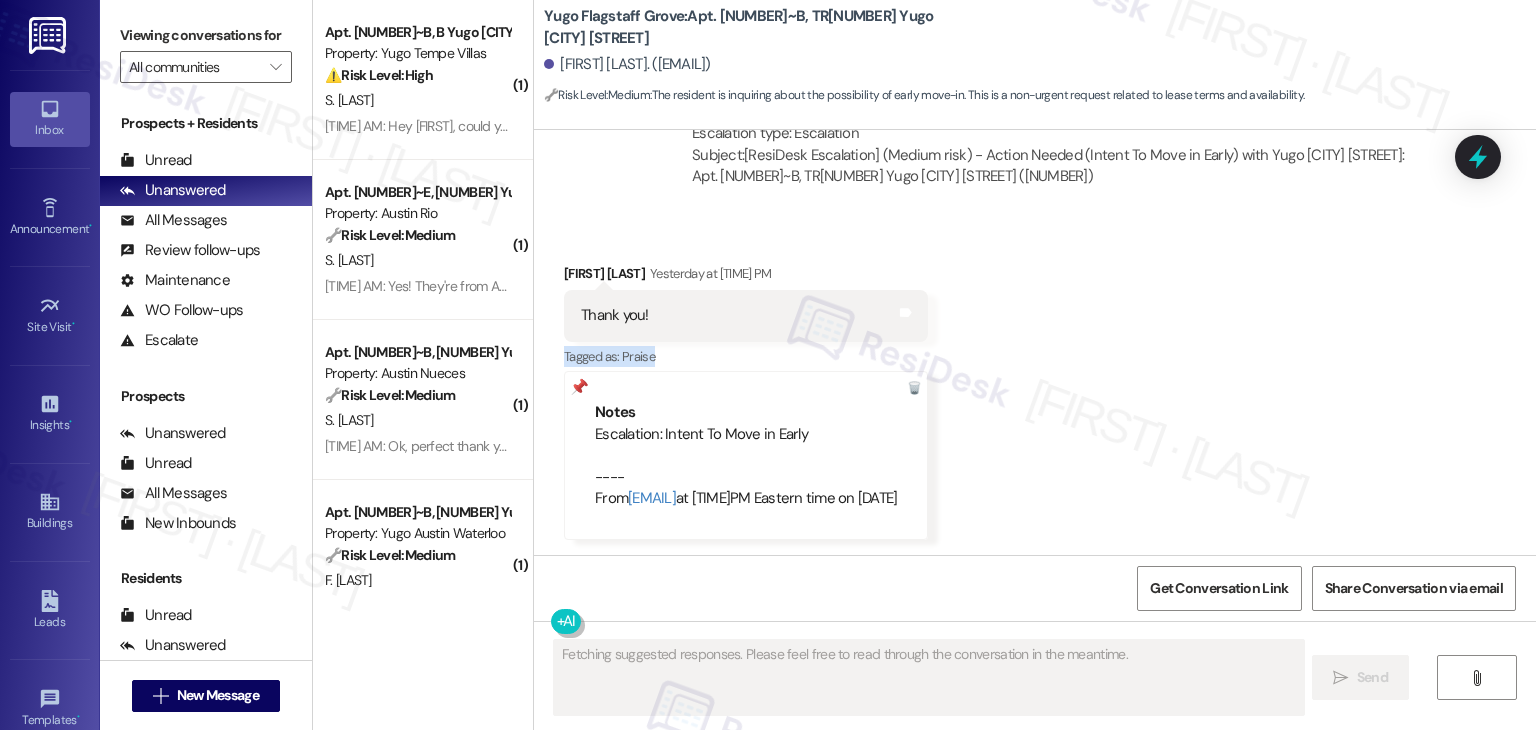 click on "Received via SMS Kendra Adams Yesterday at 3:50 PM Thank you! Tags and notes Tagged as:   Praise Click to highlight conversations about Praise Notes Escalation: Intent To Move in Early
----
From  automated-surveys-gsa-mary.grace.tingson@gsa.com  at 4:50PM Eastern time on 07/31/2025" at bounding box center (1035, 387) 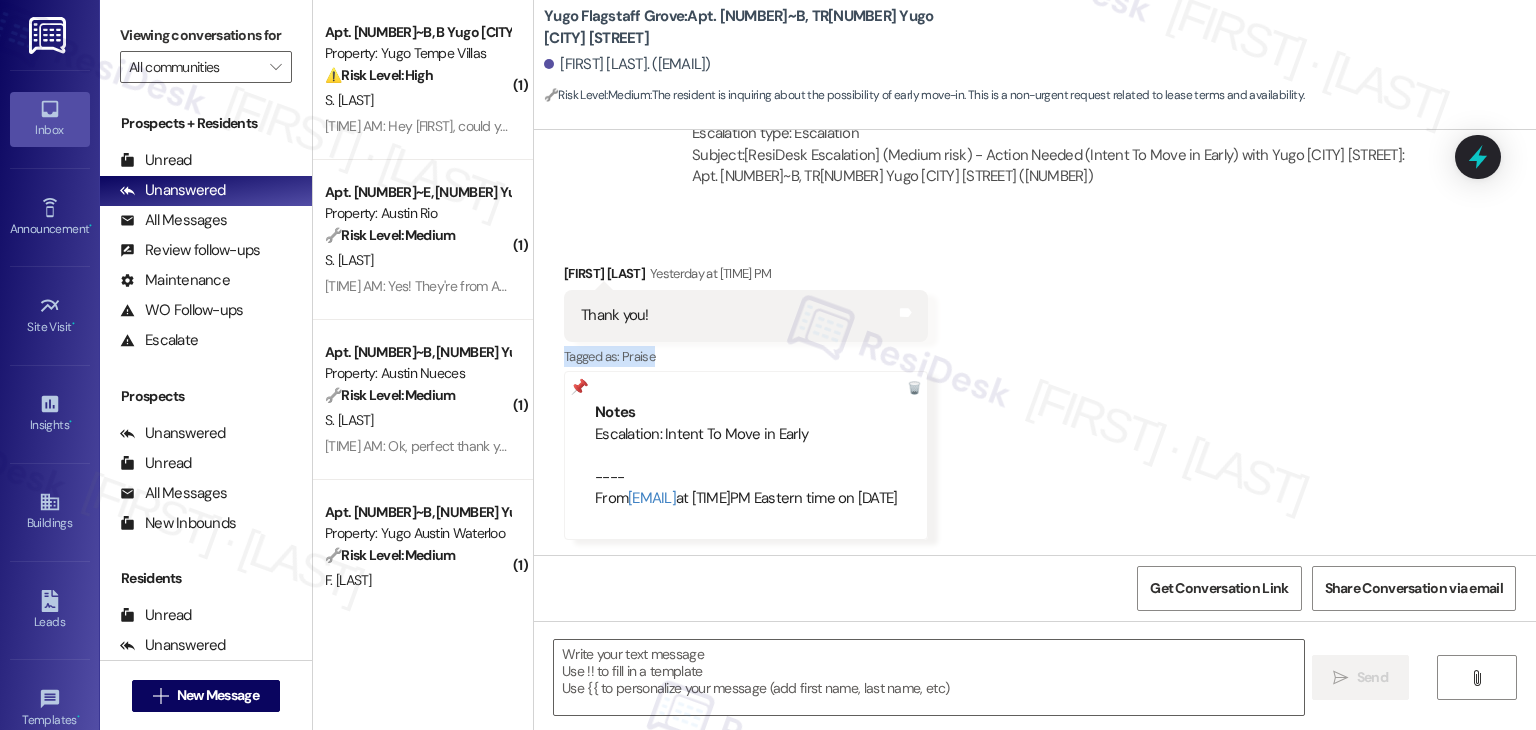 click on "Received via SMS Kendra Adams Yesterday at 3:50 PM Thank you! Tags and notes Tagged as:   Praise Click to highlight conversations about Praise Notes Escalation: Intent To Move in Early
----
From  automated-surveys-gsa-mary.grace.tingson@gsa.com  at 4:50PM Eastern time on 07/31/2025" at bounding box center [1035, 387] 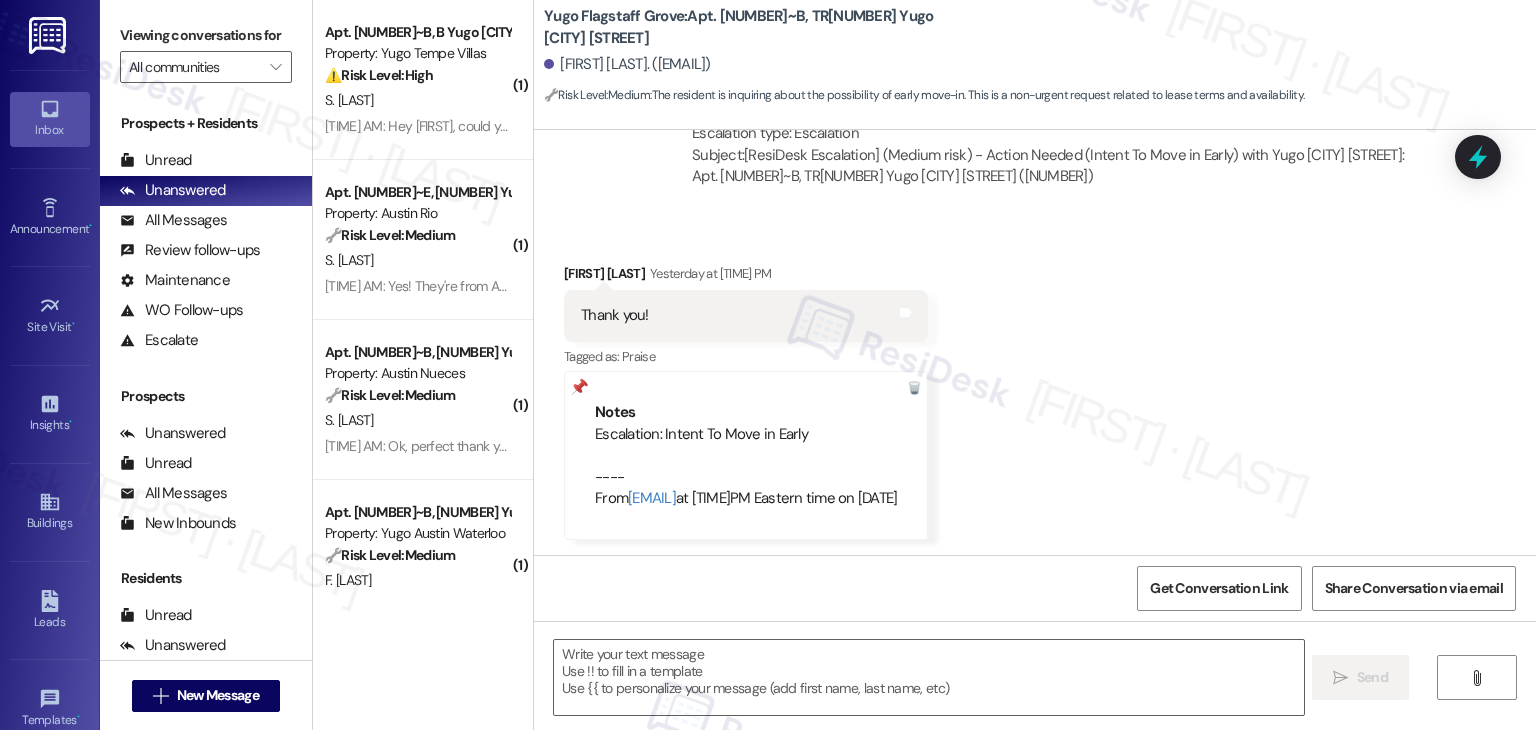 click on "Received via SMS Kendra Adams Yesterday at 3:50 PM Thank you! Tags and notes Tagged as:   Praise Click to highlight conversations about Praise Notes Escalation: Intent To Move in Early
----
From  automated-surveys-gsa-mary.grace.tingson@gsa.com  at 4:50PM Eastern time on 07/31/2025" at bounding box center [1035, 387] 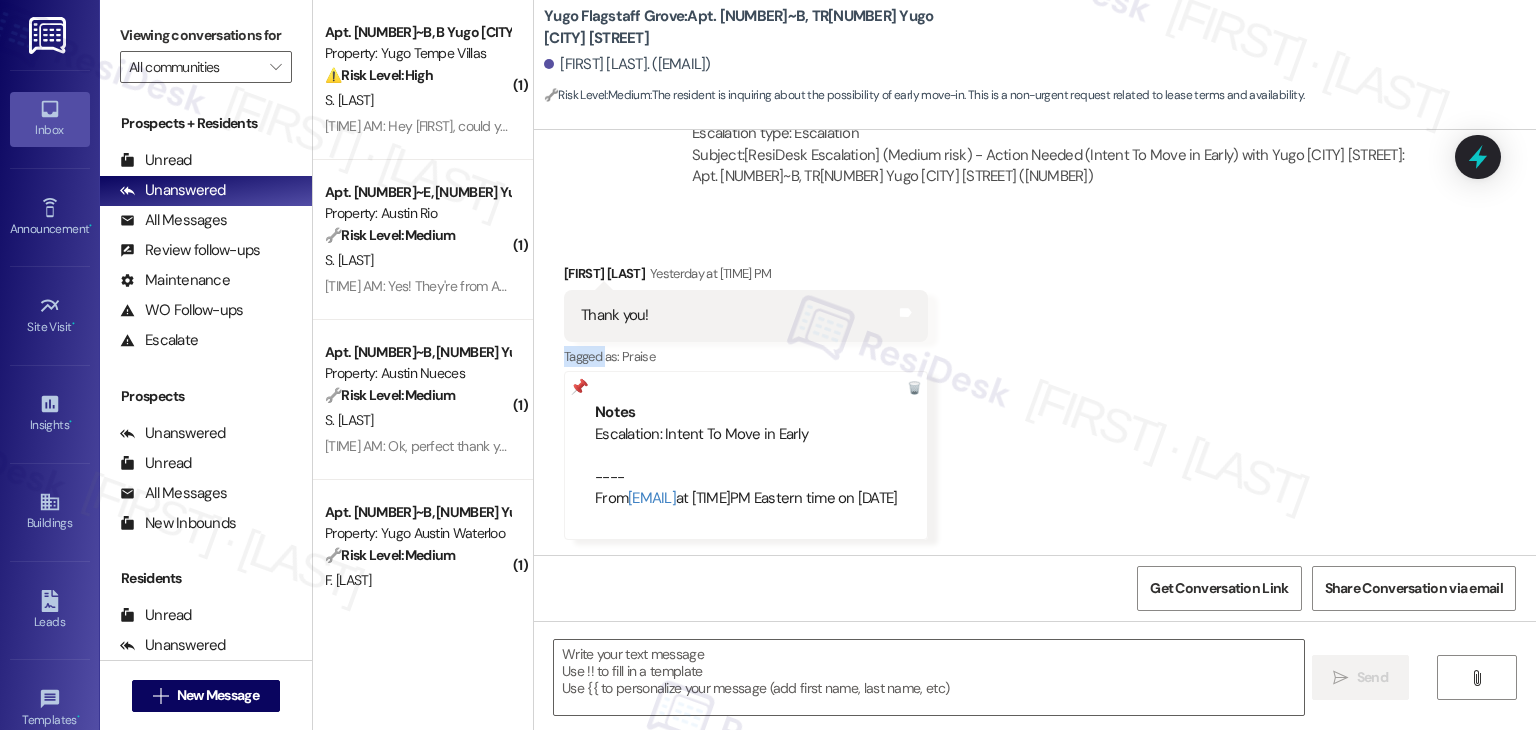 click on "Received via SMS Kendra Adams Yesterday at 3:50 PM Thank you! Tags and notes Tagged as:   Praise Click to highlight conversations about Praise Notes Escalation: Intent To Move in Early
----
From  automated-surveys-gsa-mary.grace.tingson@gsa.com  at 4:50PM Eastern time on 07/31/2025" at bounding box center [1035, 387] 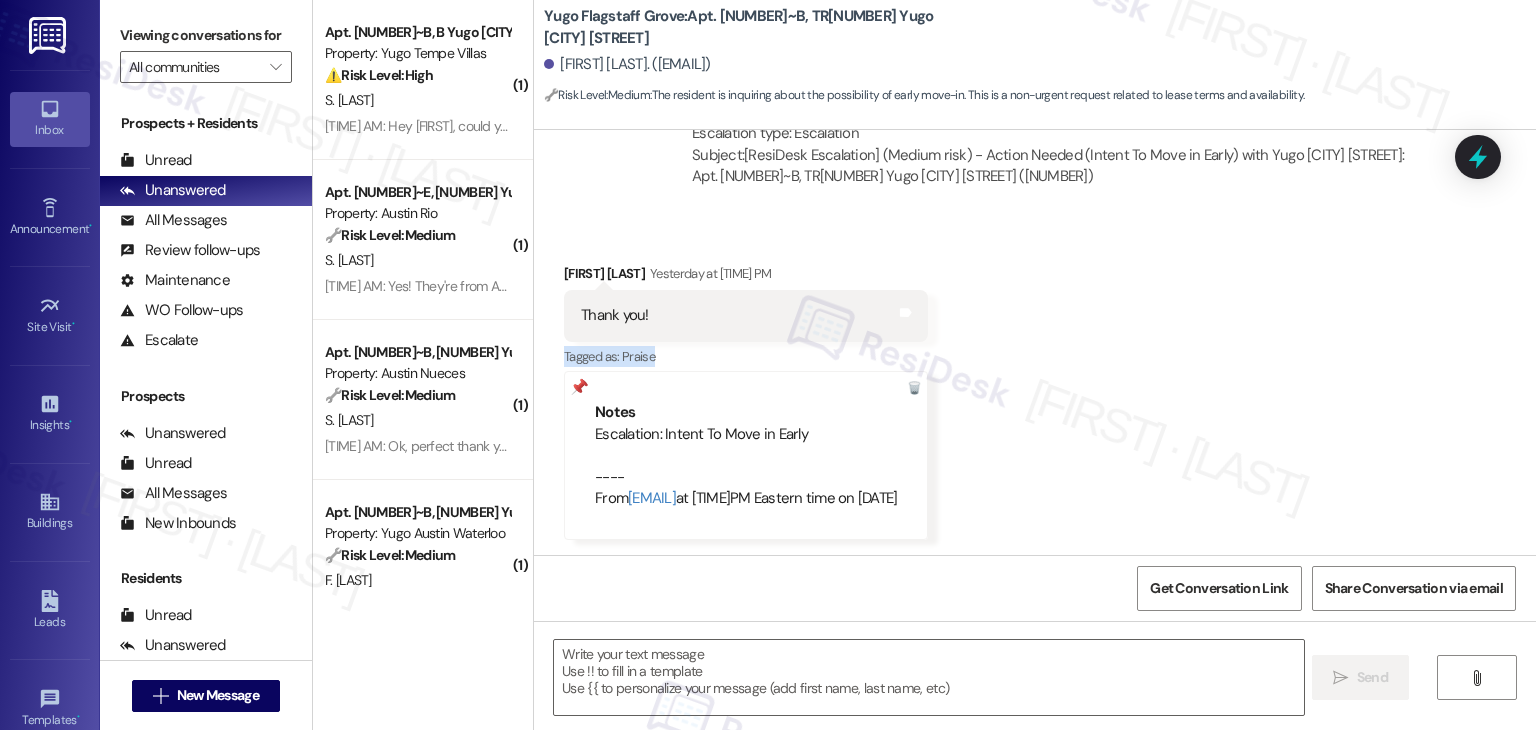 click on "Received via SMS Kendra Adams Yesterday at 3:50 PM Thank you! Tags and notes Tagged as:   Praise Click to highlight conversations about Praise Notes Escalation: Intent To Move in Early
----
From  automated-surveys-gsa-mary.grace.tingson@gsa.com  at 4:50PM Eastern time on 07/31/2025" at bounding box center (1035, 387) 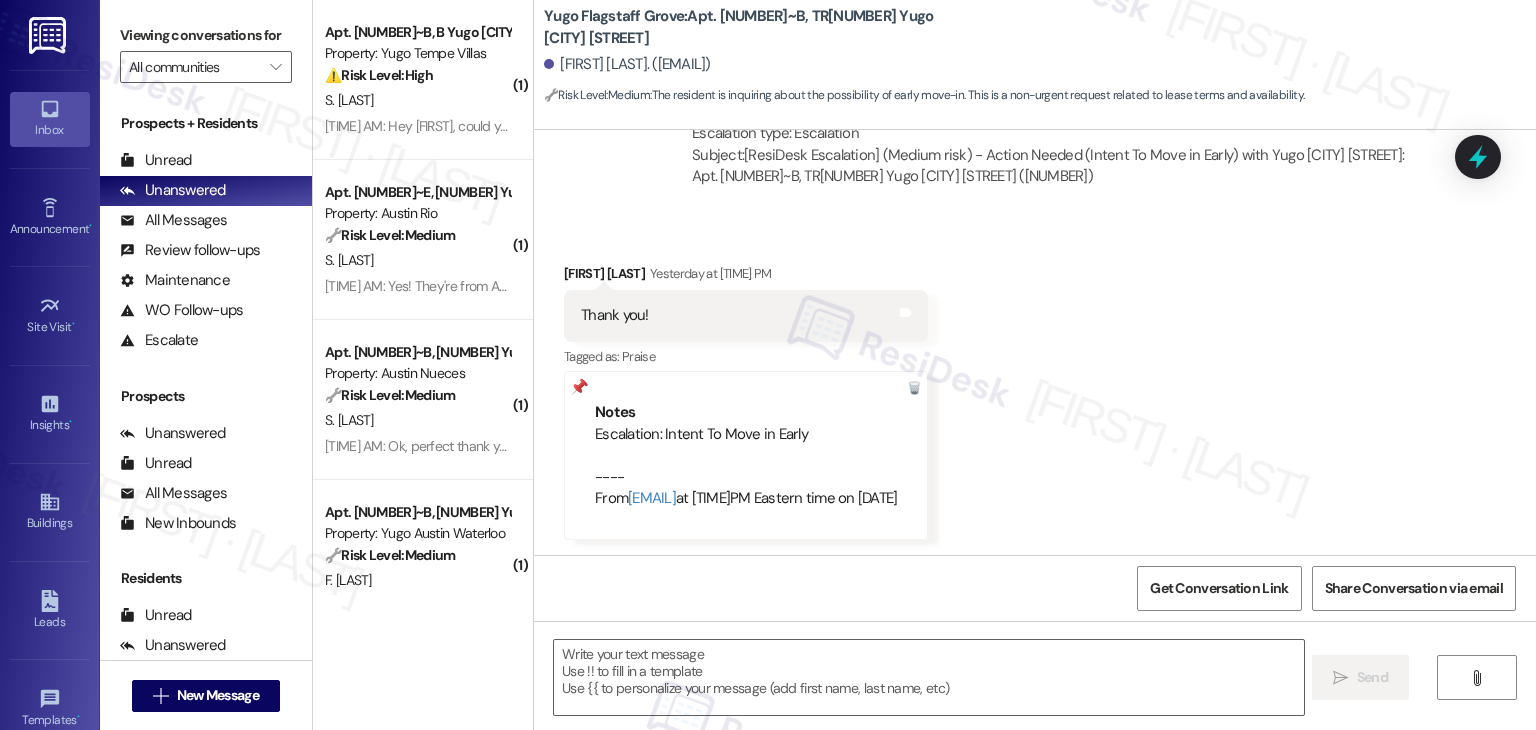 click on "Received via SMS Kendra Adams Yesterday at 3:50 PM Thank you! Tags and notes Tagged as:   Praise Click to highlight conversations about Praise Notes Escalation: Intent To Move in Early
----
From  automated-surveys-gsa-mary.grace.tingson@gsa.com  at 4:50PM Eastern time on 07/31/2025" at bounding box center (1035, 387) 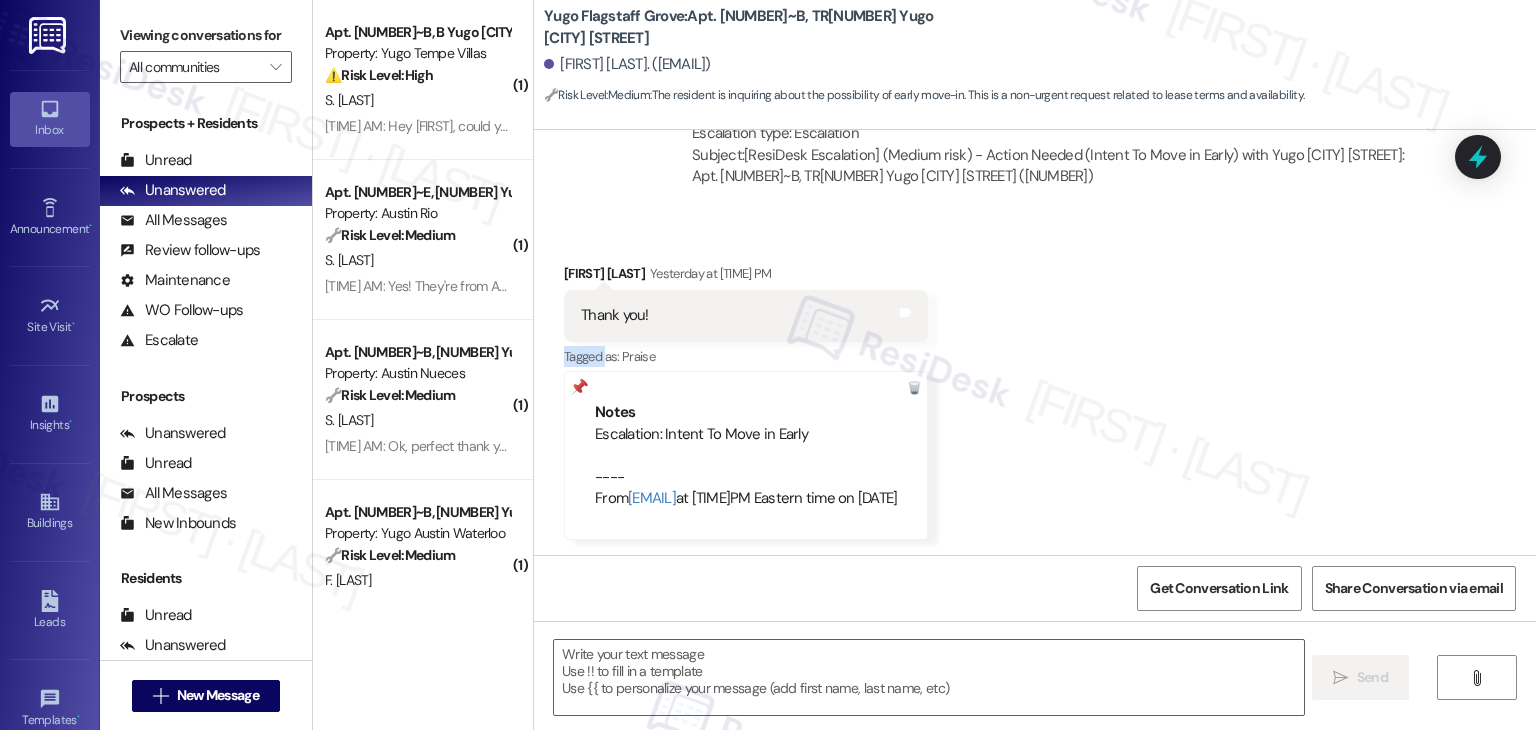 click on "Received via SMS Kendra Adams Yesterday at 3:50 PM Thank you! Tags and notes Tagged as:   Praise Click to highlight conversations about Praise Notes Escalation: Intent To Move in Early
----
From  automated-surveys-gsa-mary.grace.tingson@gsa.com  at 4:50PM Eastern time on 07/31/2025" at bounding box center (1035, 387) 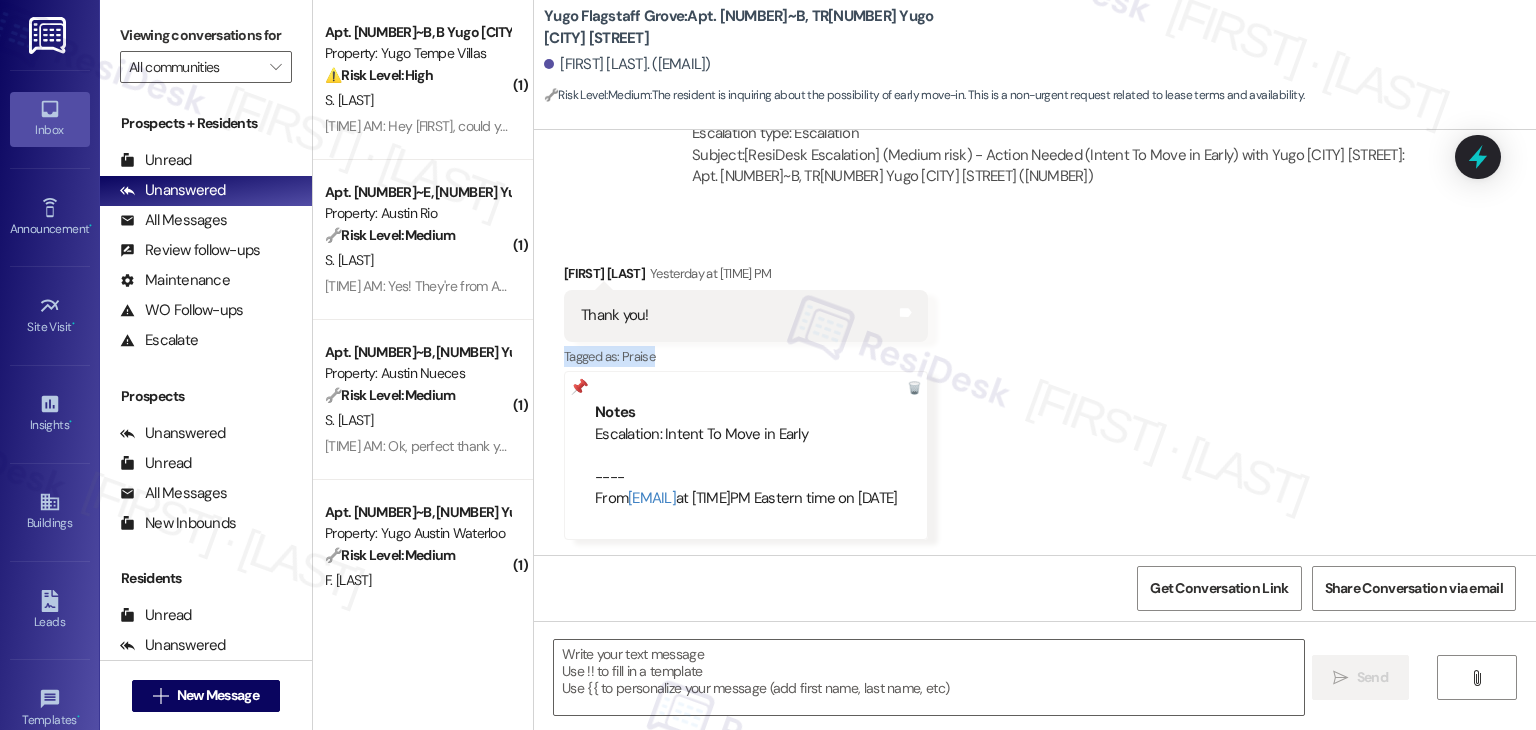click on "Received via SMS Kendra Adams Yesterday at 3:50 PM Thank you! Tags and notes Tagged as:   Praise Click to highlight conversations about Praise Notes Escalation: Intent To Move in Early
----
From  automated-surveys-gsa-mary.grace.tingson@gsa.com  at 4:50PM Eastern time on 07/31/2025" at bounding box center [1035, 387] 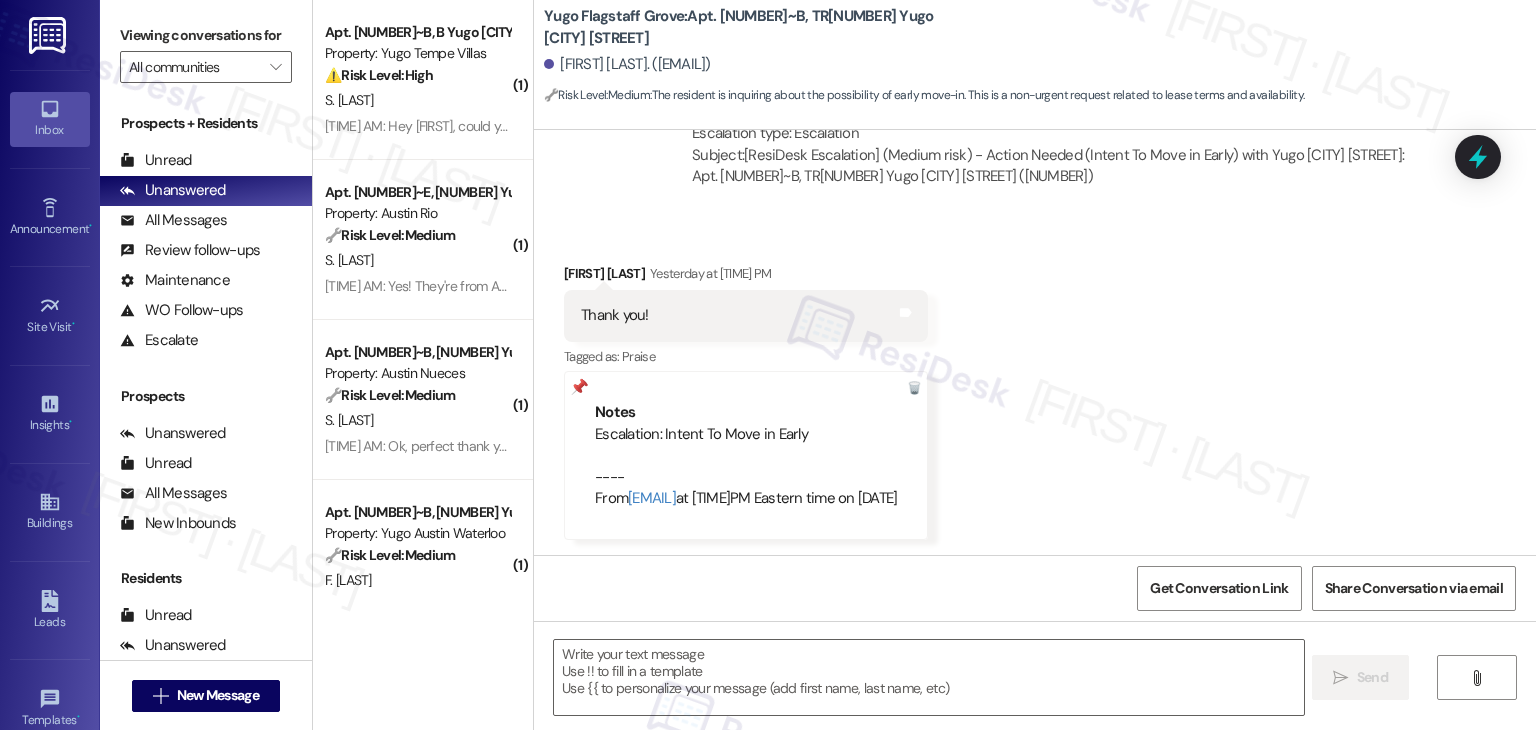 click on "Received via SMS Kendra Adams Yesterday at 3:50 PM Thank you! Tags and notes Tagged as:   Praise Click to highlight conversations about Praise Notes Escalation: Intent To Move in Early
----
From  automated-surveys-gsa-mary.grace.tingson@gsa.com  at 4:50PM Eastern time on 07/31/2025" at bounding box center [1035, 387] 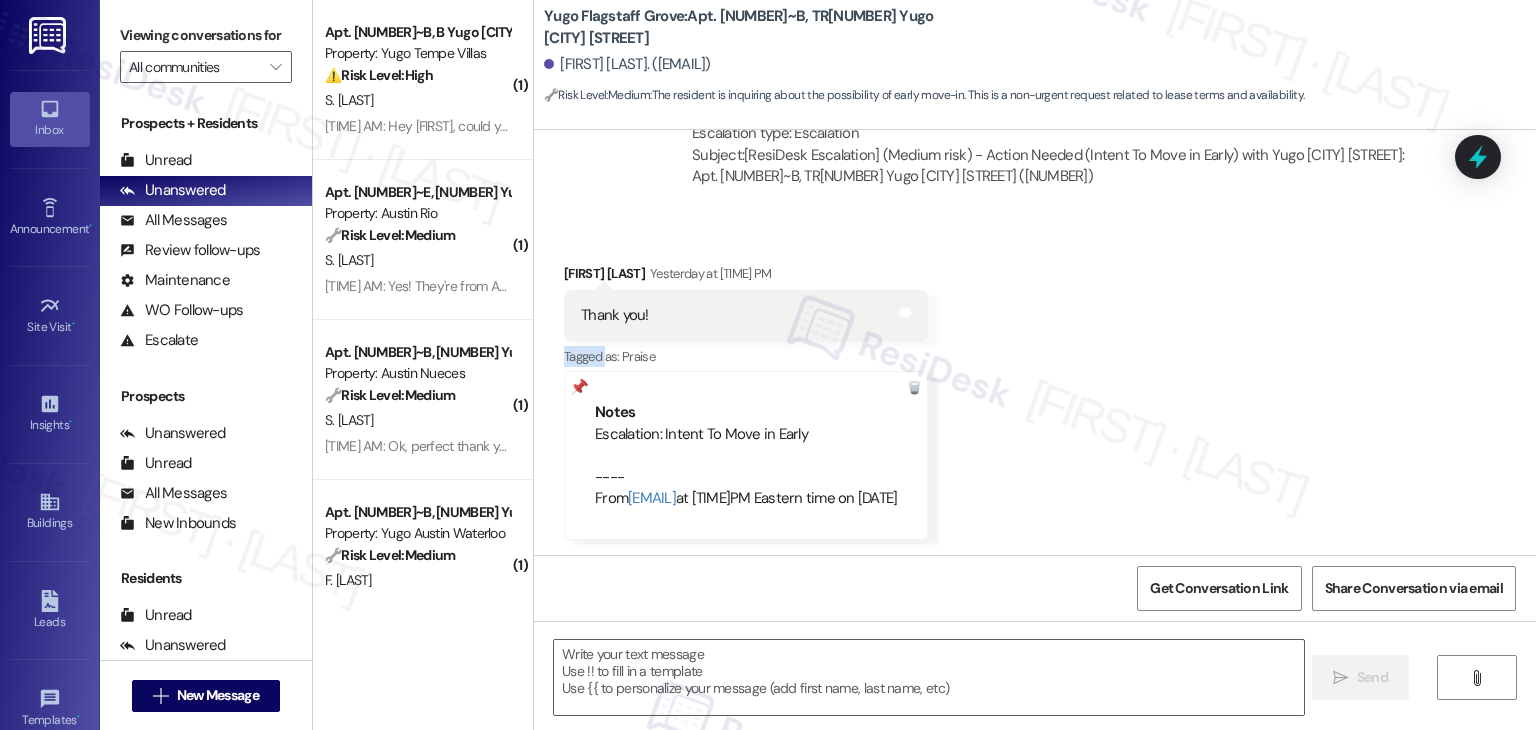 click on "Received via SMS Kendra Adams Yesterday at 3:50 PM Thank you! Tags and notes Tagged as:   Praise Click to highlight conversations about Praise Notes Escalation: Intent To Move in Early
----
From  automated-surveys-gsa-mary.grace.tingson@gsa.com  at 4:50PM Eastern time on 07/31/2025" at bounding box center (1035, 387) 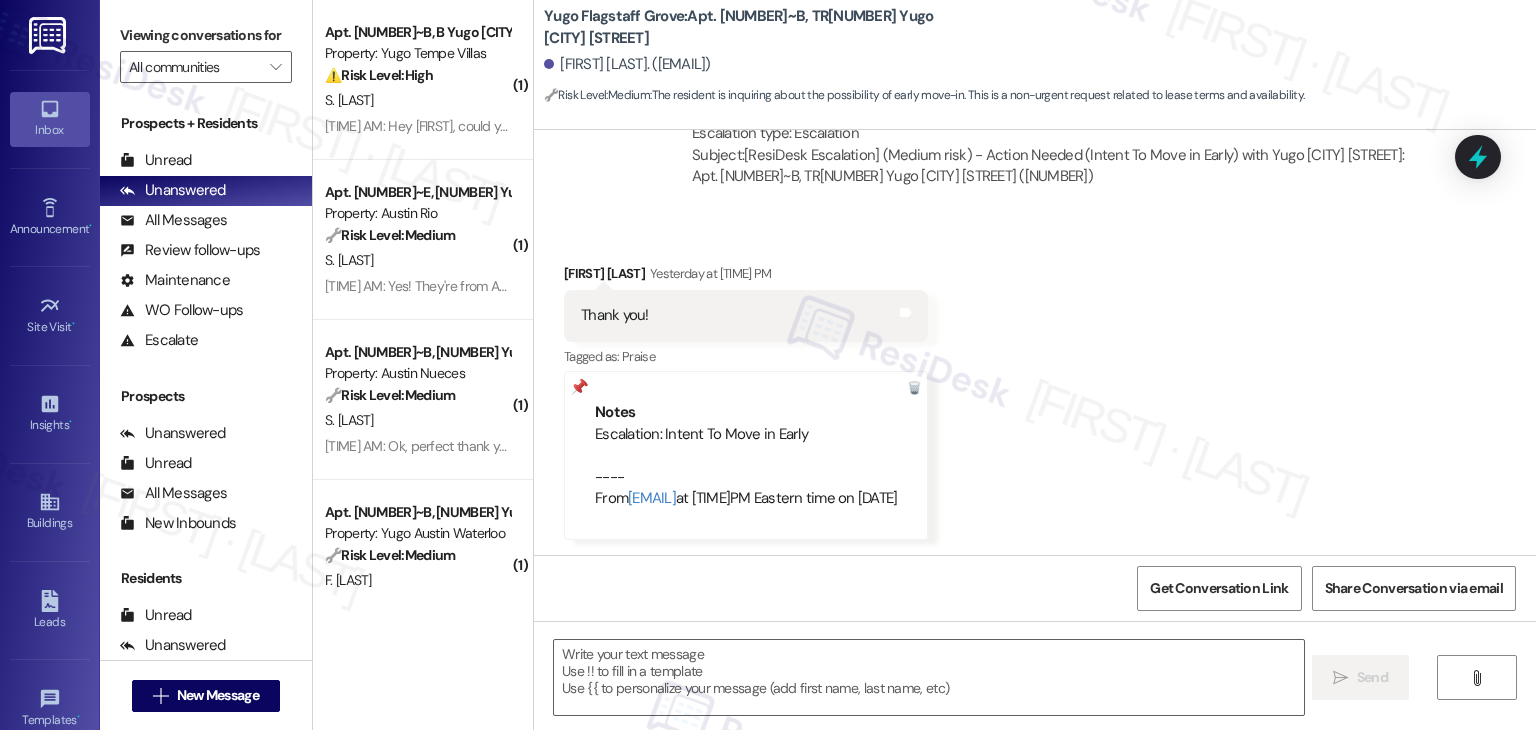 click on "Received via SMS Kendra Adams Yesterday at 3:50 PM Thank you! Tags and notes Tagged as:   Praise Click to highlight conversations about Praise Notes Escalation: Intent To Move in Early
----
From  automated-surveys-gsa-mary.grace.tingson@gsa.com  at 4:50PM Eastern time on 07/31/2025" at bounding box center (1035, 387) 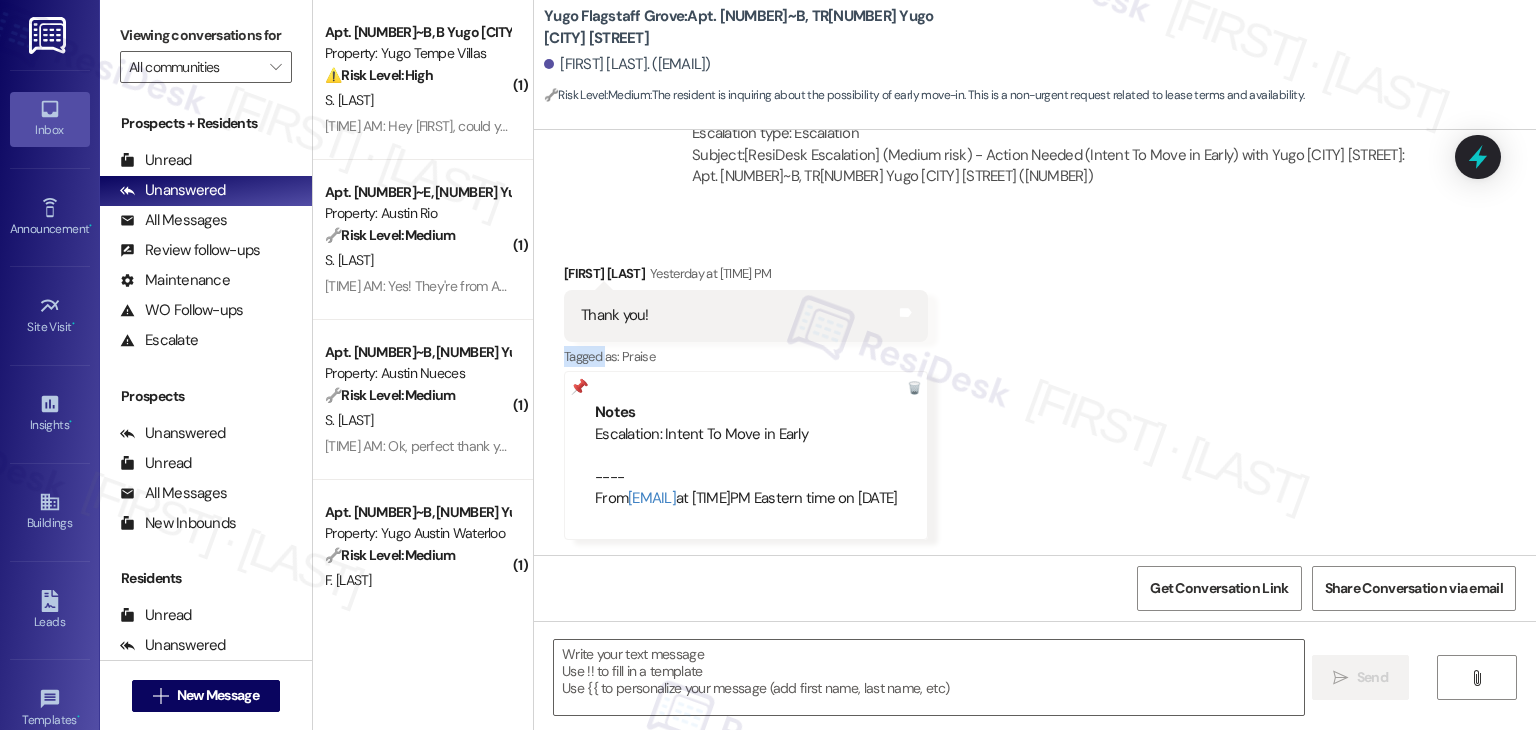 click on "Received via SMS Kendra Adams Yesterday at 3:50 PM Thank you! Tags and notes Tagged as:   Praise Click to highlight conversations about Praise Notes Escalation: Intent To Move in Early
----
From  automated-surveys-gsa-mary.grace.tingson@gsa.com  at 4:50PM Eastern time on 07/31/2025" at bounding box center (1035, 387) 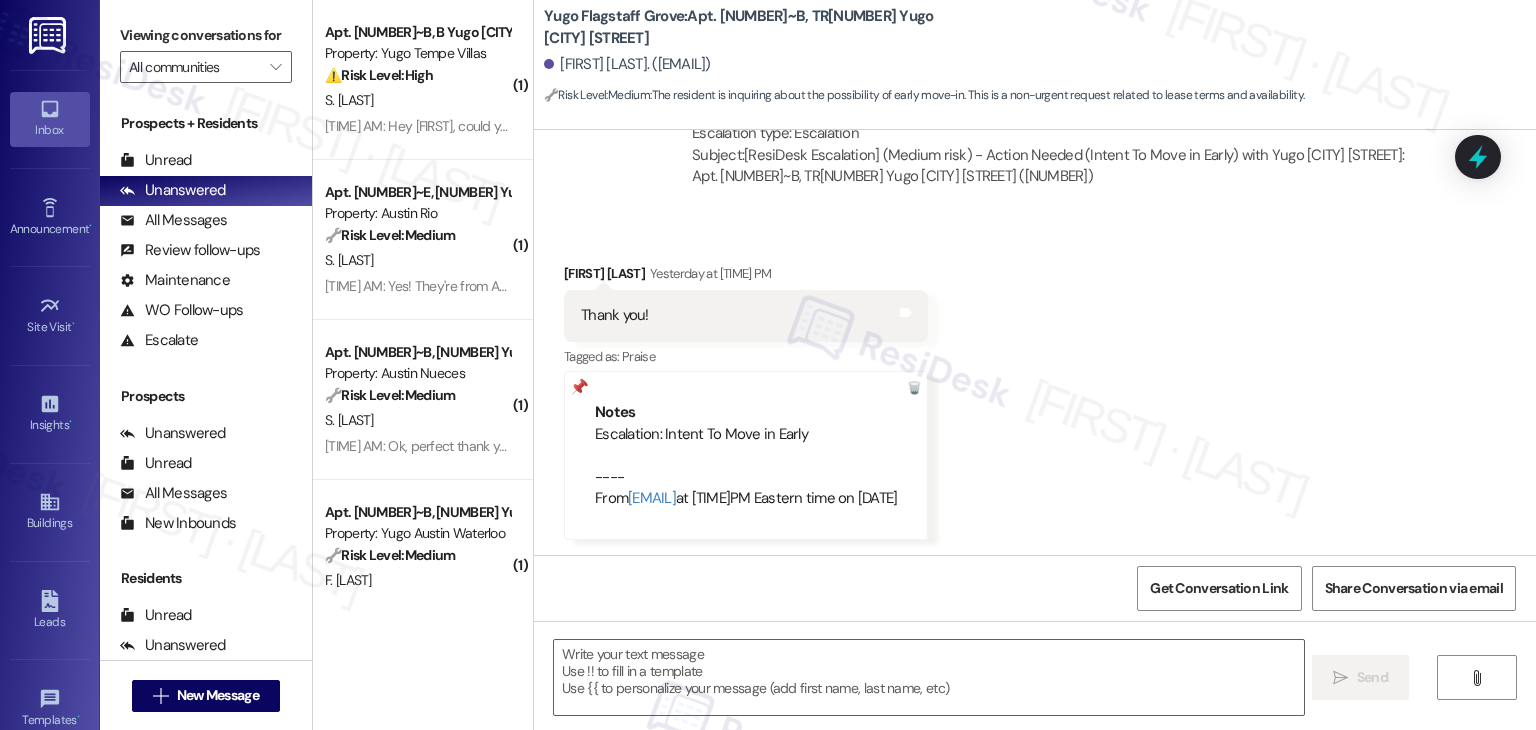 click on "Received via SMS Kendra Adams Yesterday at 3:50 PM Thank you! Tags and notes Tagged as:   Praise Click to highlight conversations about Praise Notes Escalation: Intent To Move in Early
----
From  automated-surveys-gsa-mary.grace.tingson@gsa.com  at 4:50PM Eastern time on 07/31/2025" at bounding box center (1035, 387) 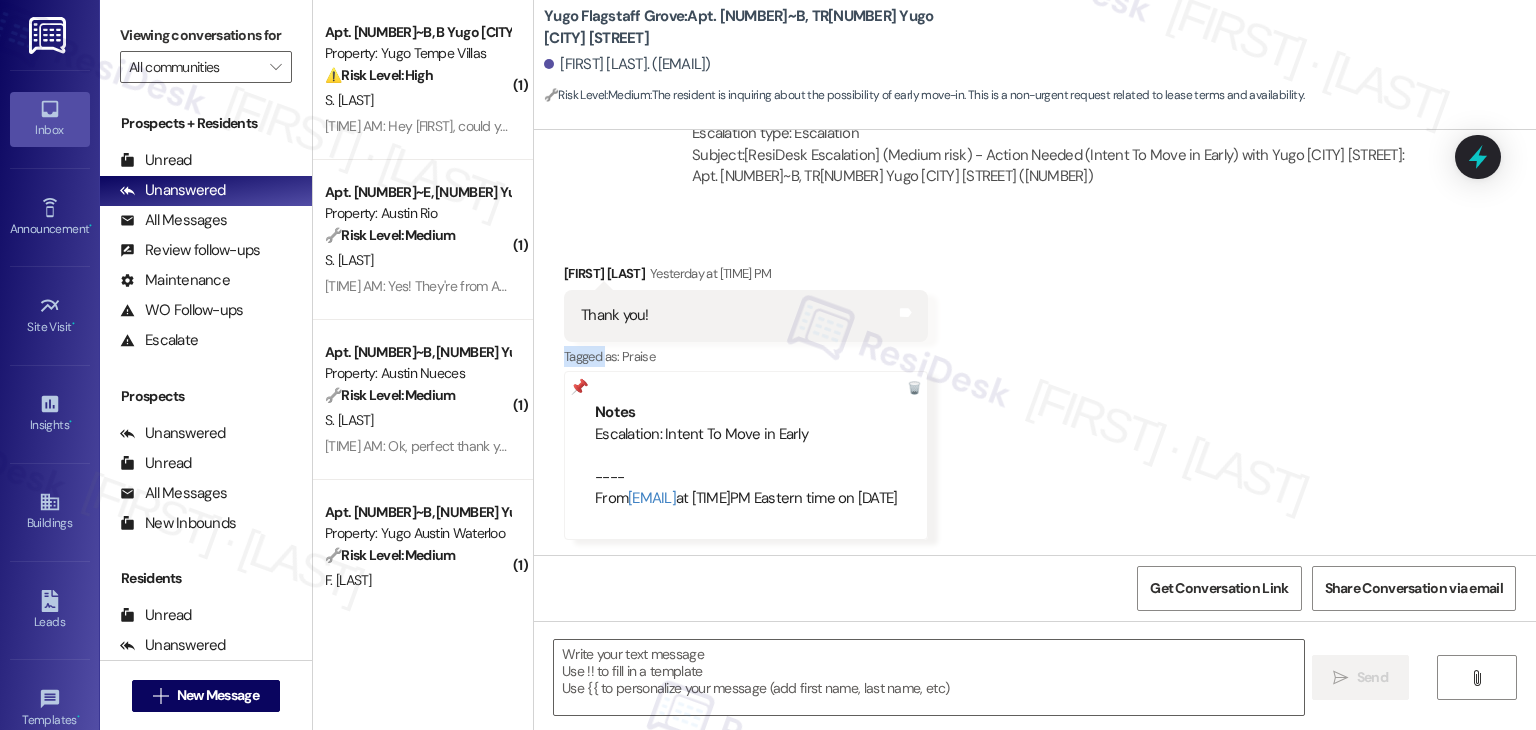 click on "Received via SMS Kendra Adams Yesterday at 3:50 PM Thank you! Tags and notes Tagged as:   Praise Click to highlight conversations about Praise Notes Escalation: Intent To Move in Early
----
From  automated-surveys-gsa-mary.grace.tingson@gsa.com  at 4:50PM Eastern time on 07/31/2025" at bounding box center [1035, 387] 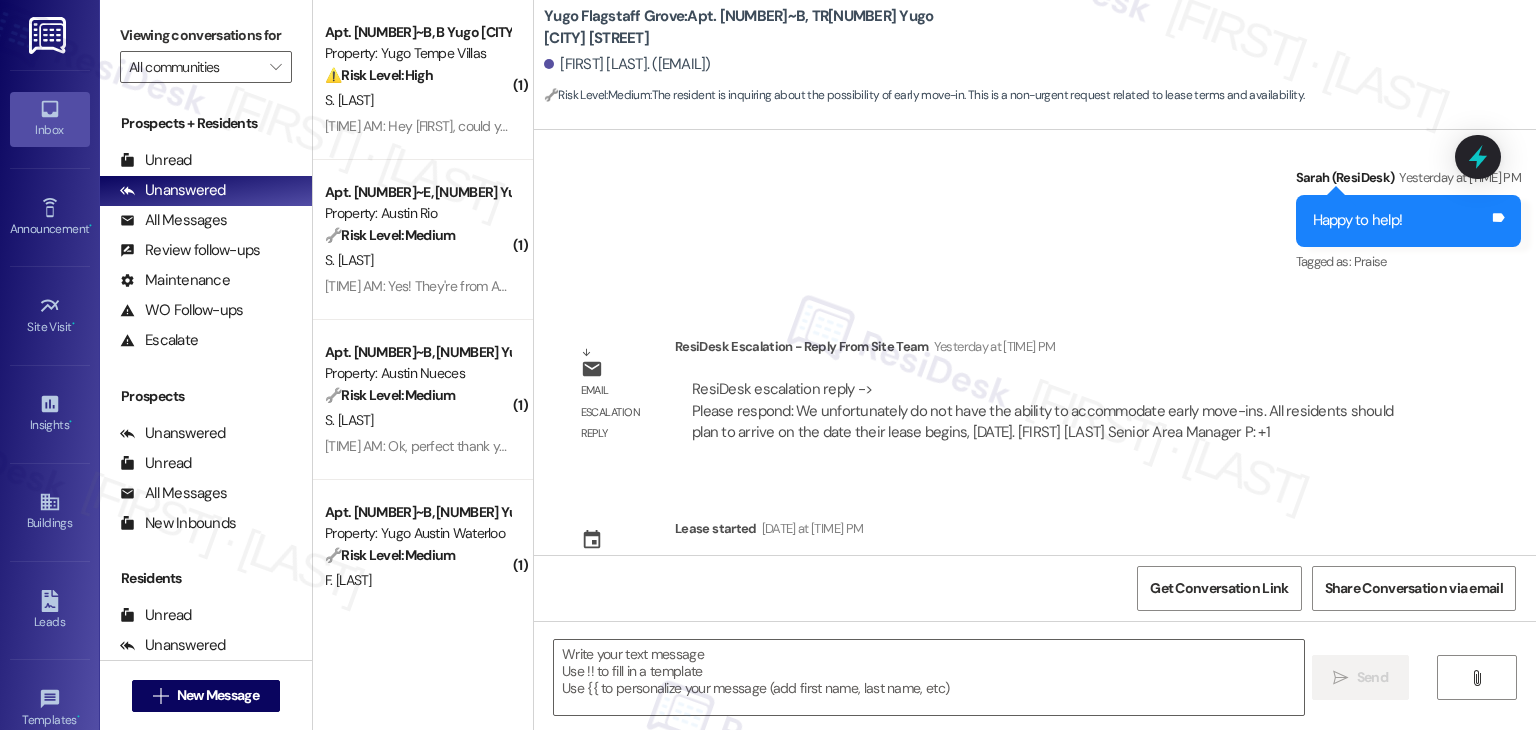 scroll, scrollTop: 1544, scrollLeft: 0, axis: vertical 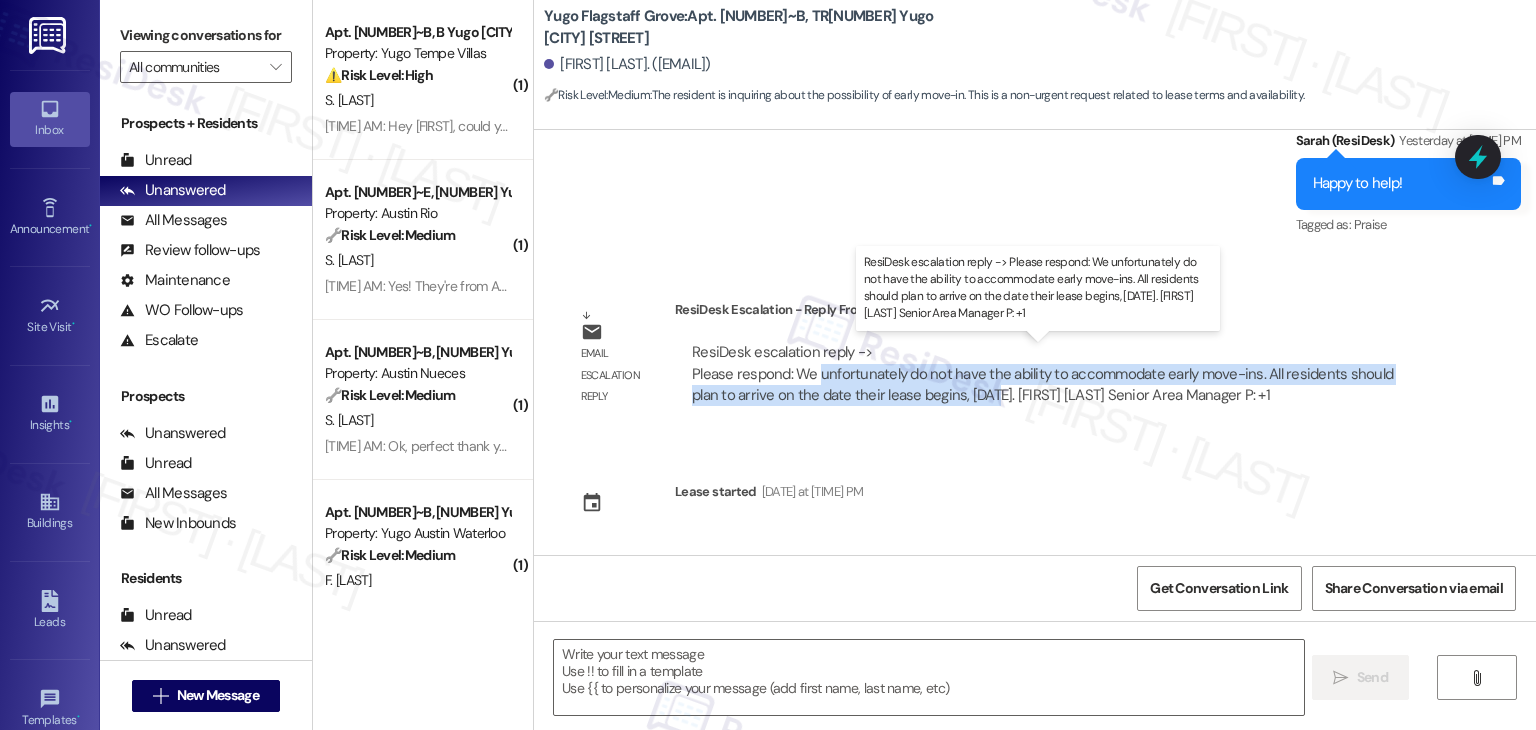 drag, startPoint x: 808, startPoint y: 376, endPoint x: 949, endPoint y: 400, distance: 143.02797 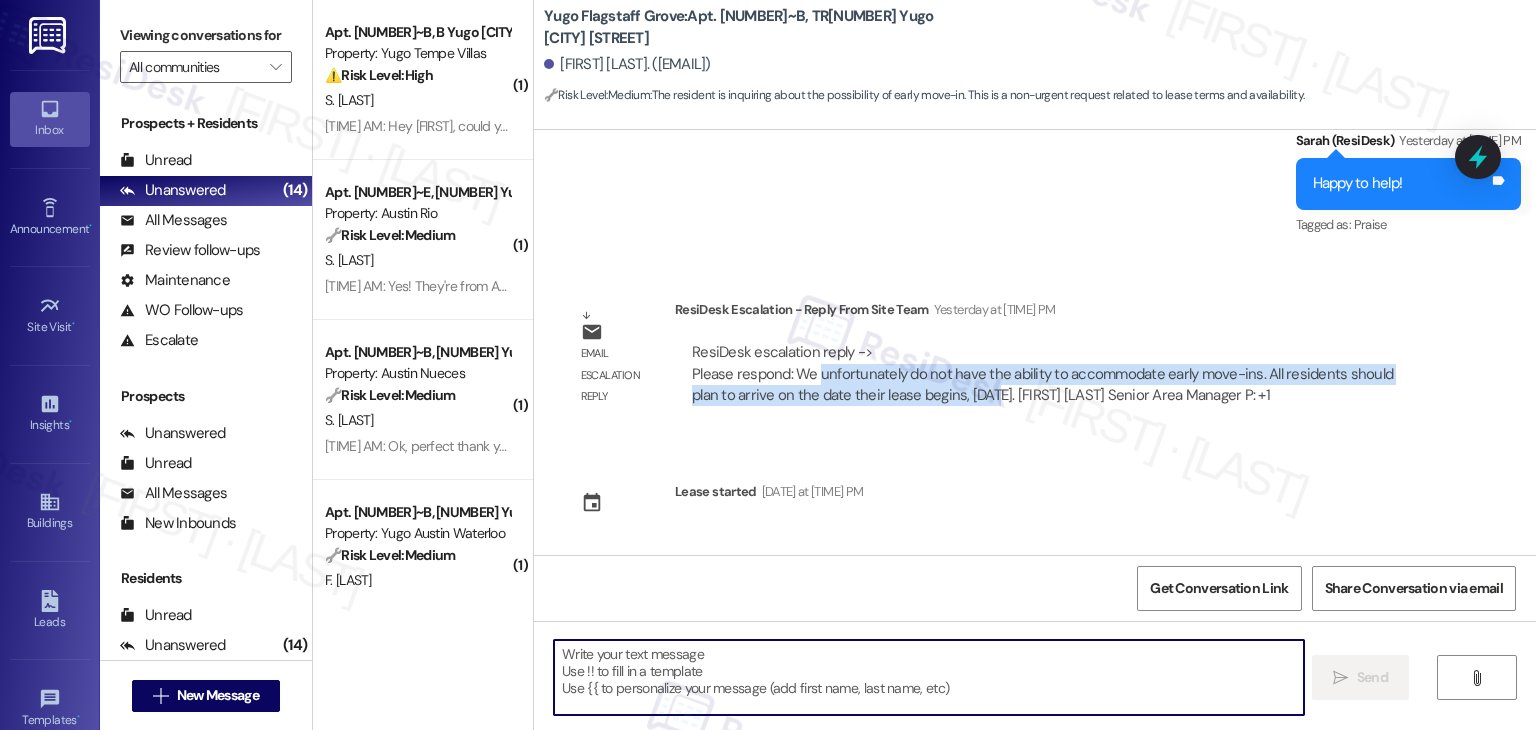 click at bounding box center (928, 677) 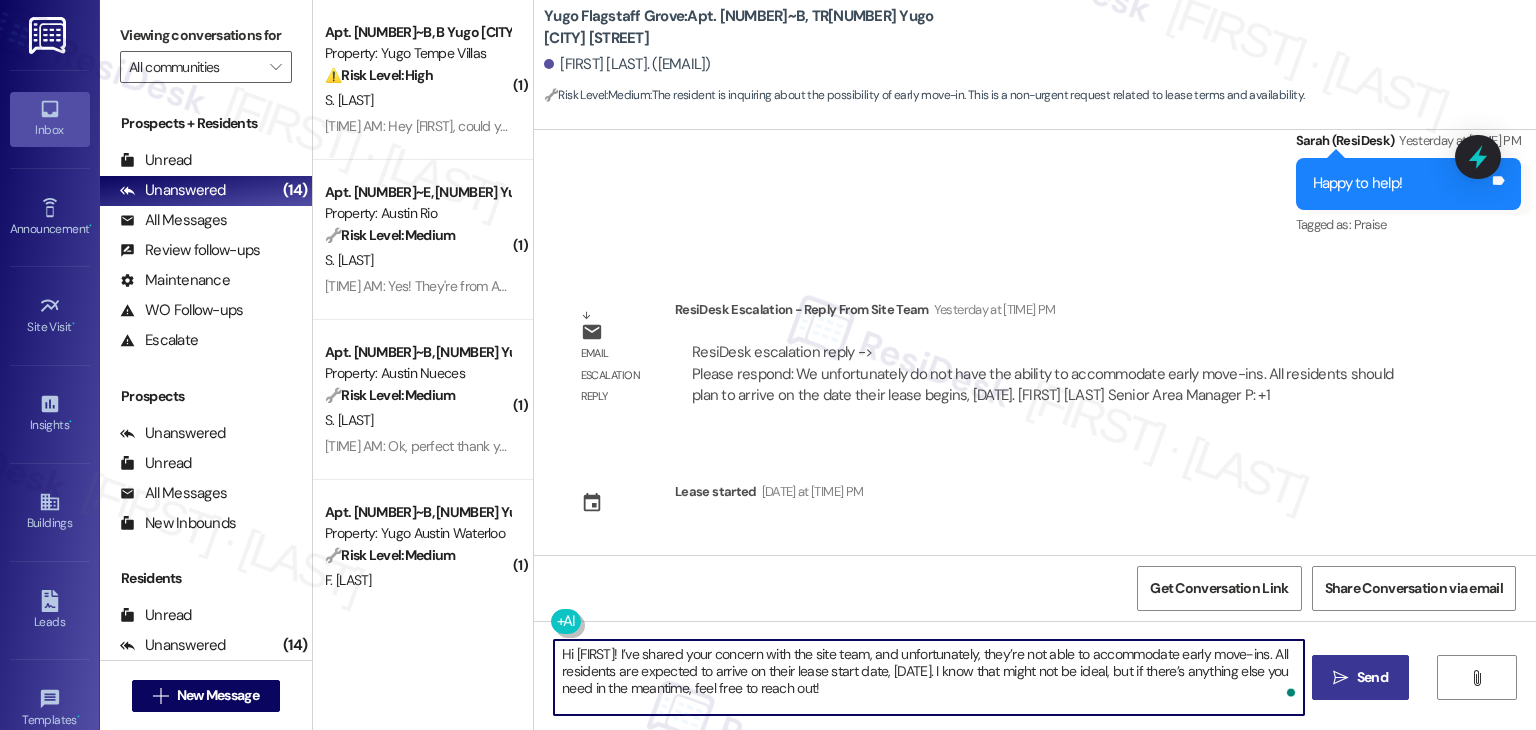 type on "Hi Kendra! I’ve shared your concern with the site team, and unfortunately, they’re not able to accommodate early move-ins. All residents are expected to arrive on their lease start date, 8/20. I know that might not be ideal, but if there’s anything else you need in the meantime, feel free to reach out!" 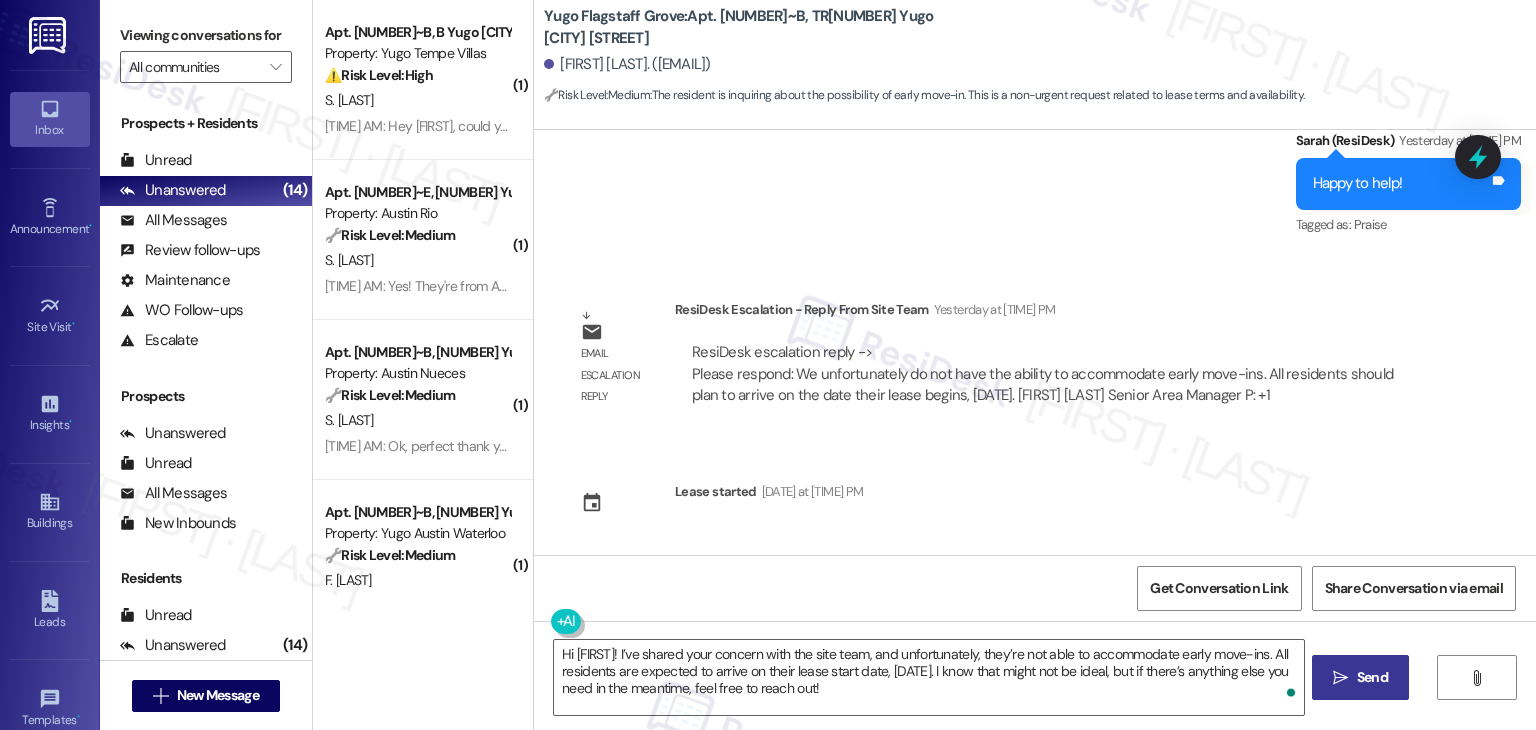 click on "Send" at bounding box center [1372, 677] 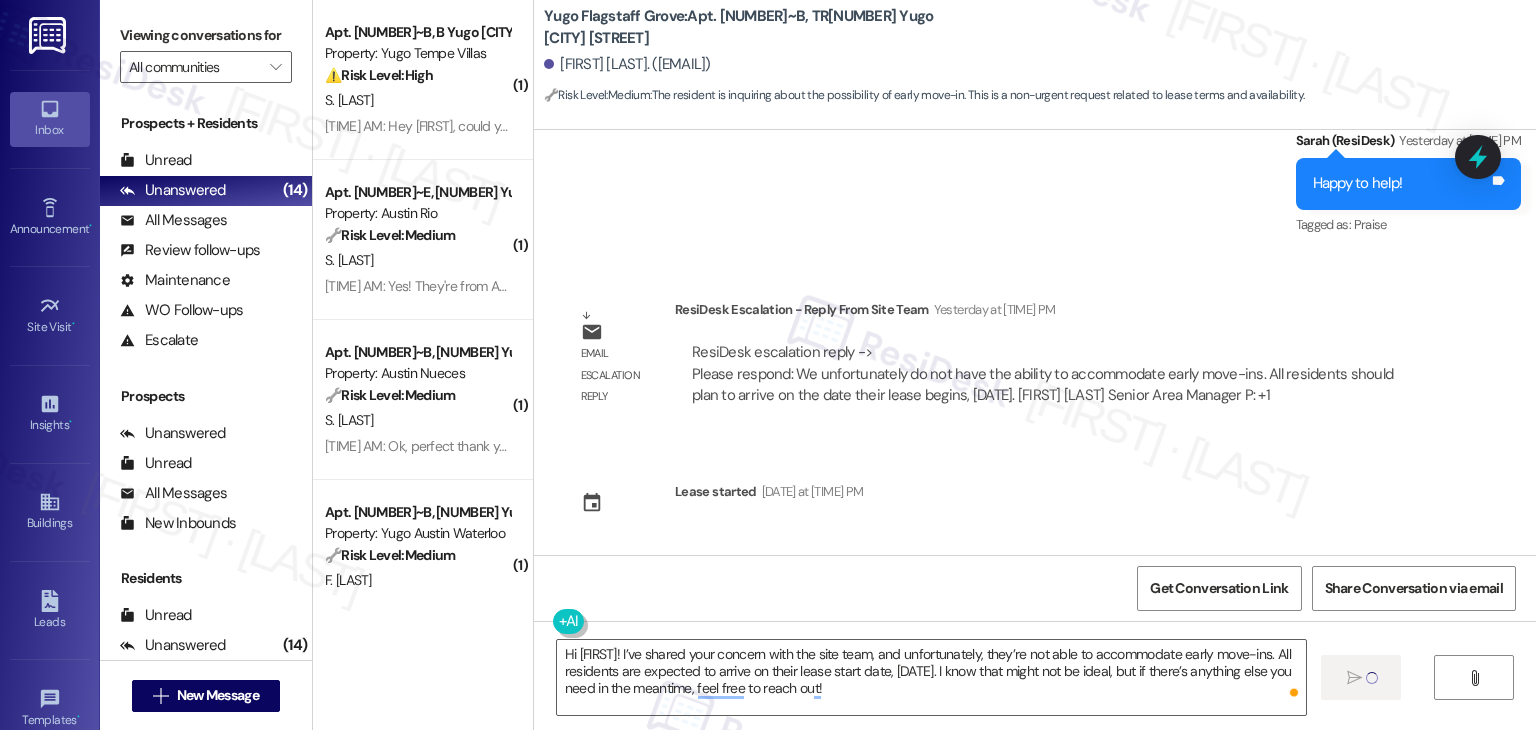 type 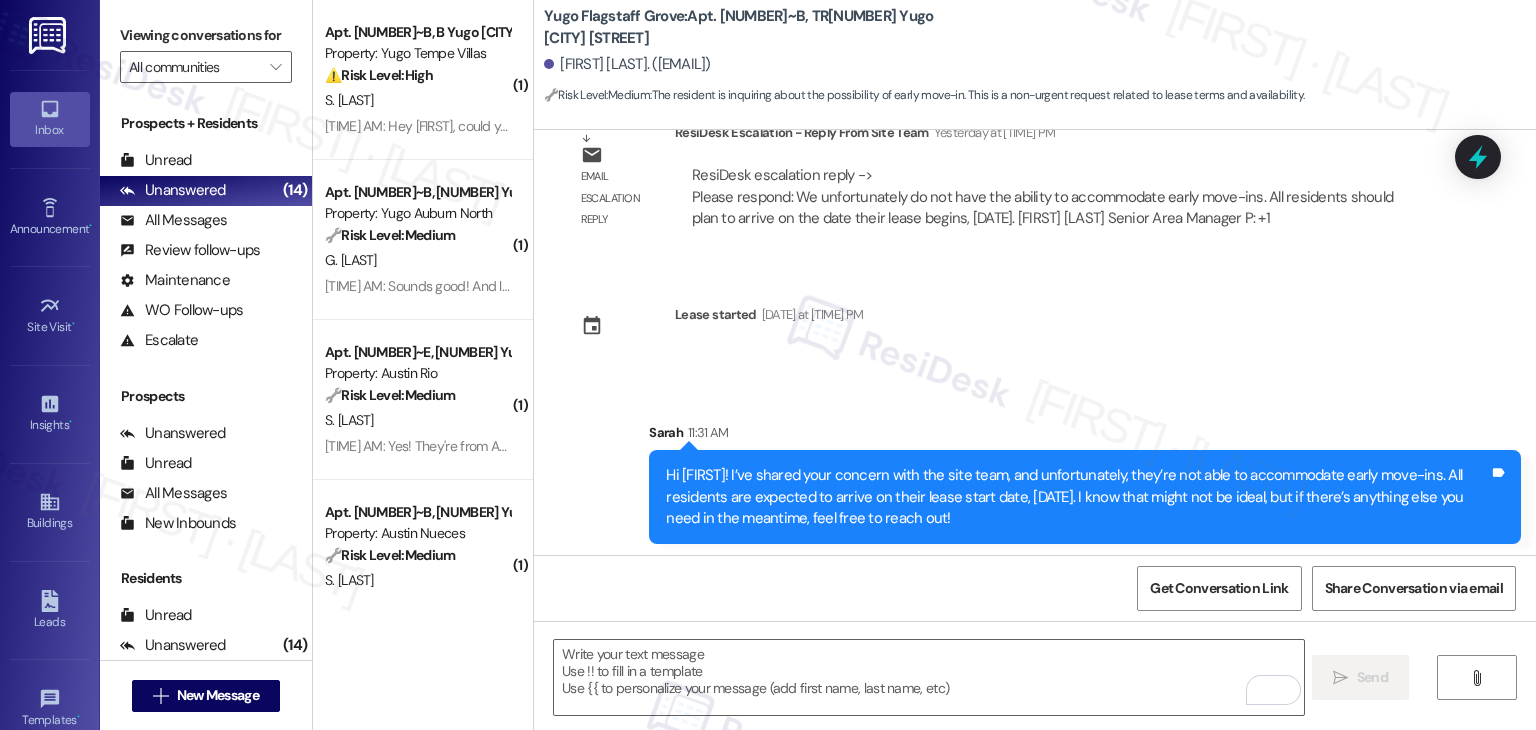 scroll, scrollTop: 1726, scrollLeft: 0, axis: vertical 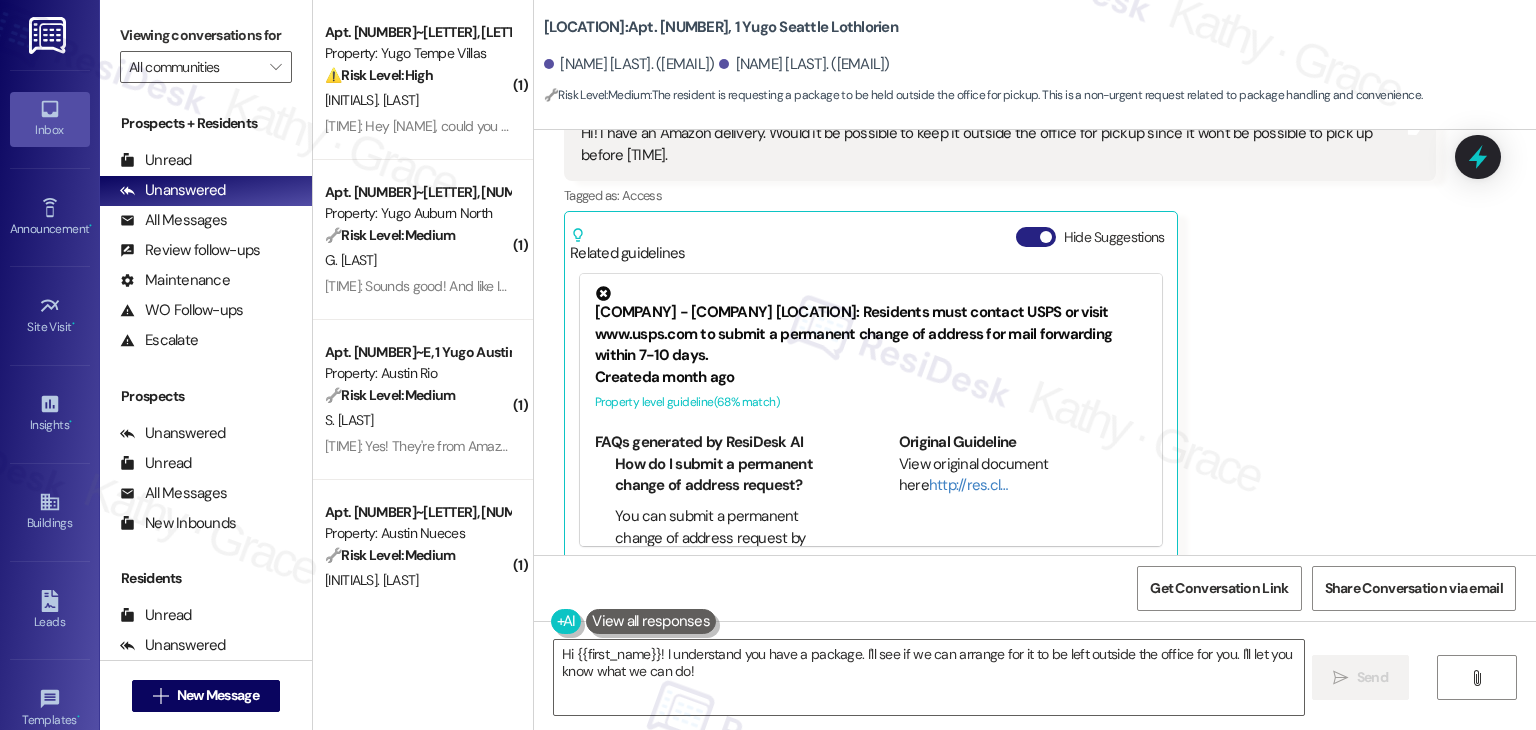 click on "Hide Suggestions" at bounding box center [1036, 237] 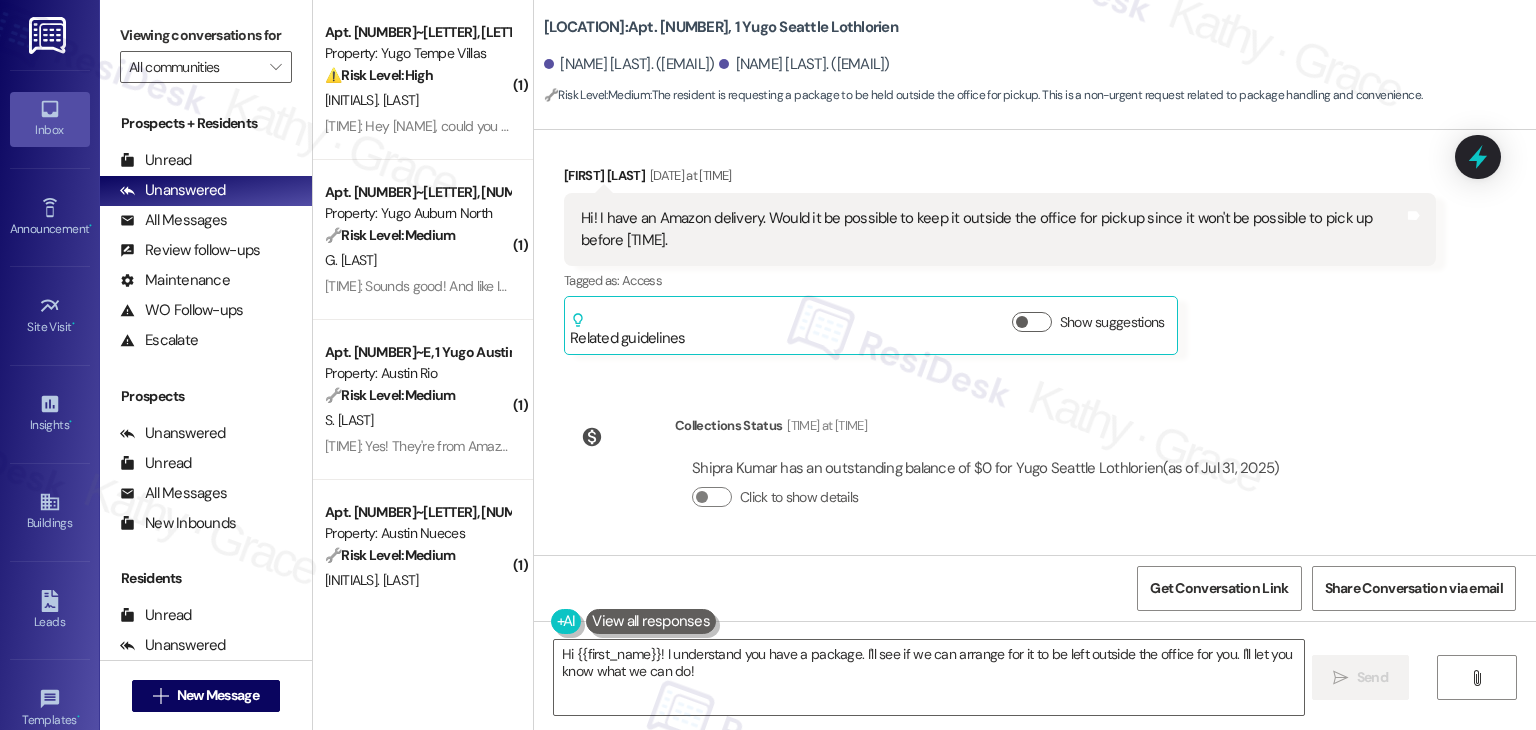 scroll, scrollTop: 2020, scrollLeft: 0, axis: vertical 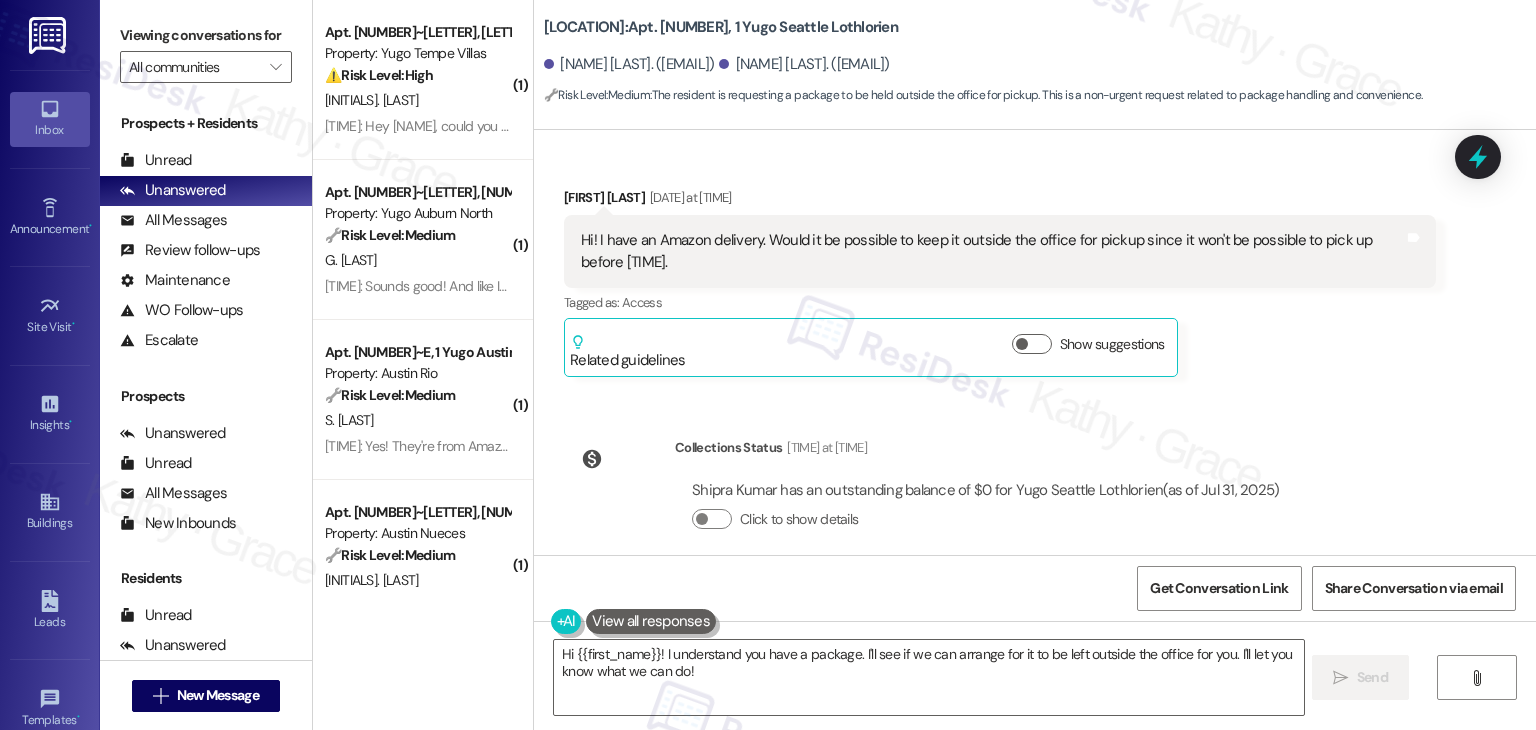 click on "WO Lease started [MONTH] [DAY], [YEAR] at [TIME] Show details Survey, sent via SMS ResiDesk Automated Survey [MONTH] [DAY], [YEAR] at [TIME] Hi Shubham and Shipra! We're so glad you chose Yugo Seattle Lothlorien! We would love to improve your move-in experience. If you could improve one thing about our move-in process, what would it be? Send us your ideas! (You can always reply STOP to opt out of future messages) Tags and notes Tagged as:   Move in Click to highlight conversations about Move in Survey, sent via SMS ResiDesk Automated Survey [MONTH] [DAY], [YEAR] at [TIME] This message is part of our periodic resident outreach. Please disregard if you've already paid or you're on auto-pay!
Hi Shubham and Shipra! Friendly reminder that we’re here if you have any questions or concerns about paying rent. Feel free to reply ‘Yes’ if you’d like any help. If you’ve already paid or you’re on auto-pay - you’re all set! Tags and notes Tagged as:   Rent payment reminders ,  Rent/payments Received via SMS     ," at bounding box center (1035, 342) 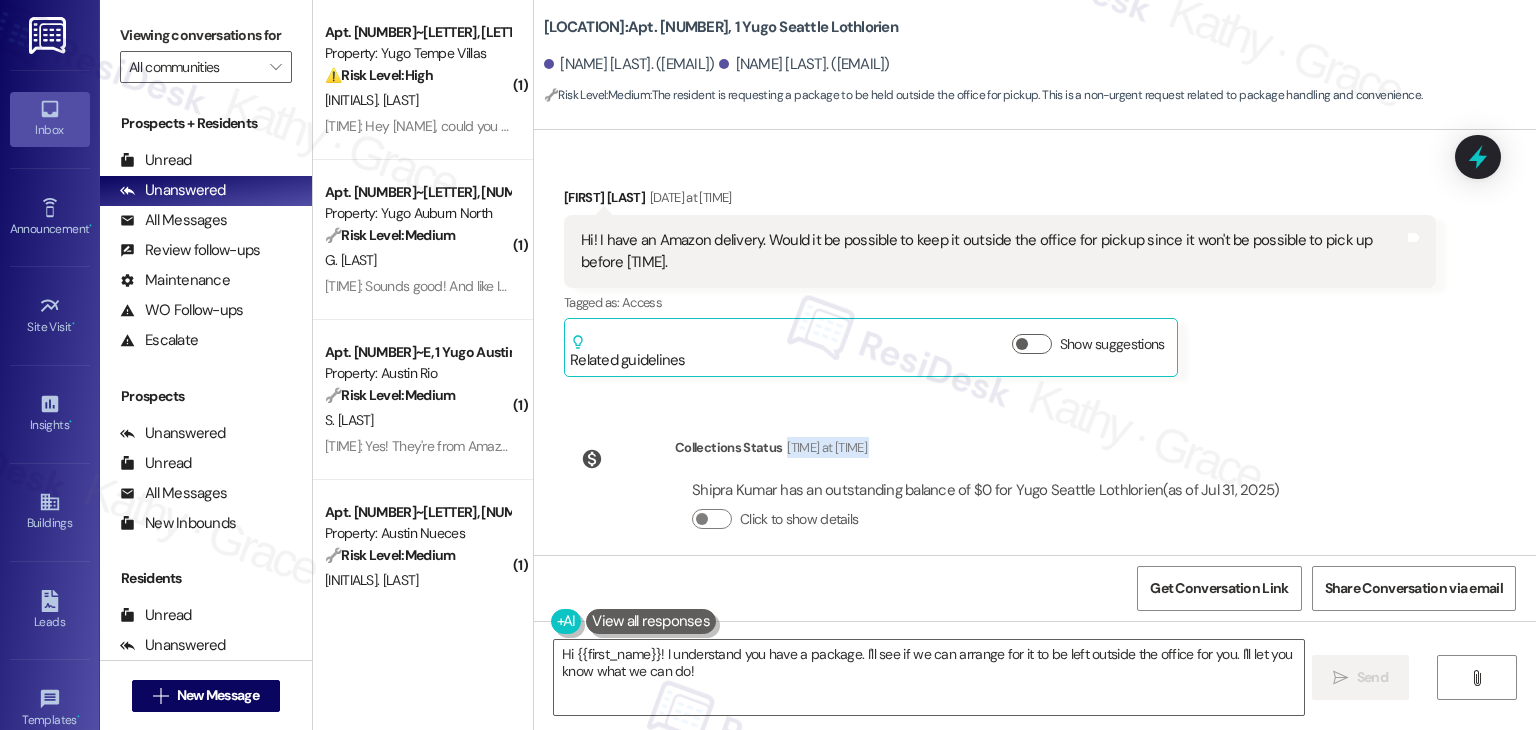 click on "WO Lease started [MONTH] [DAY], [YEAR] at [TIME] Show details Survey, sent via SMS ResiDesk Automated Survey [MONTH] [DAY], [YEAR] at [TIME] Hi Shubham and Shipra! We're so glad you chose Yugo Seattle Lothlorien! We would love to improve your move-in experience. If you could improve one thing about our move-in process, what would it be? Send us your ideas! (You can always reply STOP to opt out of future messages) Tags and notes Tagged as:   Move in Click to highlight conversations about Move in Survey, sent via SMS ResiDesk Automated Survey [MONTH] [DAY], [YEAR] at [TIME] This message is part of our periodic resident outreach. Please disregard if you've already paid or you're on auto-pay!
Hi Shubham and Shipra! Friendly reminder that we’re here if you have any questions or concerns about paying rent. Feel free to reply ‘Yes’ if you’d like any help. If you’ve already paid or you’re on auto-pay - you’re all set! Tags and notes Tagged as:   Rent payment reminders ,  Rent/payments Received via SMS     ," at bounding box center [1035, 342] 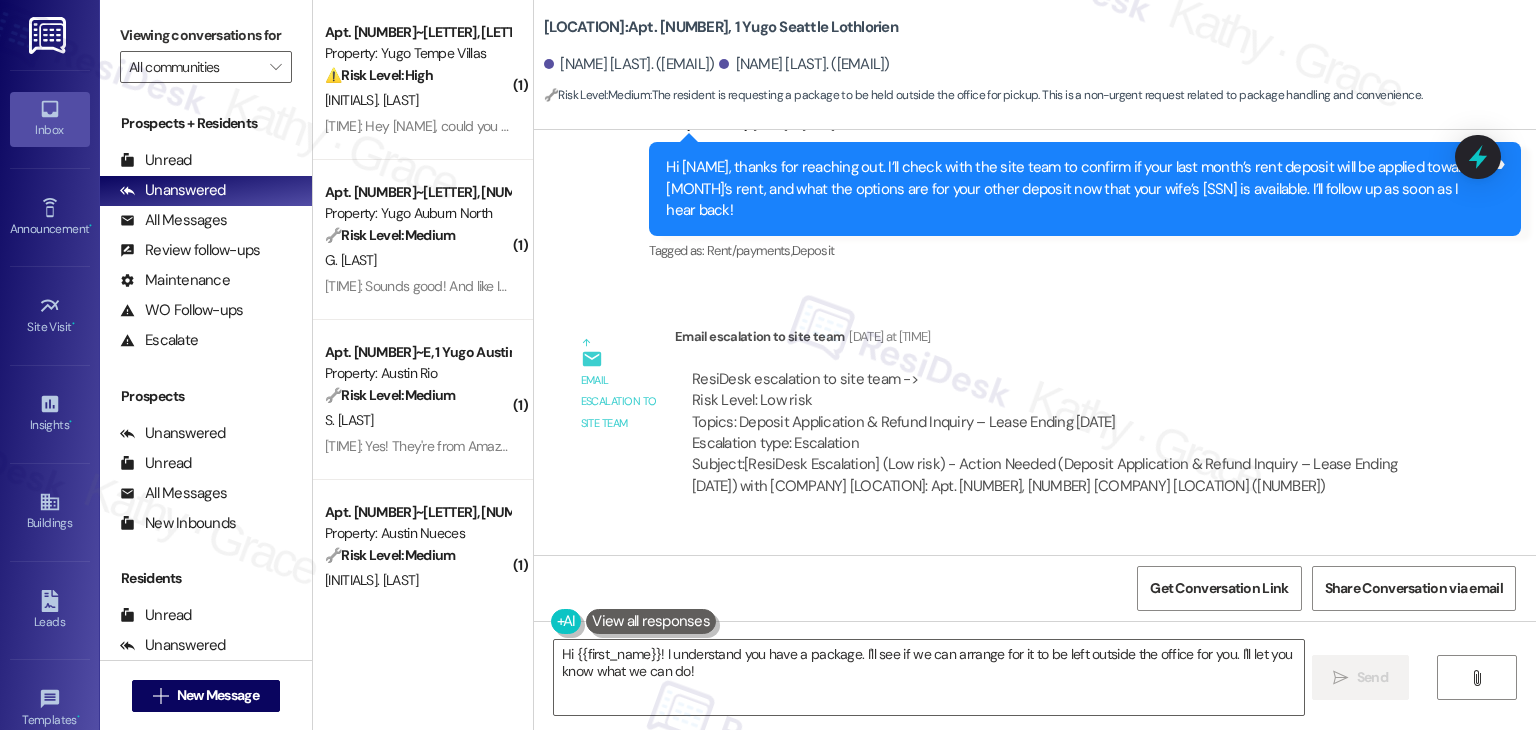 scroll, scrollTop: 1420, scrollLeft: 0, axis: vertical 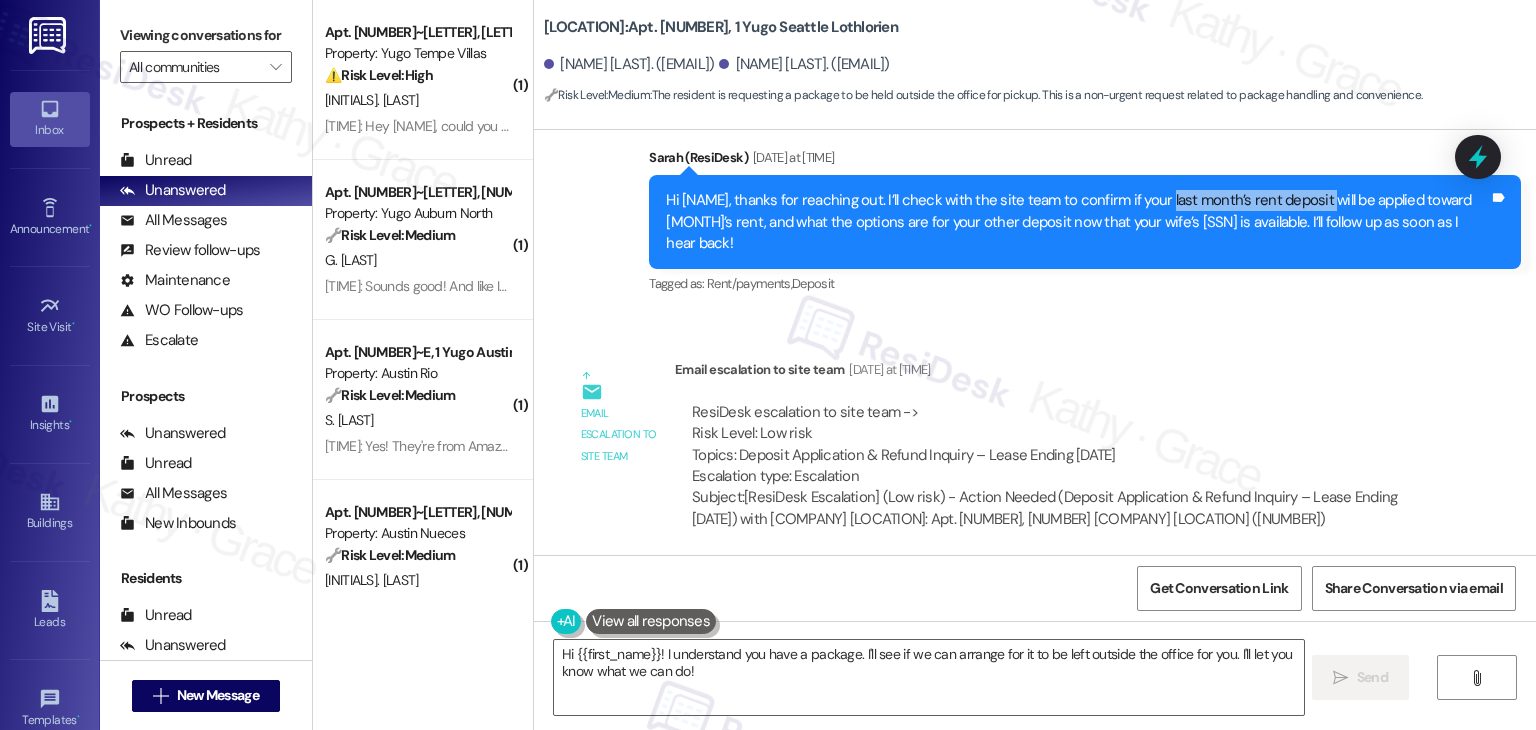 drag, startPoint x: 1164, startPoint y: 206, endPoint x: 1320, endPoint y: 185, distance: 157.40712 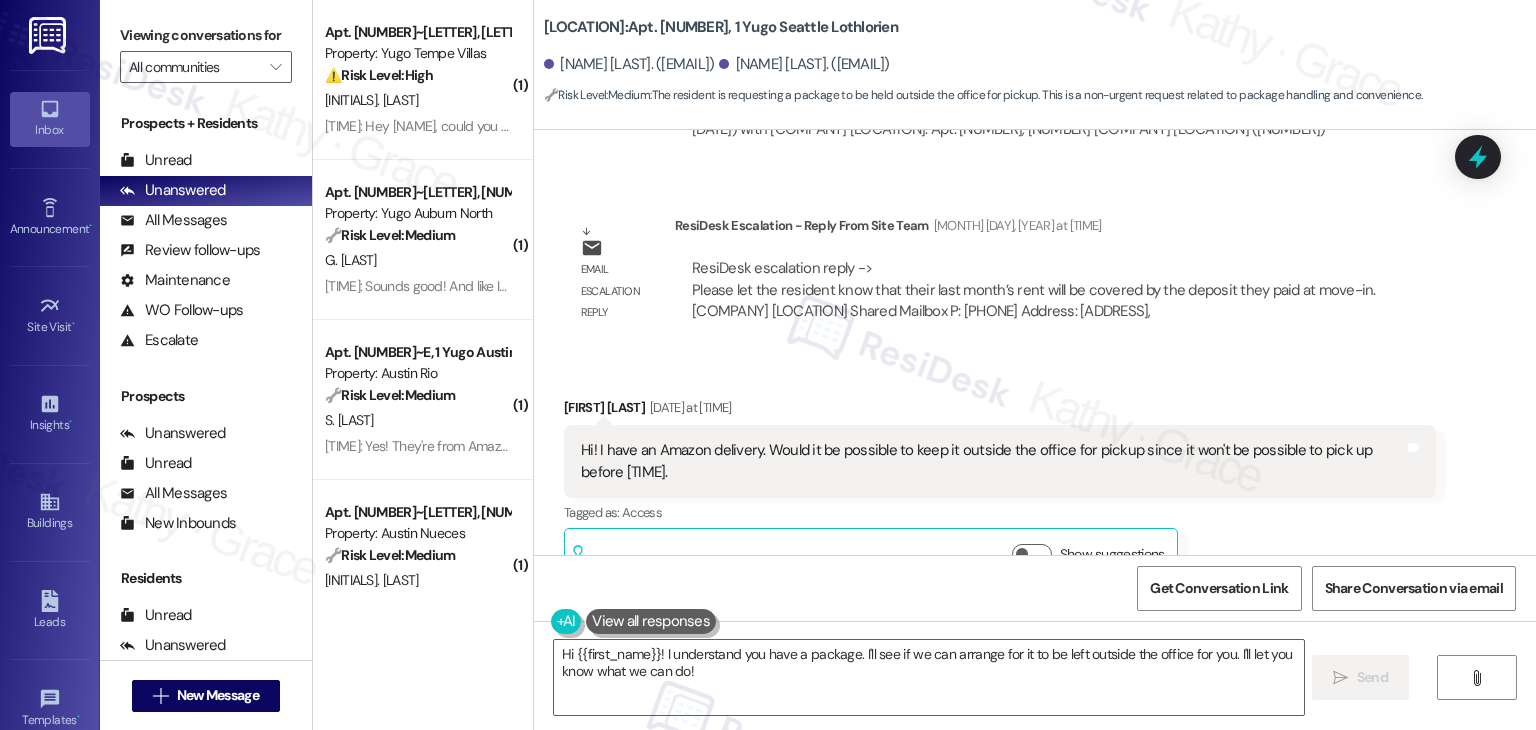 scroll, scrollTop: 1820, scrollLeft: 0, axis: vertical 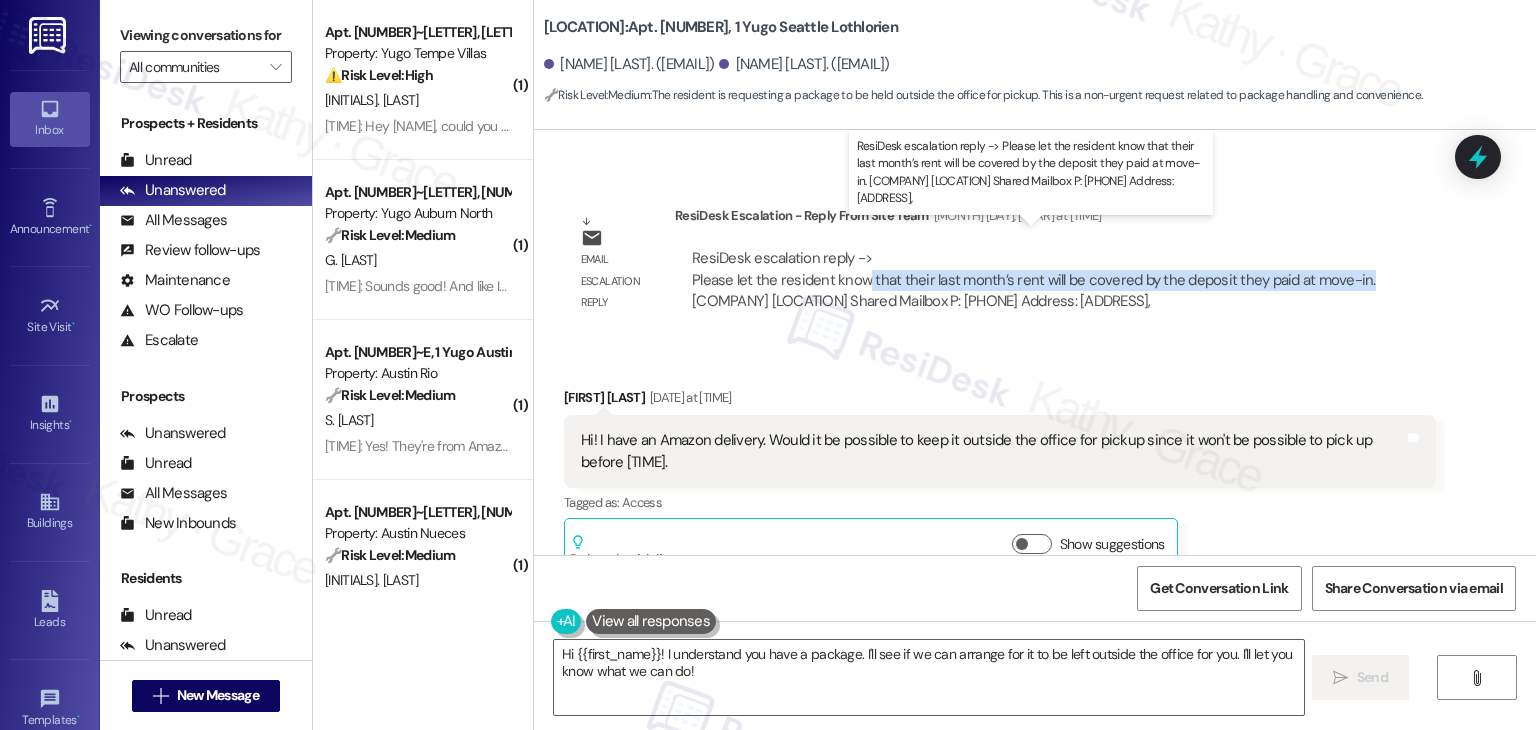 drag, startPoint x: 855, startPoint y: 257, endPoint x: 1276, endPoint y: 125, distance: 441.20856 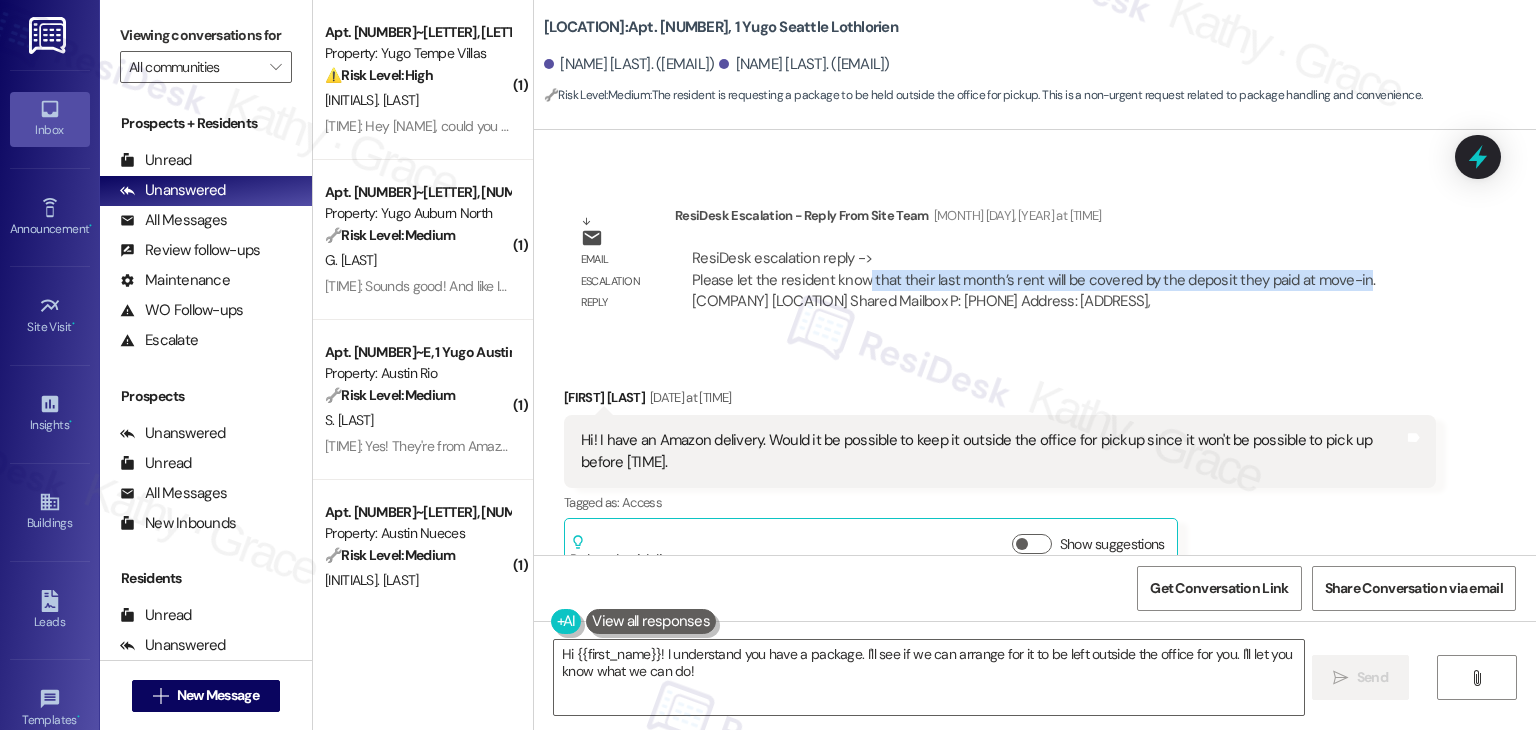 copy on "that their last month’s rent will be covered by the deposit they paid at move-in" 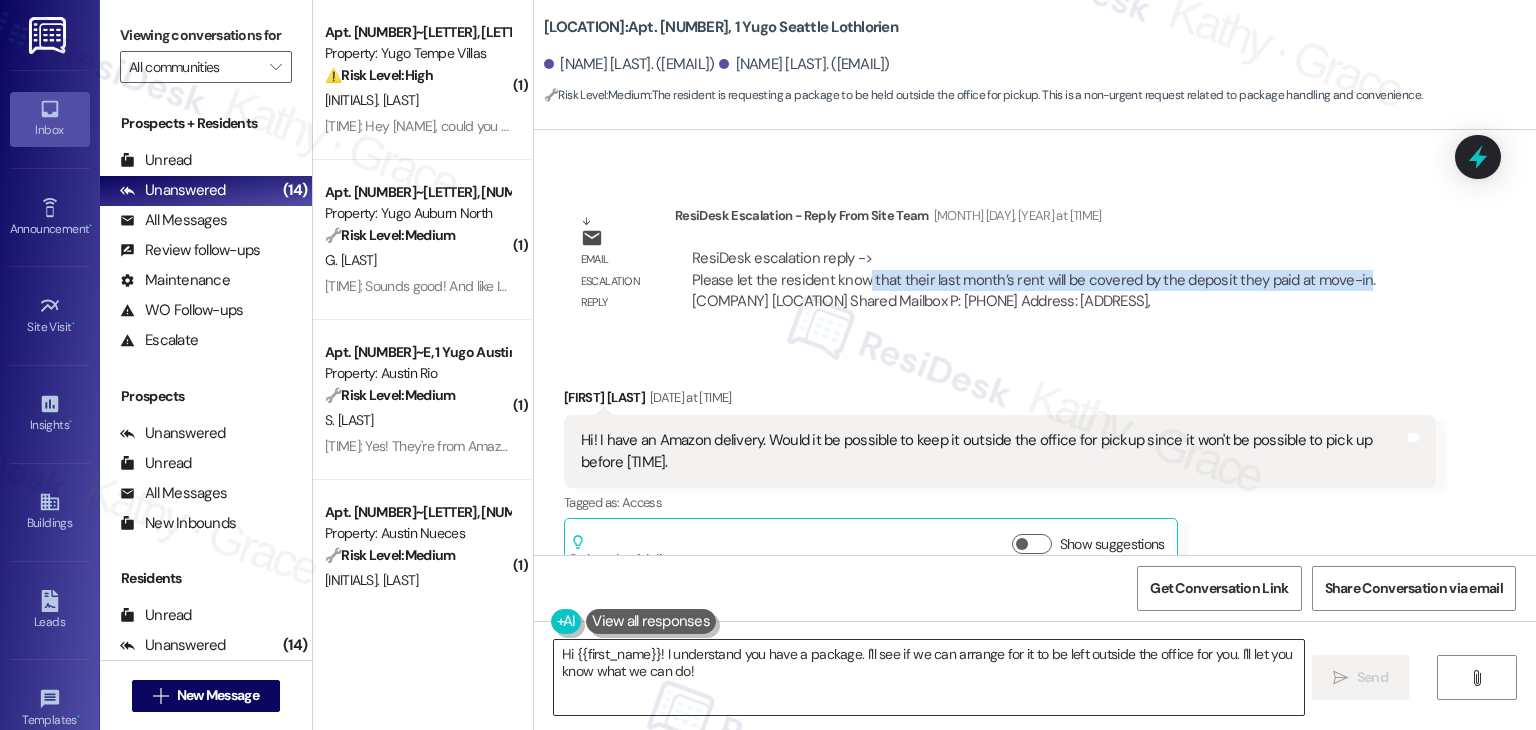 click on "Hi {{first_name}}! I understand you have a package. I'll see if we can arrange for it to be left outside the office for you. I'll let you know what we can do!" at bounding box center (928, 677) 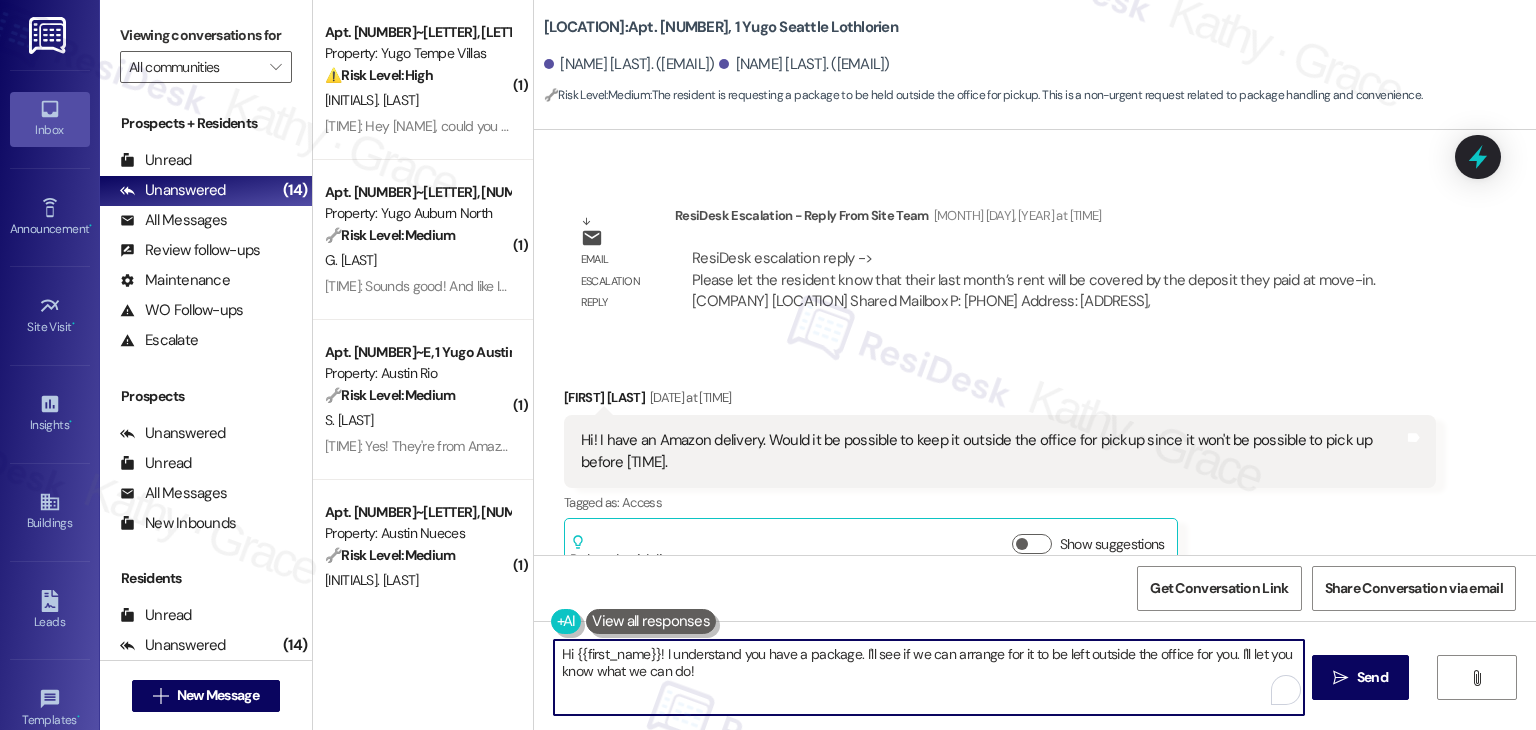 paste on "Shubham! I’ve checked with the site team regarding your question about last month’s rent. They confirmed that it will be covered by the deposit you paid at move-in. If you need help with anything else, feel free to reach out!" 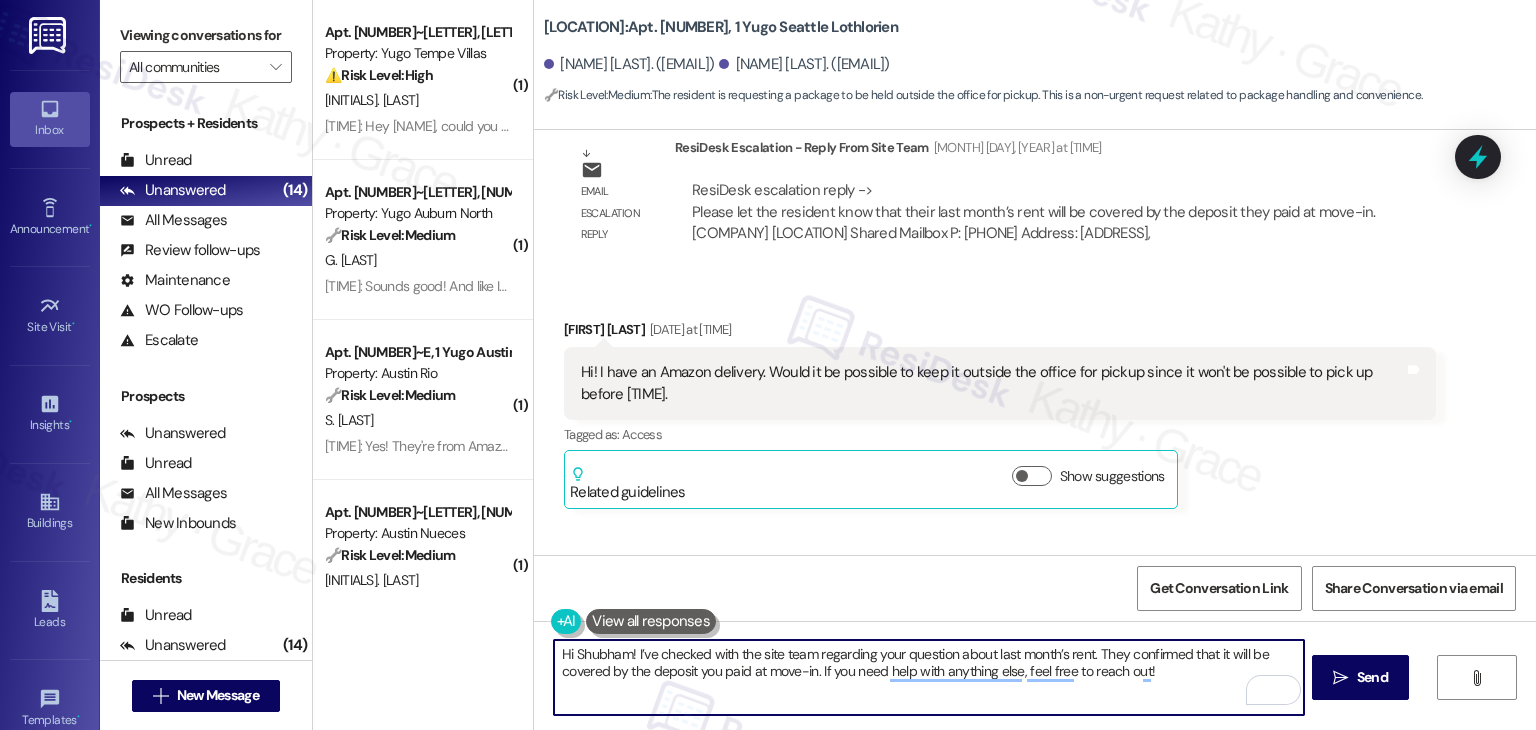 scroll, scrollTop: 1920, scrollLeft: 0, axis: vertical 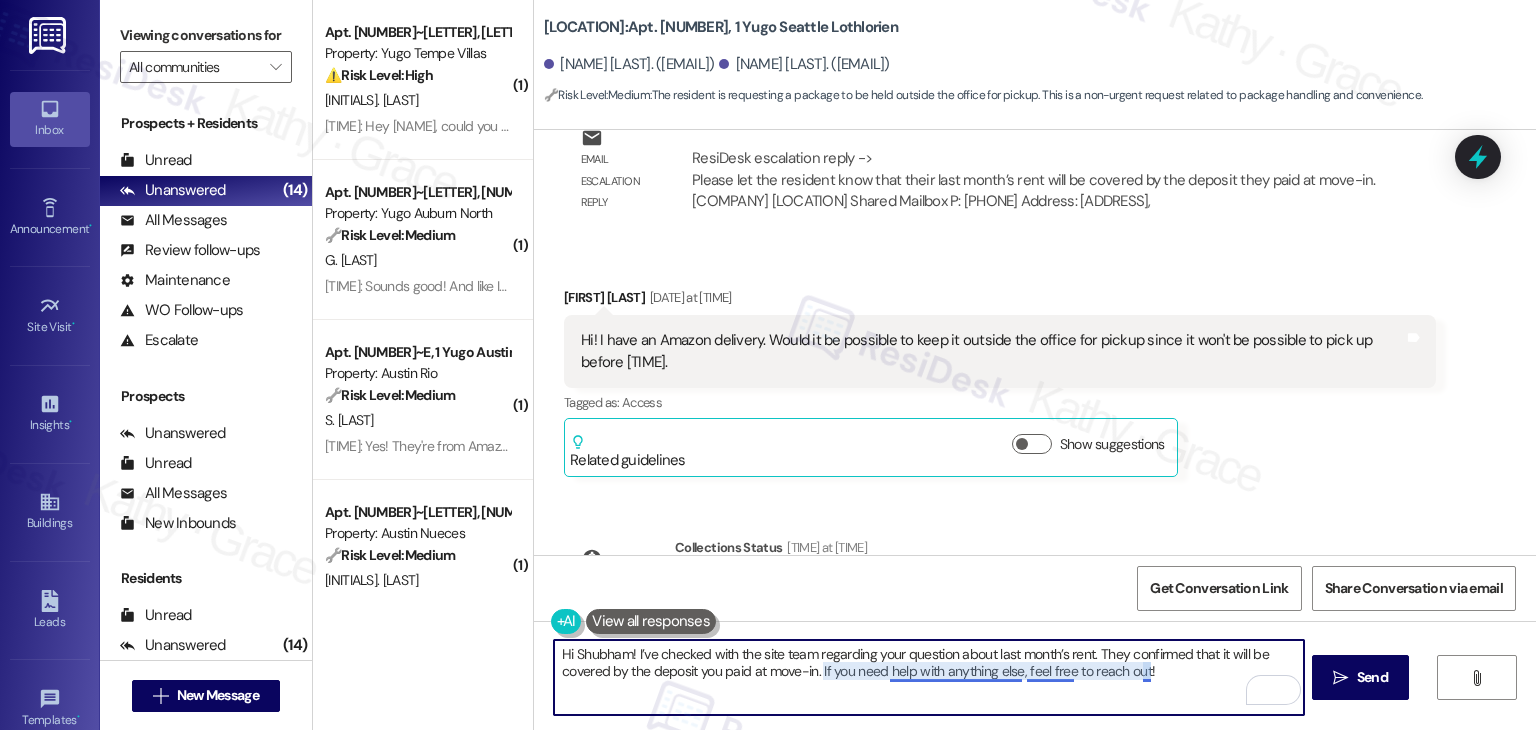 click on "Hi Shubham! I’ve checked with the site team regarding your question about last month’s rent. They confirmed that it will be covered by the deposit you paid at move-in. If you need help with anything else, feel free to reach out!" at bounding box center (928, 677) 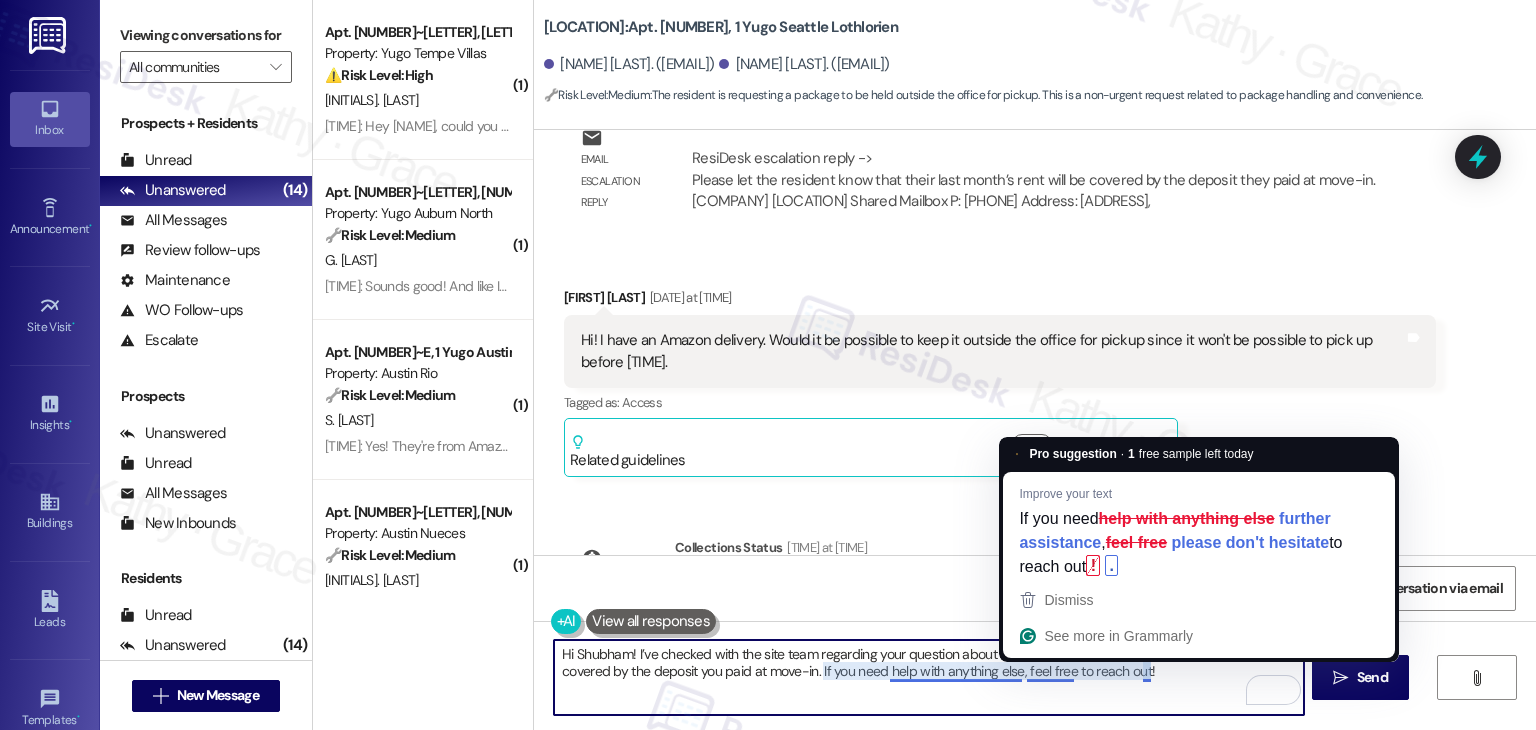 type on "Hi Shubham! I’ve checked with the site team regarding your question about last month’s rent. They confirmed that it will be covered by the deposit you paid at move-in. If you need help with anything else, feel free to reach out!" 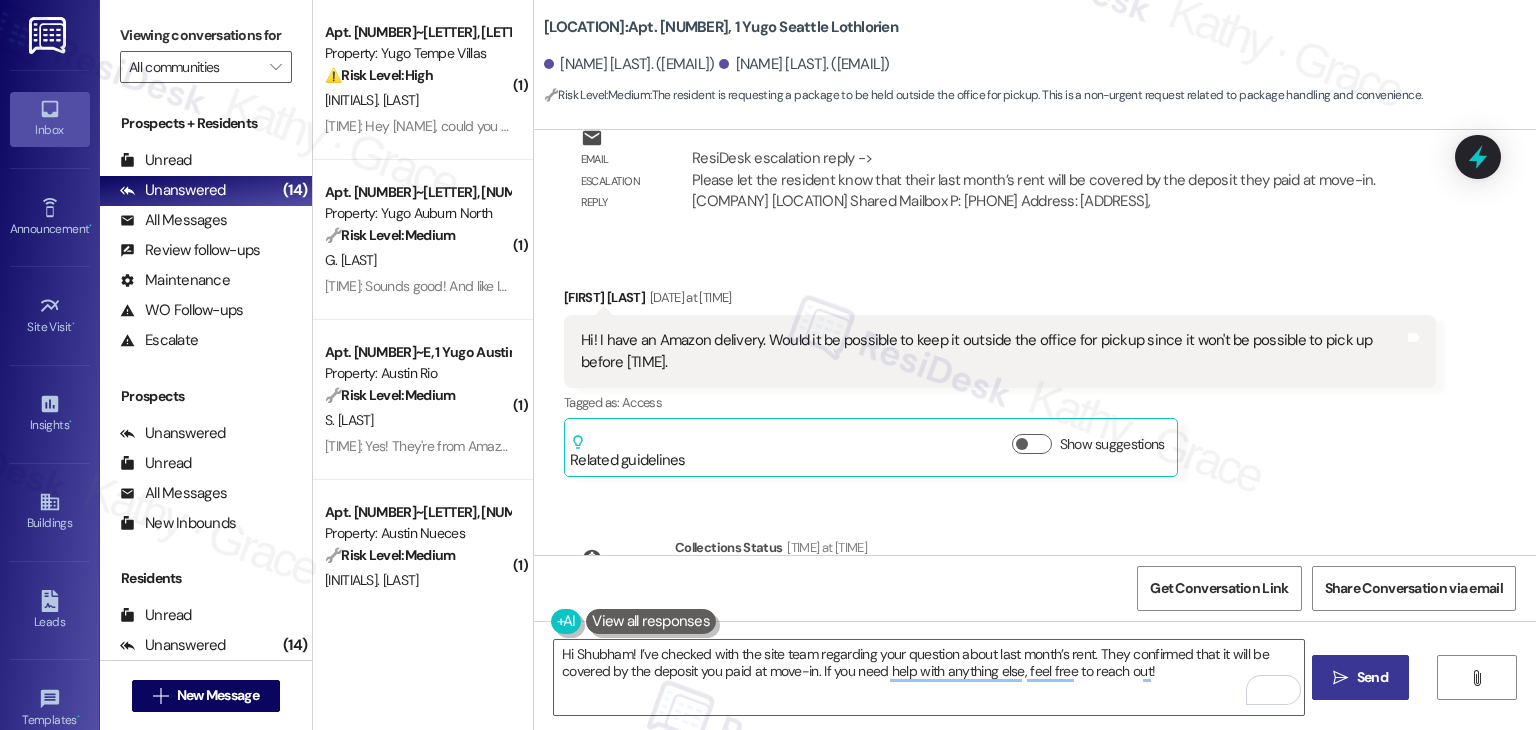 click on "Send" at bounding box center [1372, 677] 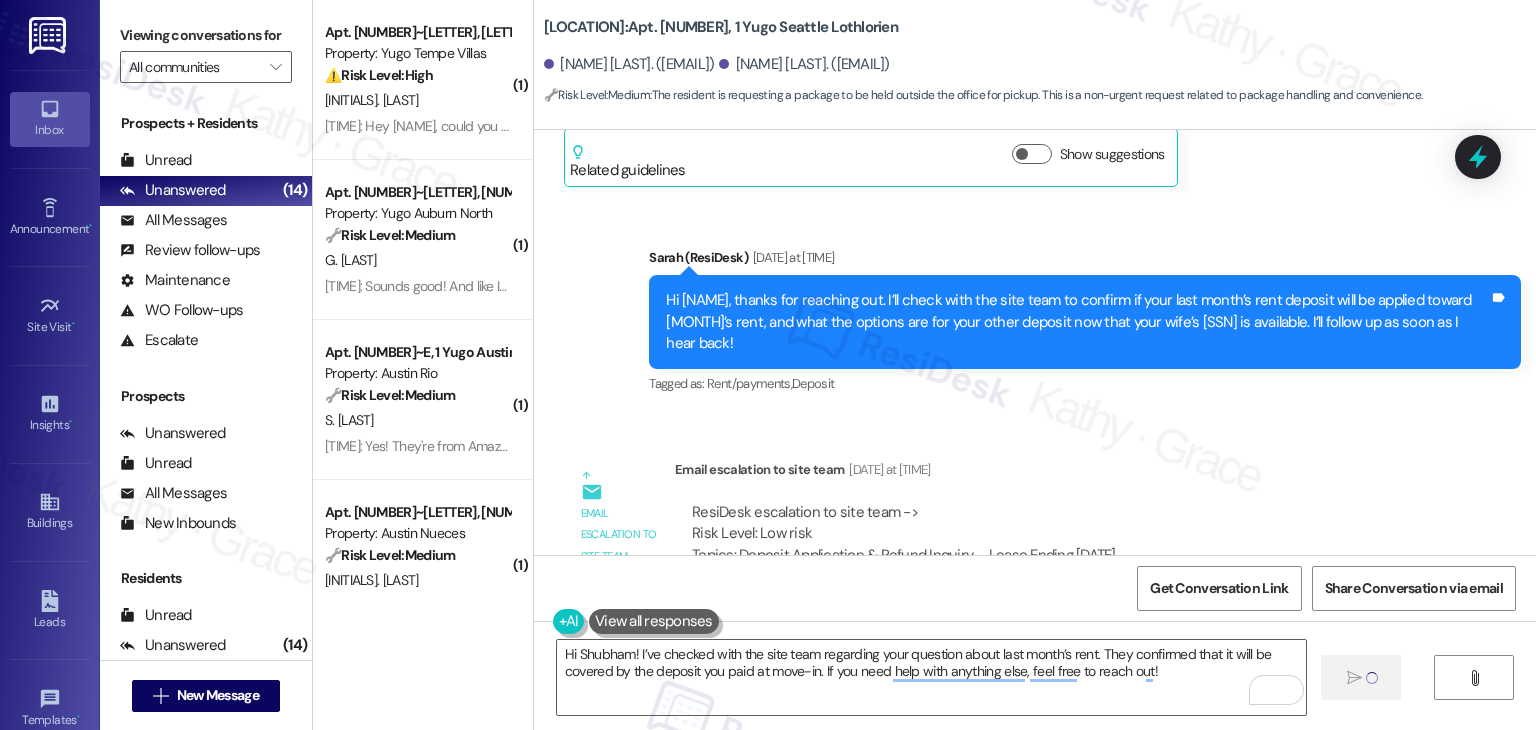 type 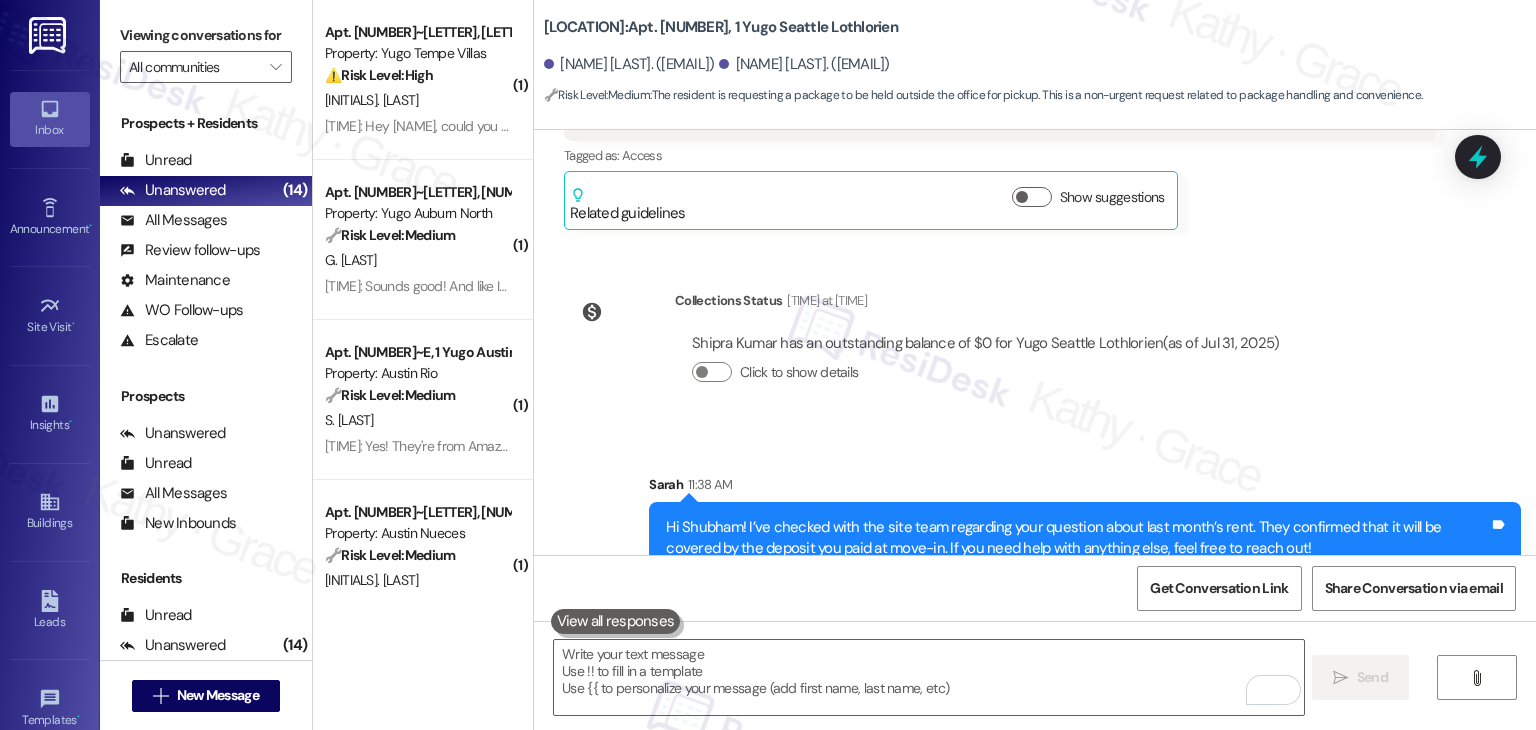 scroll, scrollTop: 2180, scrollLeft: 0, axis: vertical 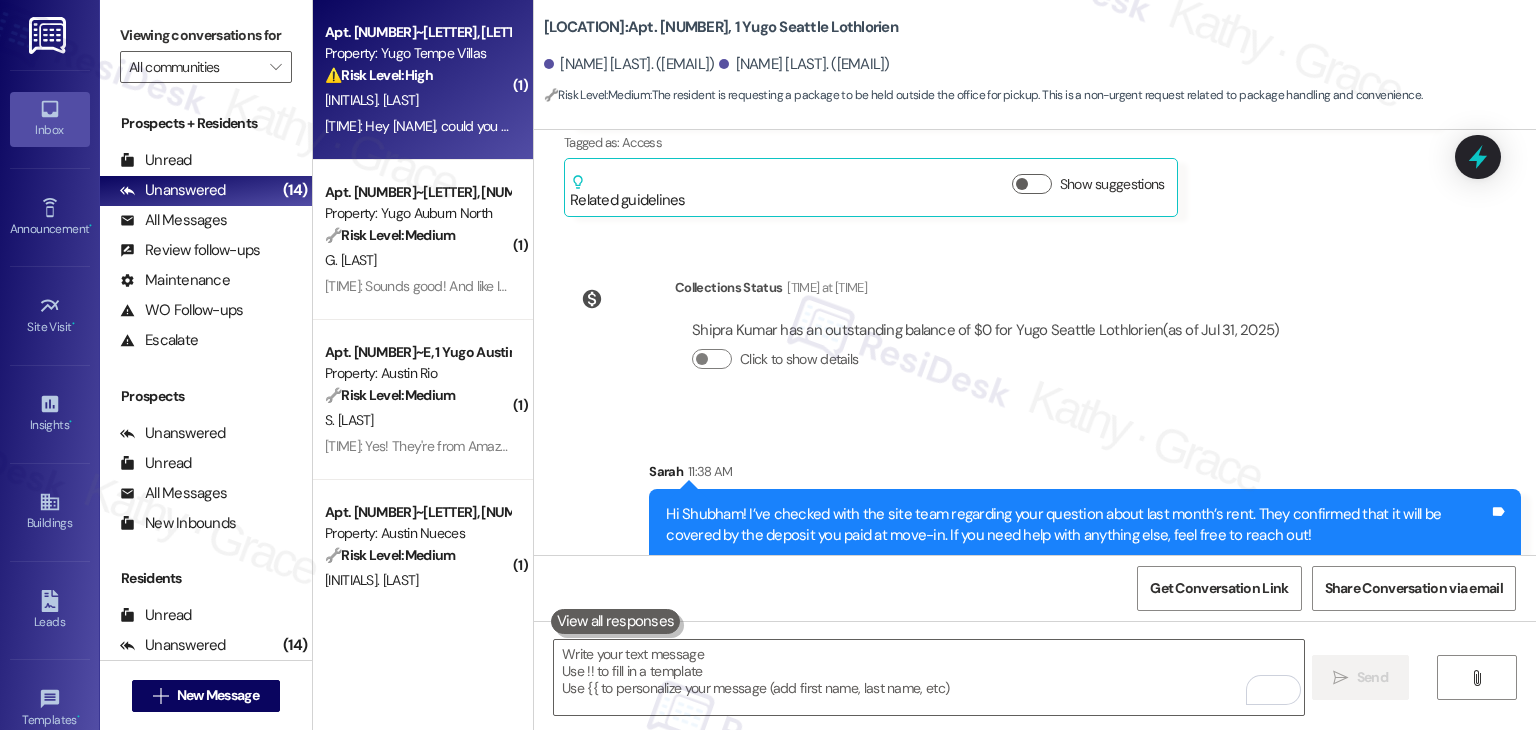 click on "[INITIAL]. [LAST]" at bounding box center [417, 100] 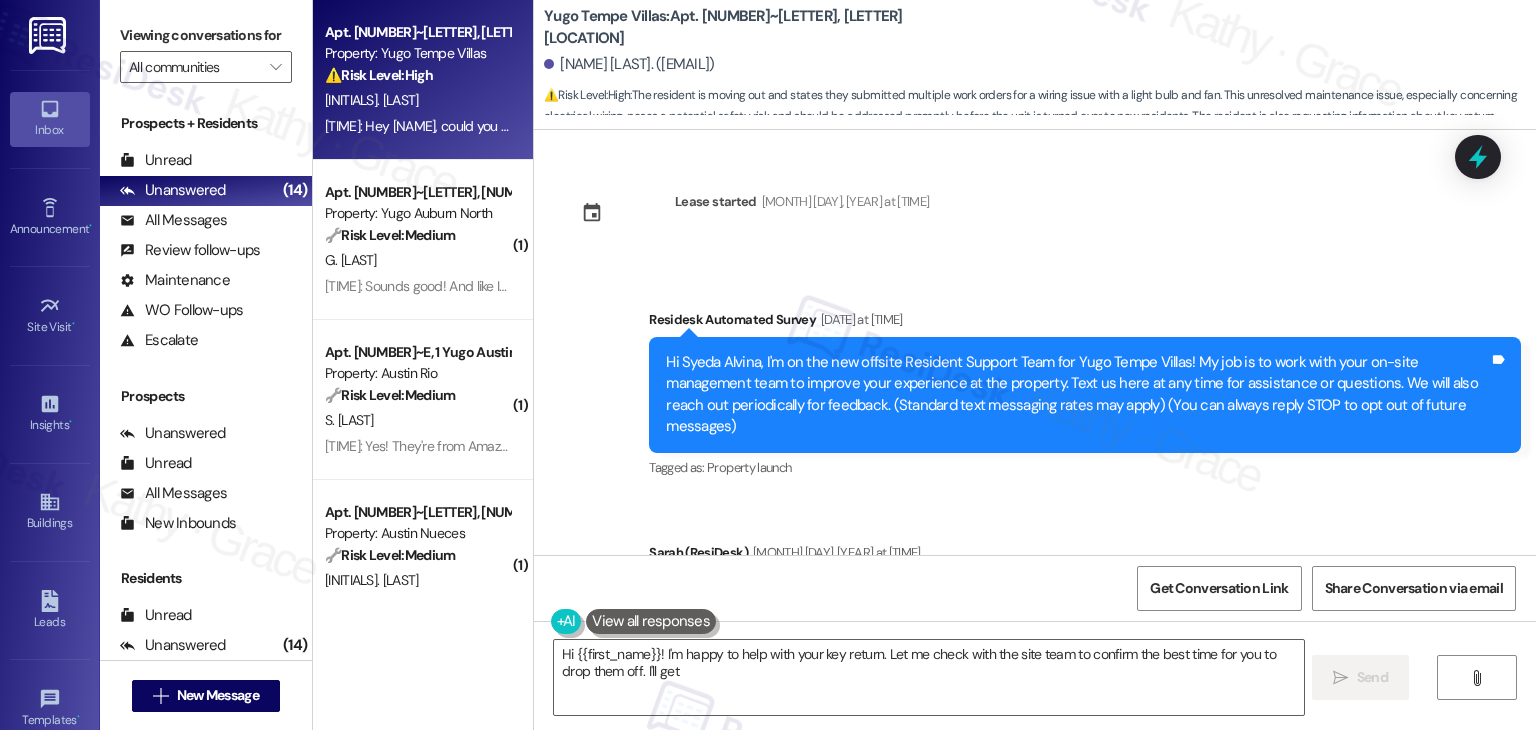 scroll, scrollTop: 9481, scrollLeft: 0, axis: vertical 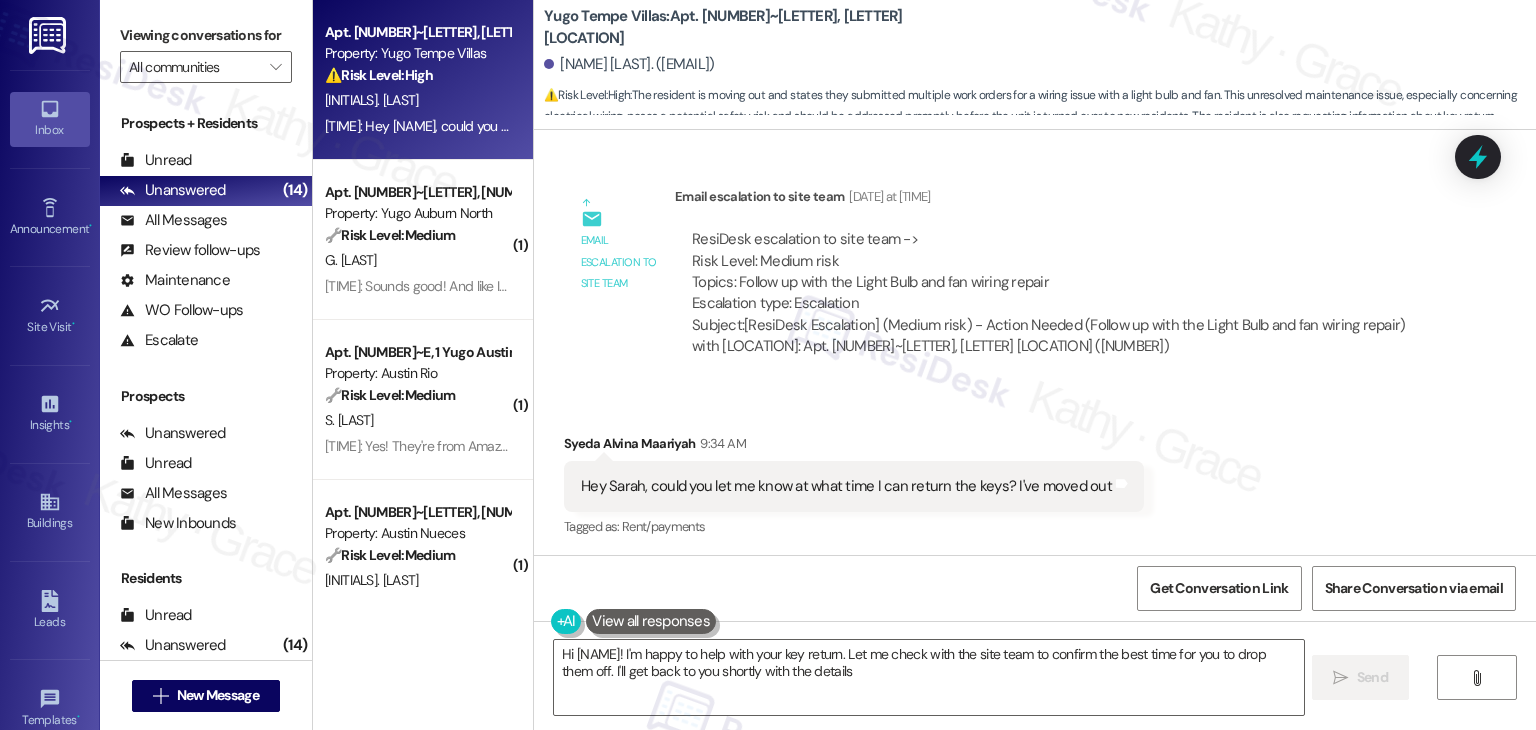type on "Hi {{first_name}}! I'm happy to help with your key return. Let me check with the site team to confirm the best time for you to drop them off. I'll get back to you shortly with the details!" 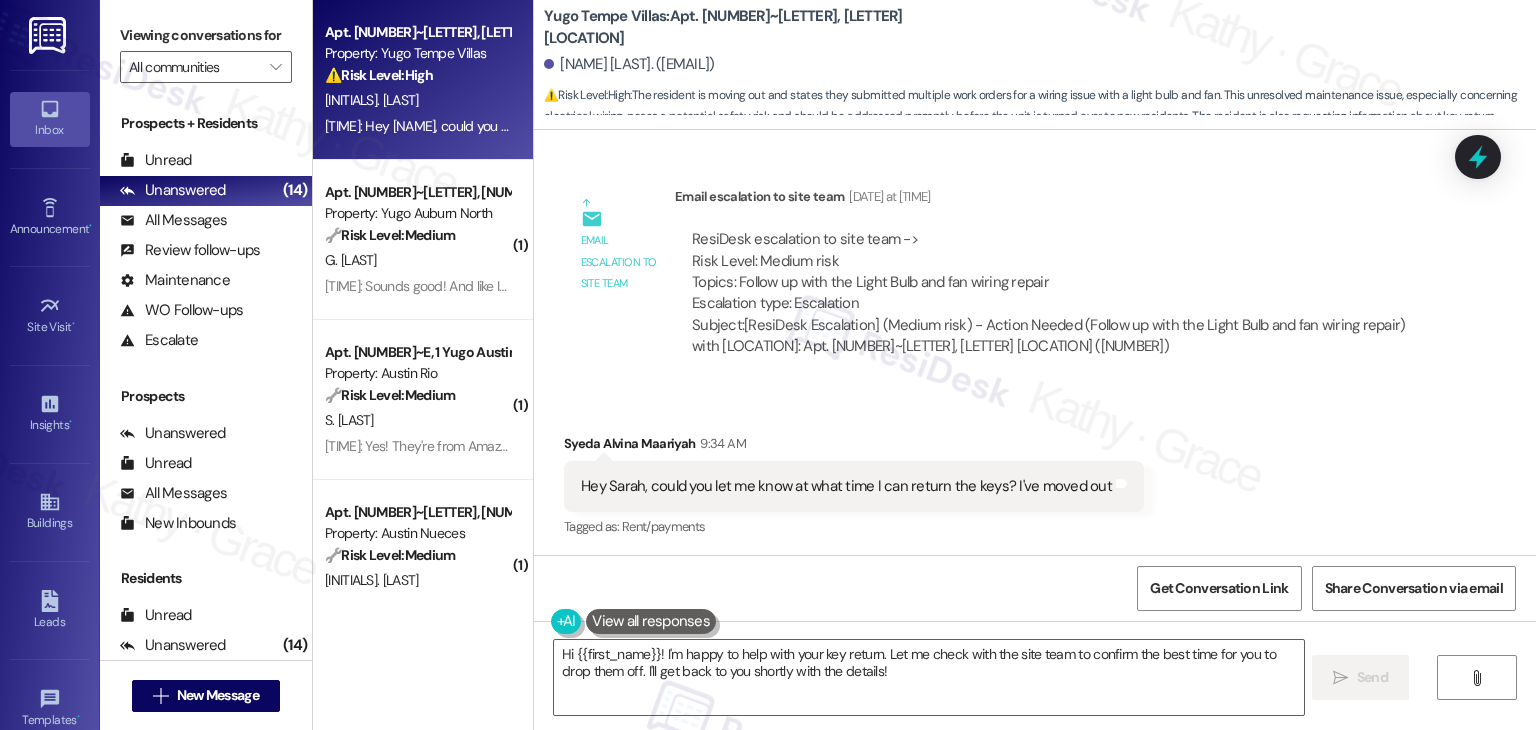 scroll, scrollTop: 9482, scrollLeft: 0, axis: vertical 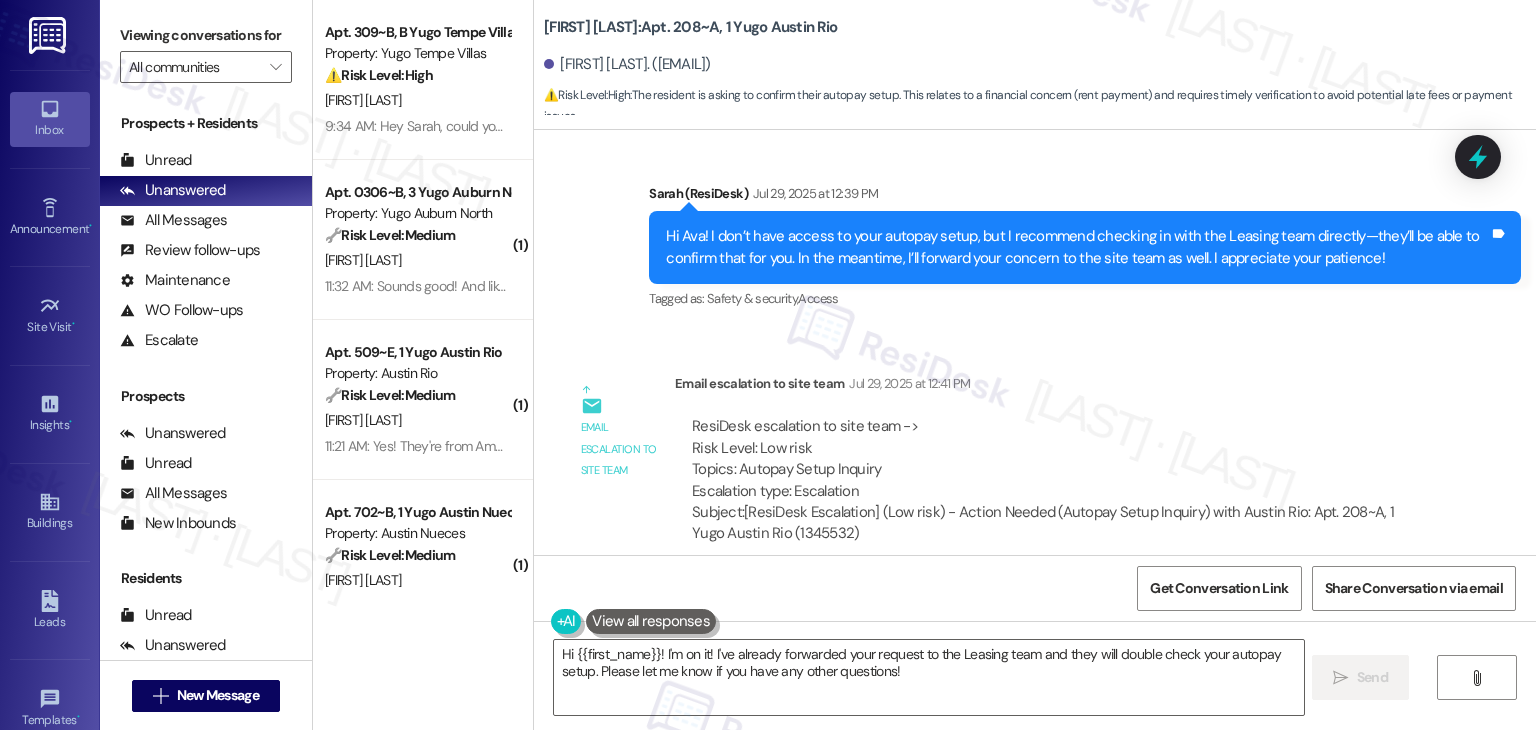 click on "Email escalation to site team Email escalation to site team Jul 29, 2025 at 12:41 PM ResiDesk escalation to site team ->
Risk Level: Low risk
Topics: Autopay Setup Inquiry
Escalation type: Escalation Subject:  [ResiDesk Escalation] (Low risk) - Action Needed (Autopay Setup Inquiry) with Austin Rio: Apt. 208~A, 1 Yugo Austin Rio (1345532)" at bounding box center [1000, 466] 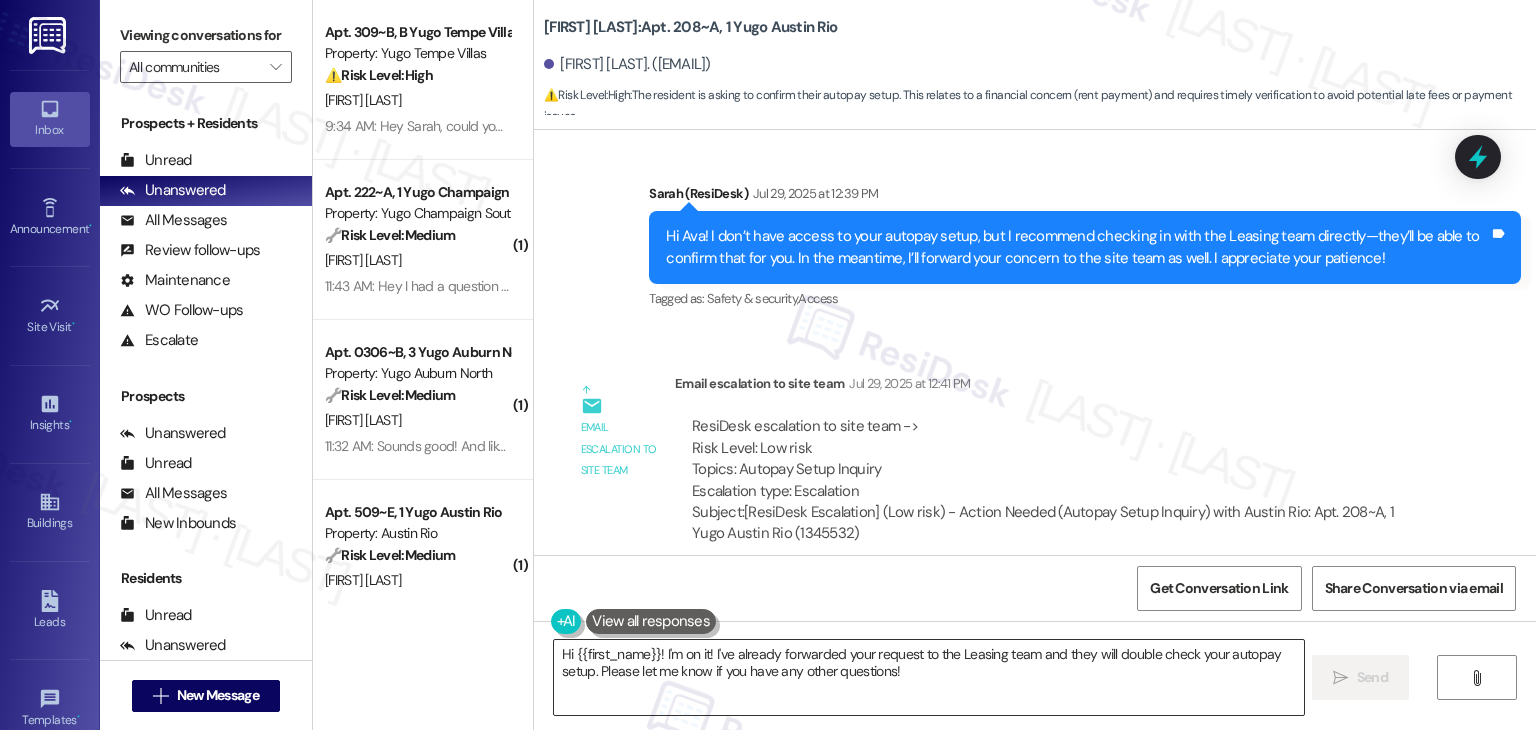 click on "Hi {{first_name}}! I'm on it! I've already forwarded your request to the Leasing team and they will double check your autopay setup. Please let me know if you have any other questions!" at bounding box center [928, 677] 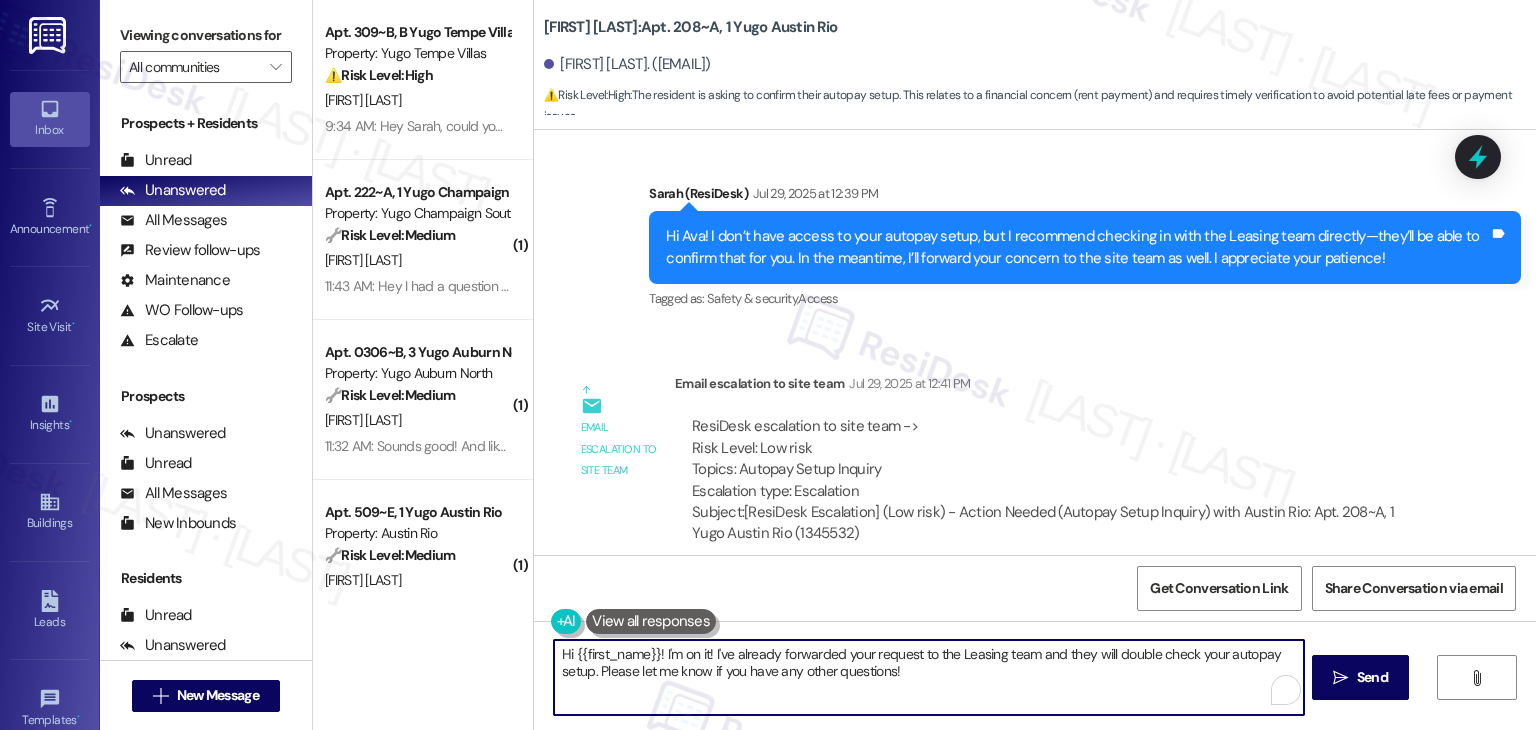 paste on "Ava! I’ve shared your concern with the site team regarding your autopay setup. After checking your account, they confirmed that your new Auto Payment for the 2025–2026 lease term is currently set to begin in September 2025. If that was your intention, you’re all set! But if you meant to include August in the autopay period, you’ll need to go in and adjust the settings." 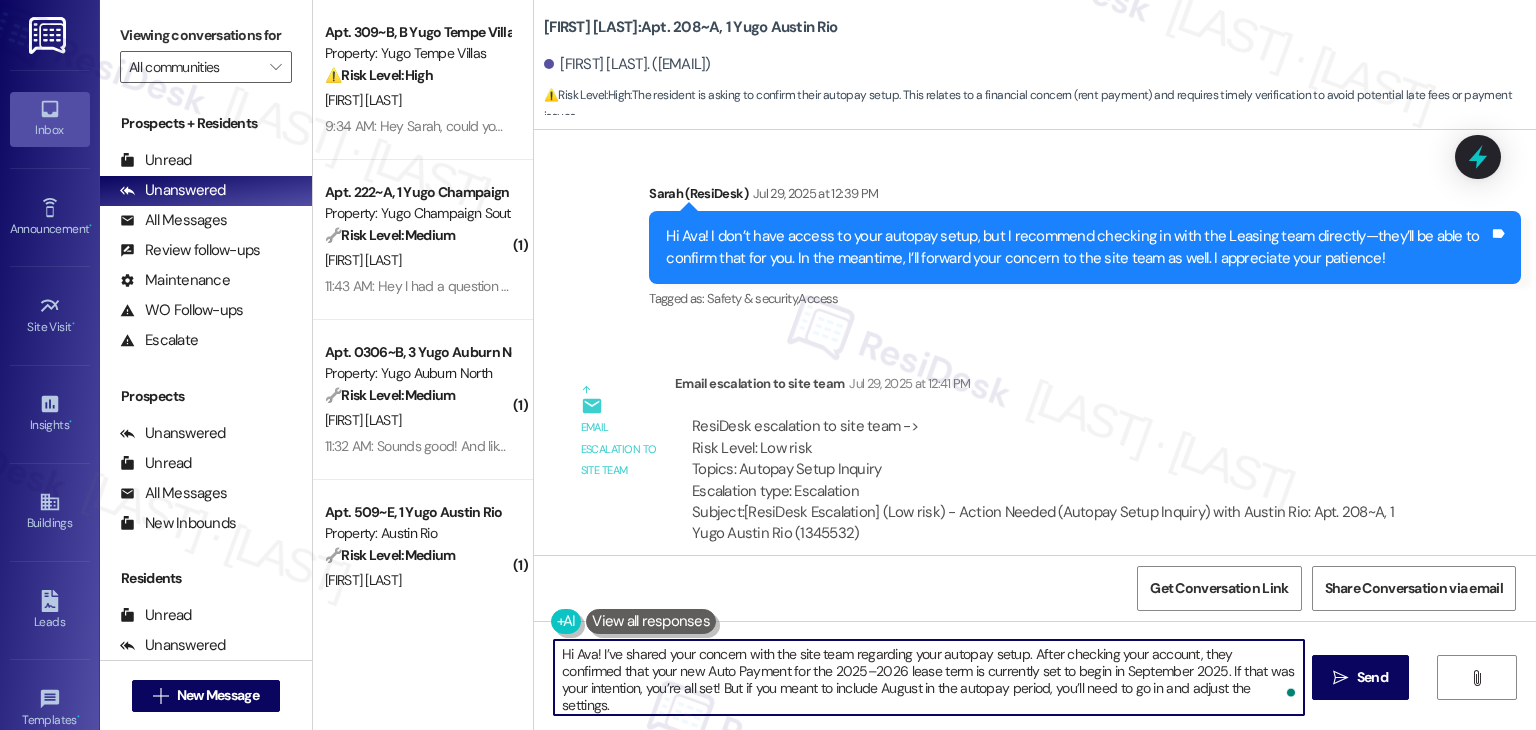 type on "Hi Ava! I’ve shared your concern with the site team regarding your autopay setup. After checking your account, they confirmed that your new Auto Payment for the 2025–2026 lease term is currently set to begin in September 2025. If that was your intention, you’re all set! But if you meant to include August in the autopay period, you’ll need to go in and adjust the settings." 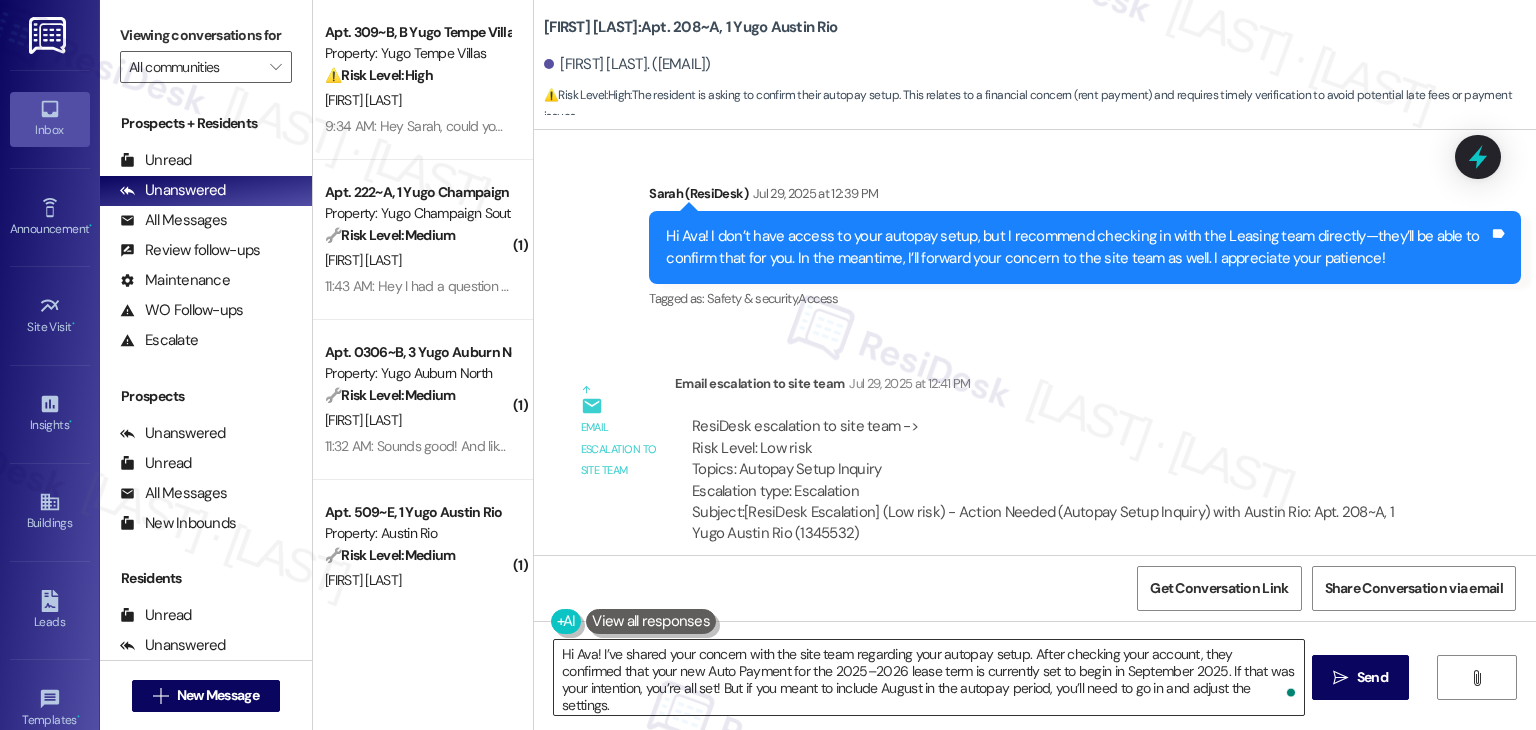 click on "Hi Ava! I’ve shared your concern with the site team regarding your autopay setup. After checking your account, they confirmed that your new Auto Payment for the 2025–2026 lease term is currently set to begin in September 2025. If that was your intention, you’re all set! But if you meant to include August in the autopay period, you’ll need to go in and adjust the settings." at bounding box center (928, 677) 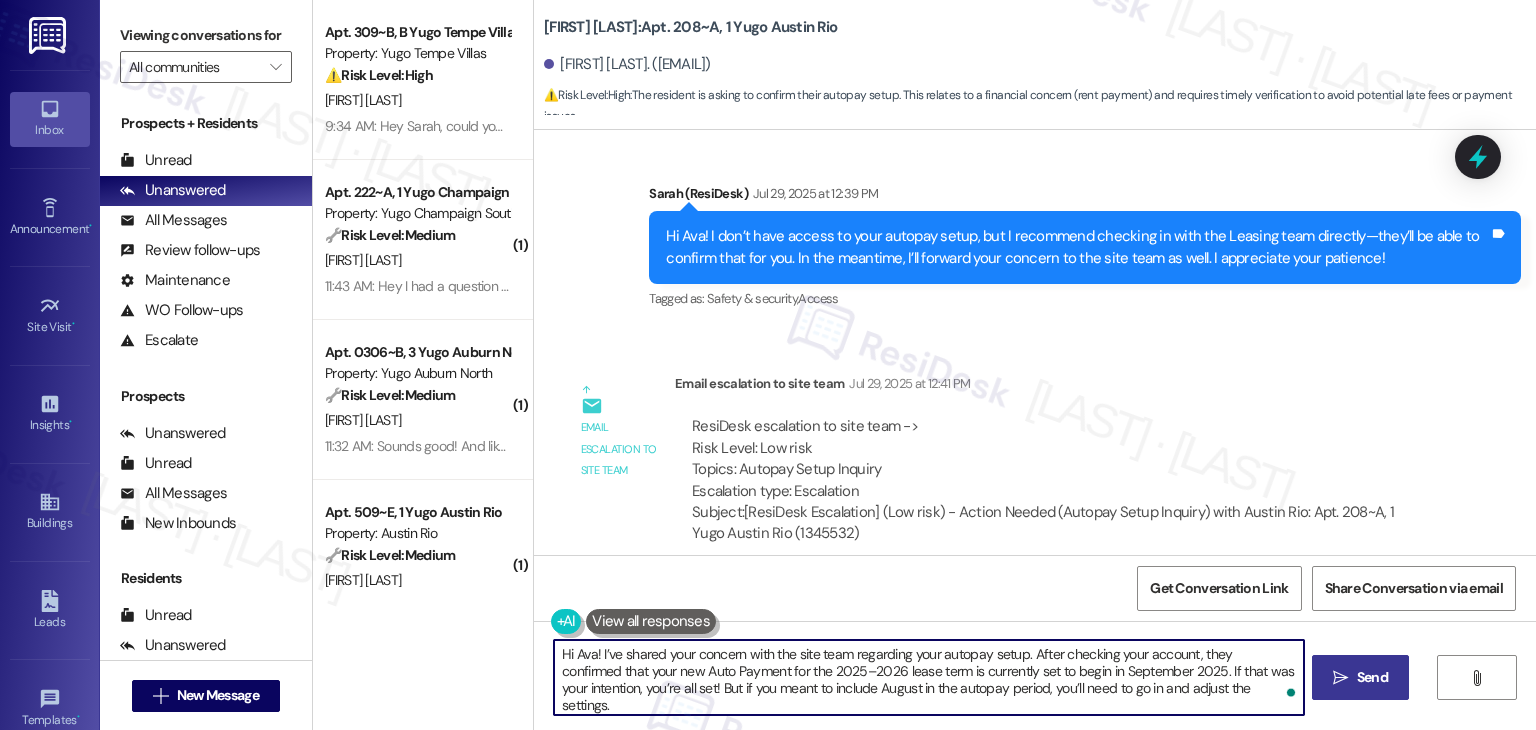 click on "Send" at bounding box center (1372, 677) 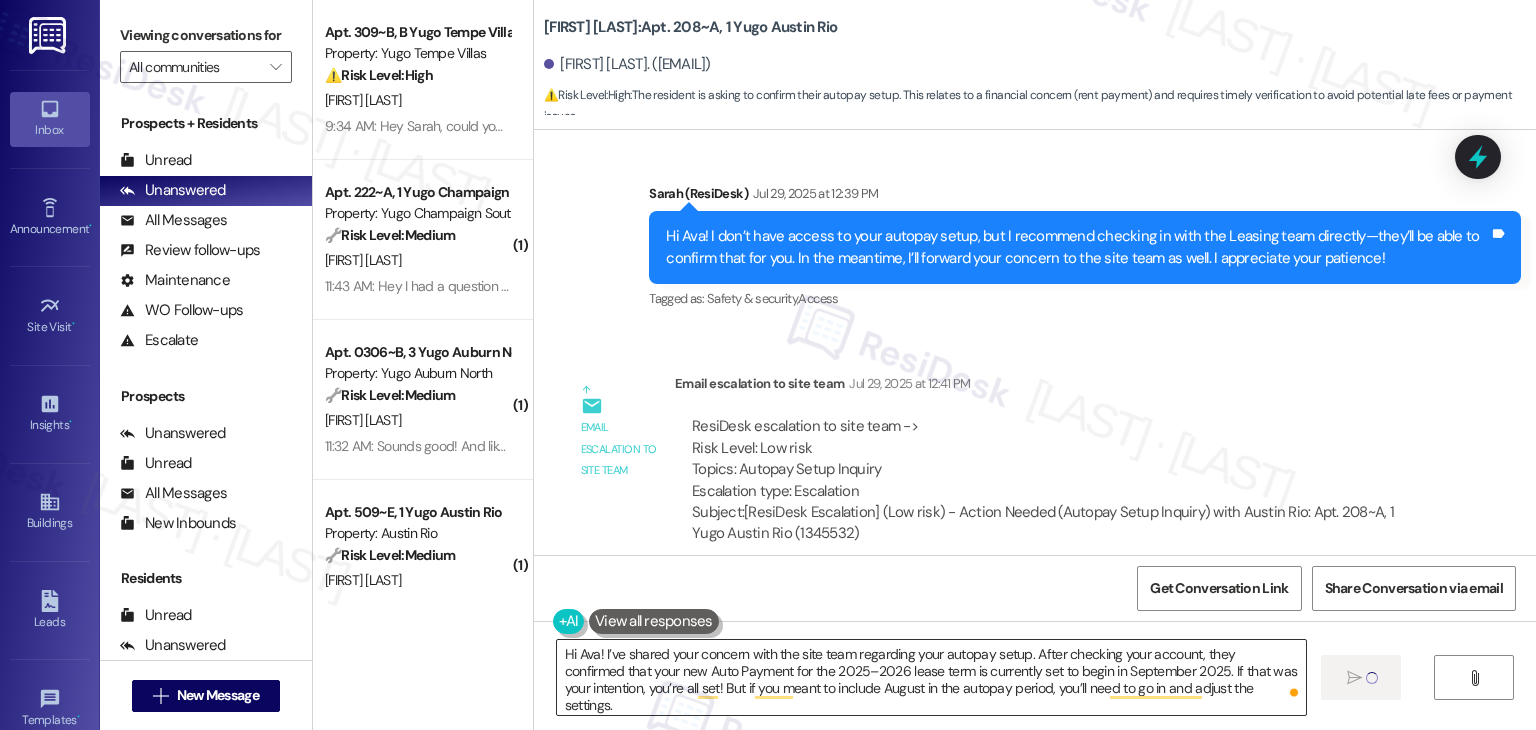 type 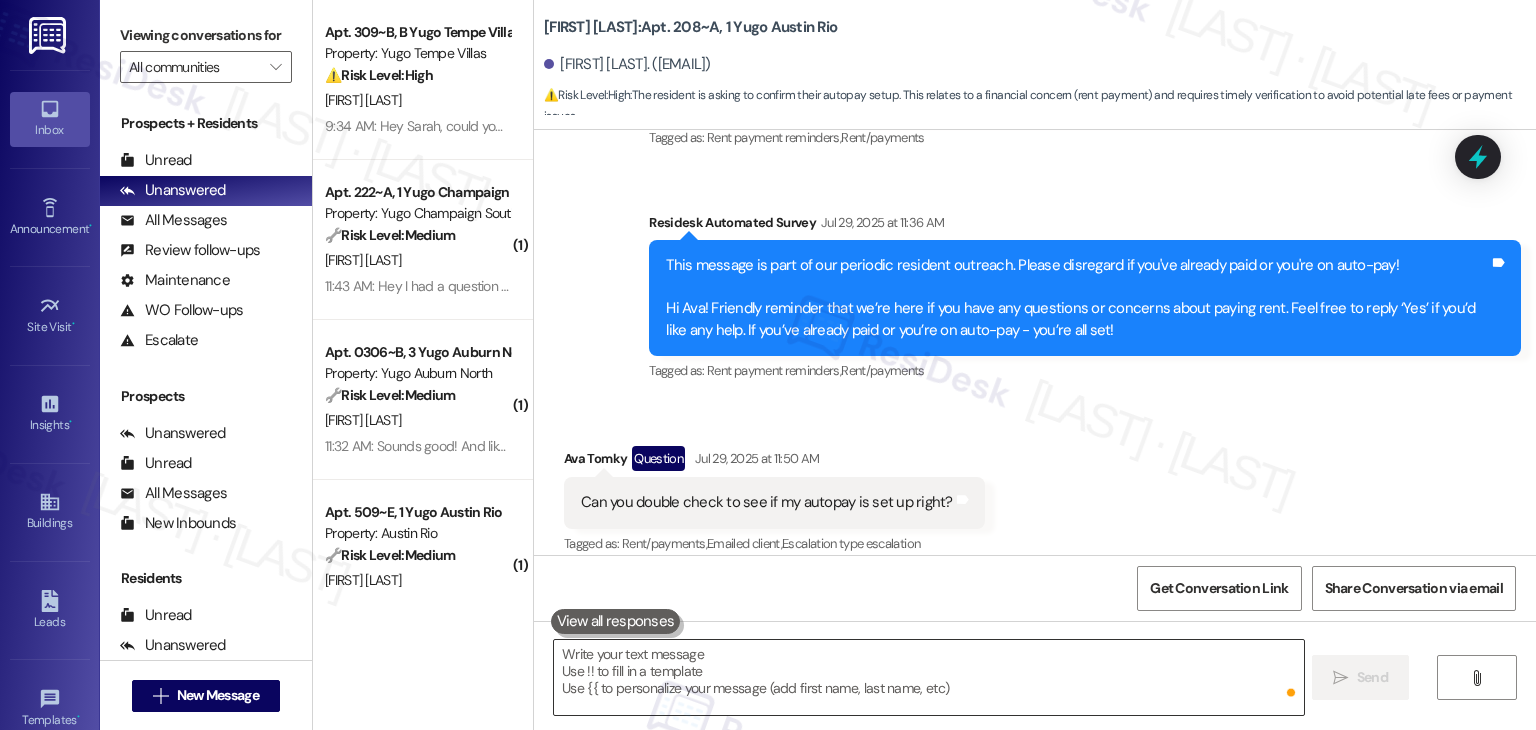 scroll, scrollTop: 2474, scrollLeft: 0, axis: vertical 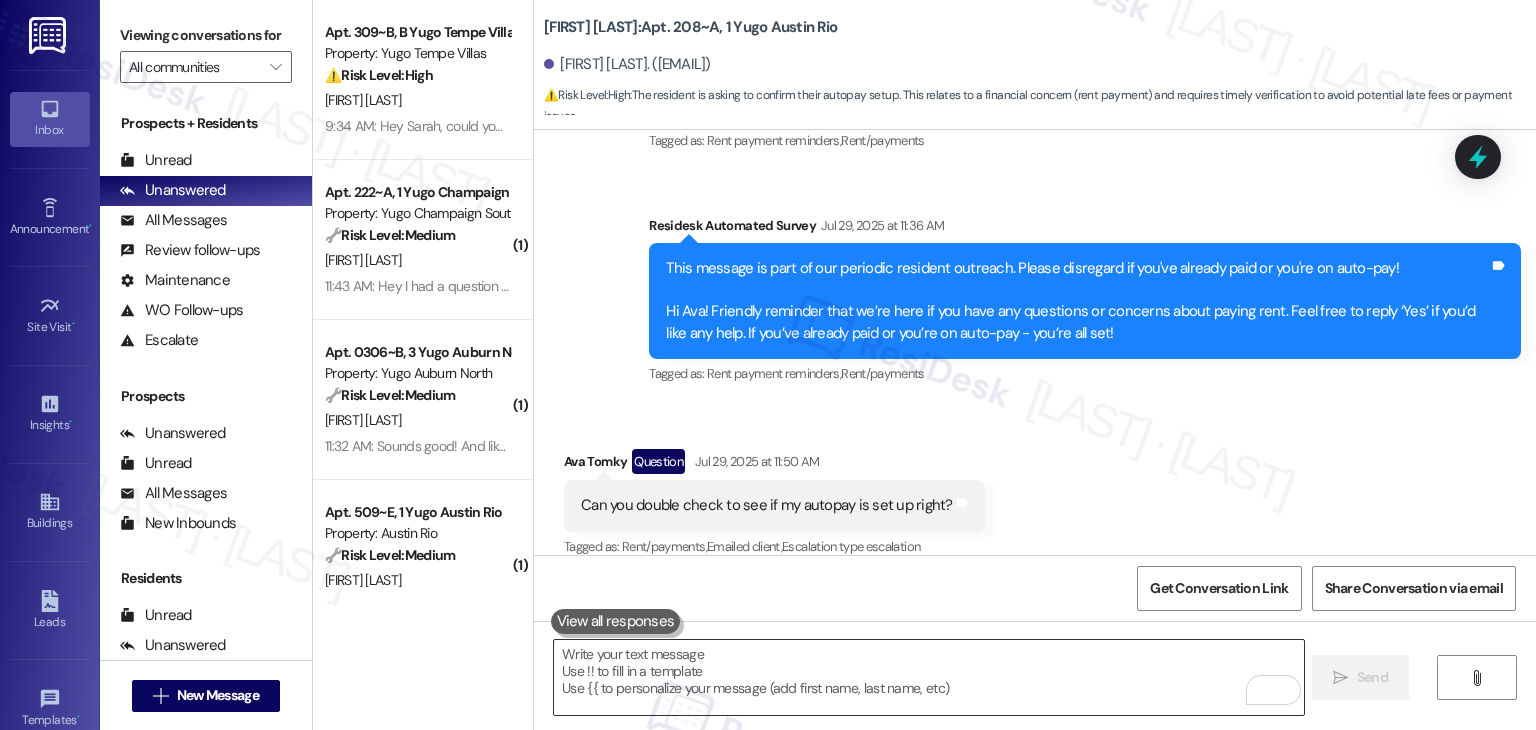 click at bounding box center (928, 677) 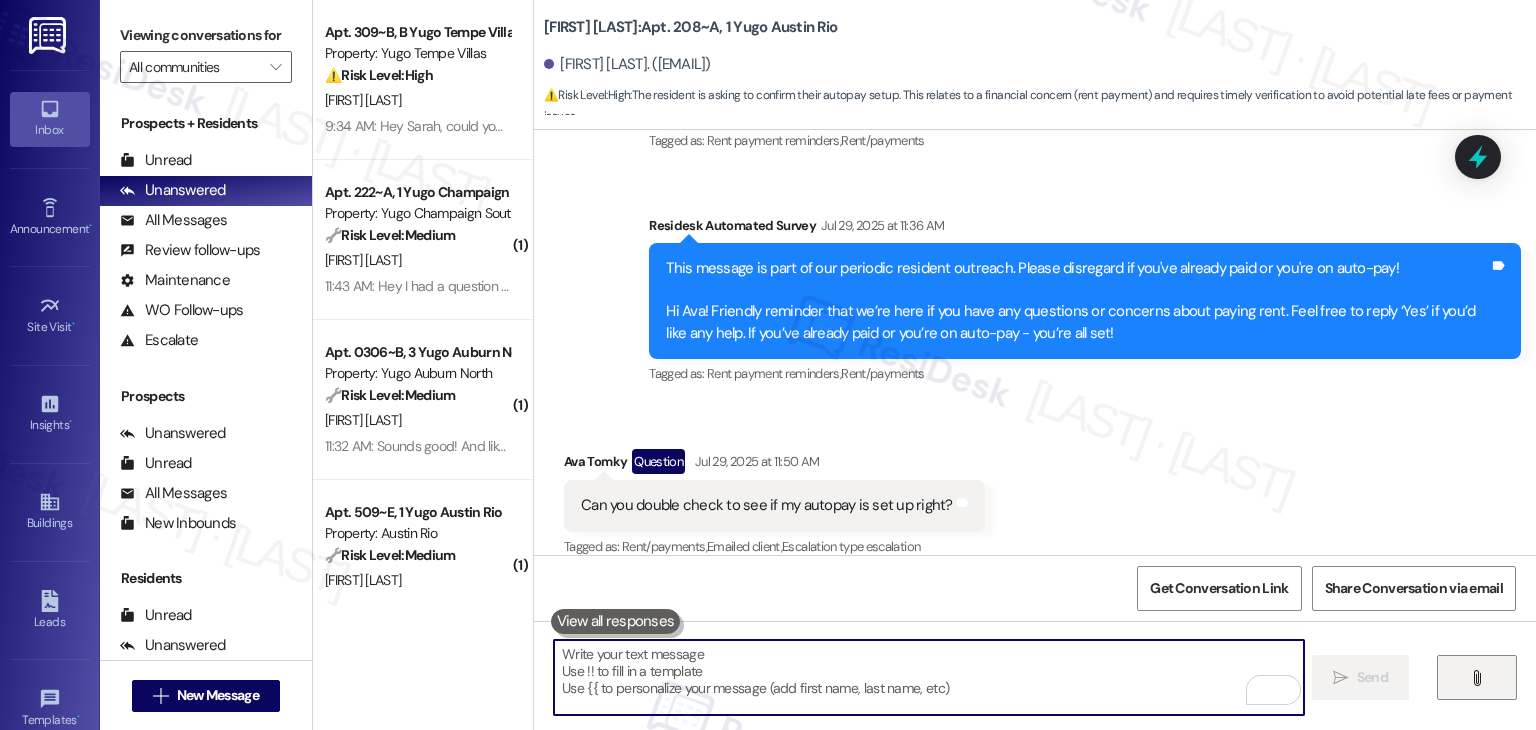 click on "" at bounding box center [1476, 678] 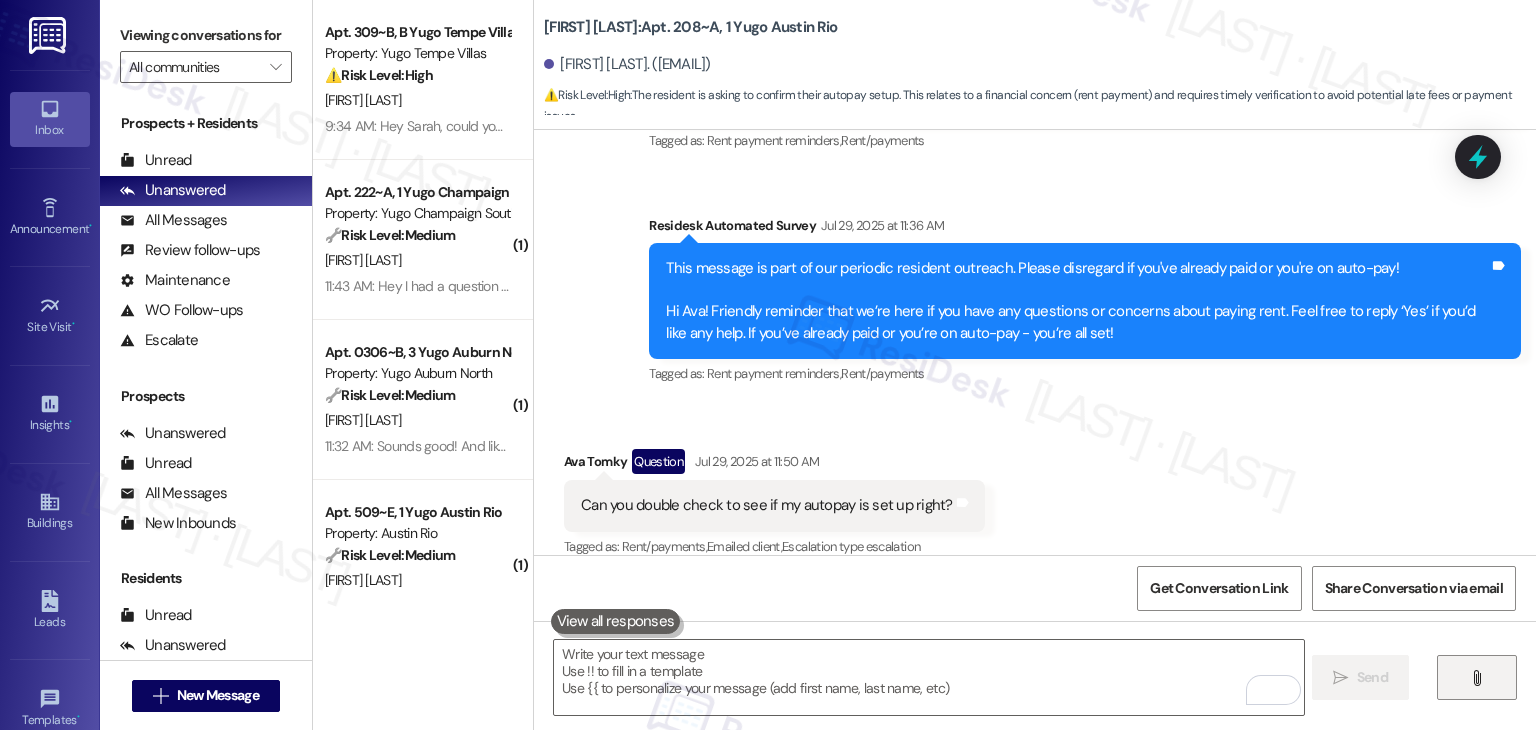 scroll, scrollTop: 3404, scrollLeft: 0, axis: vertical 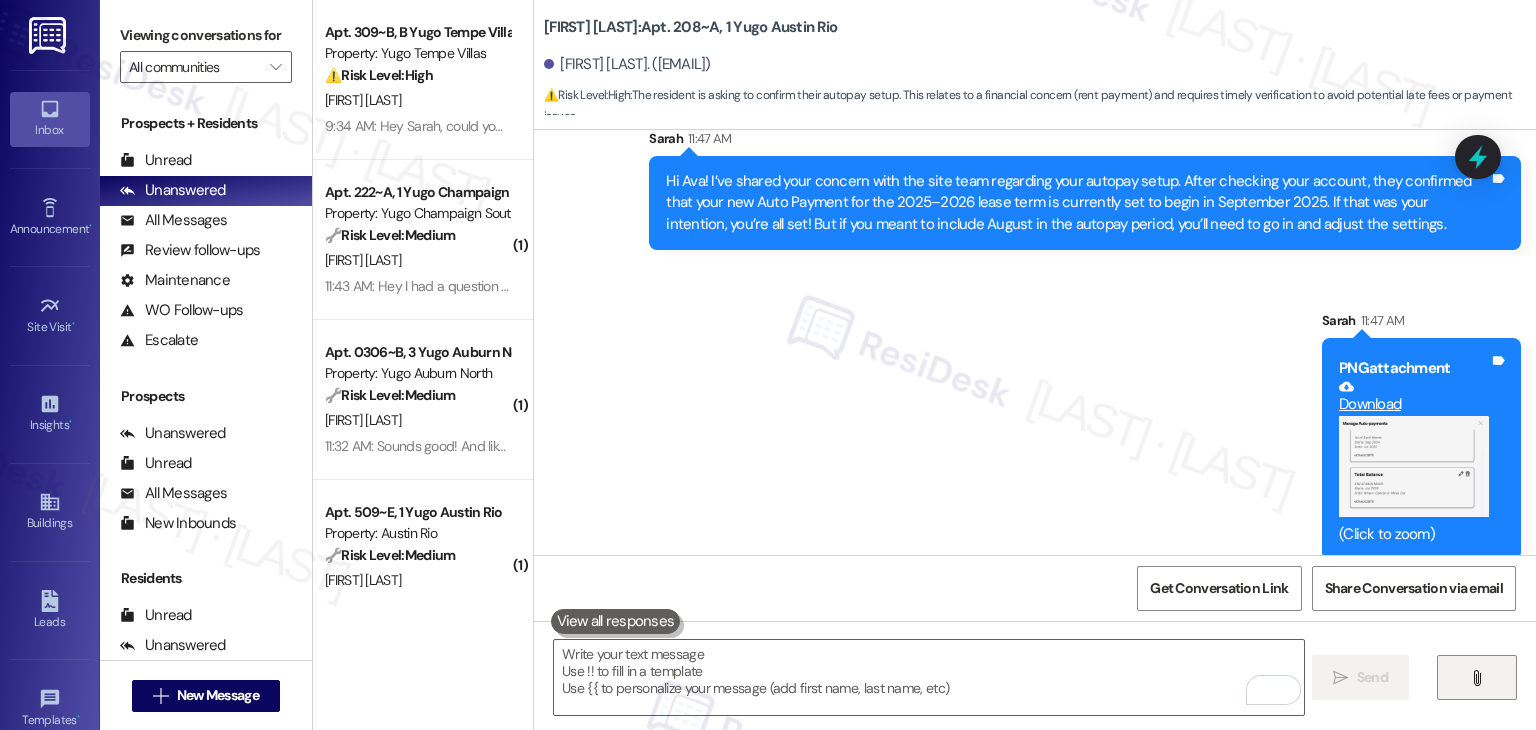 click on "Sent via SMS Sarah 11:47 AM Hi Ava! I’ve shared your concern with the site team regarding your autopay setup. After checking your account, they confirmed that your new Auto Payment for the 2025–2026 lease term is currently set to begin in September 2025. If that was your intention, you’re all set! But if you meant to include August in the autopay period, you’ll need to go in and adjust the settings. Tags and notes Sent via SMS Sarah 11:47 AM PNG  attachment   Download   (Click to zoom) Tags and notes" at bounding box center [1035, 329] 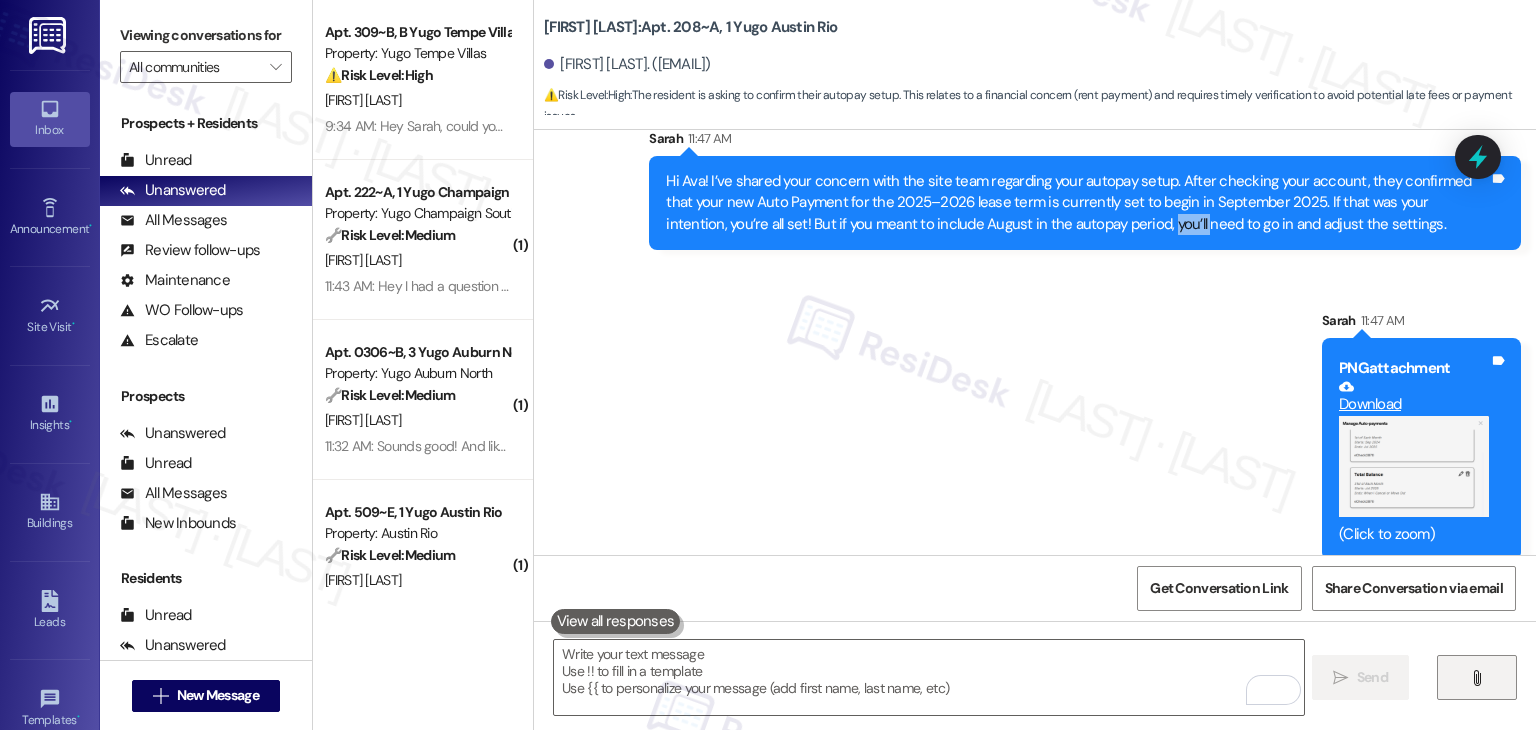 click on "Sent via SMS Sarah 11:47 AM Hi Ava! I’ve shared your concern with the site team regarding your autopay setup. After checking your account, they confirmed that your new Auto Payment for the 2025–2026 lease term is currently set to begin in September 2025. If that was your intention, you’re all set! But if you meant to include August in the autopay period, you’ll need to go in and adjust the settings. Tags and notes Sent via SMS Sarah 11:47 AM PNG  attachment   Download   (Click to zoom) Tags and notes" at bounding box center [1035, 329] 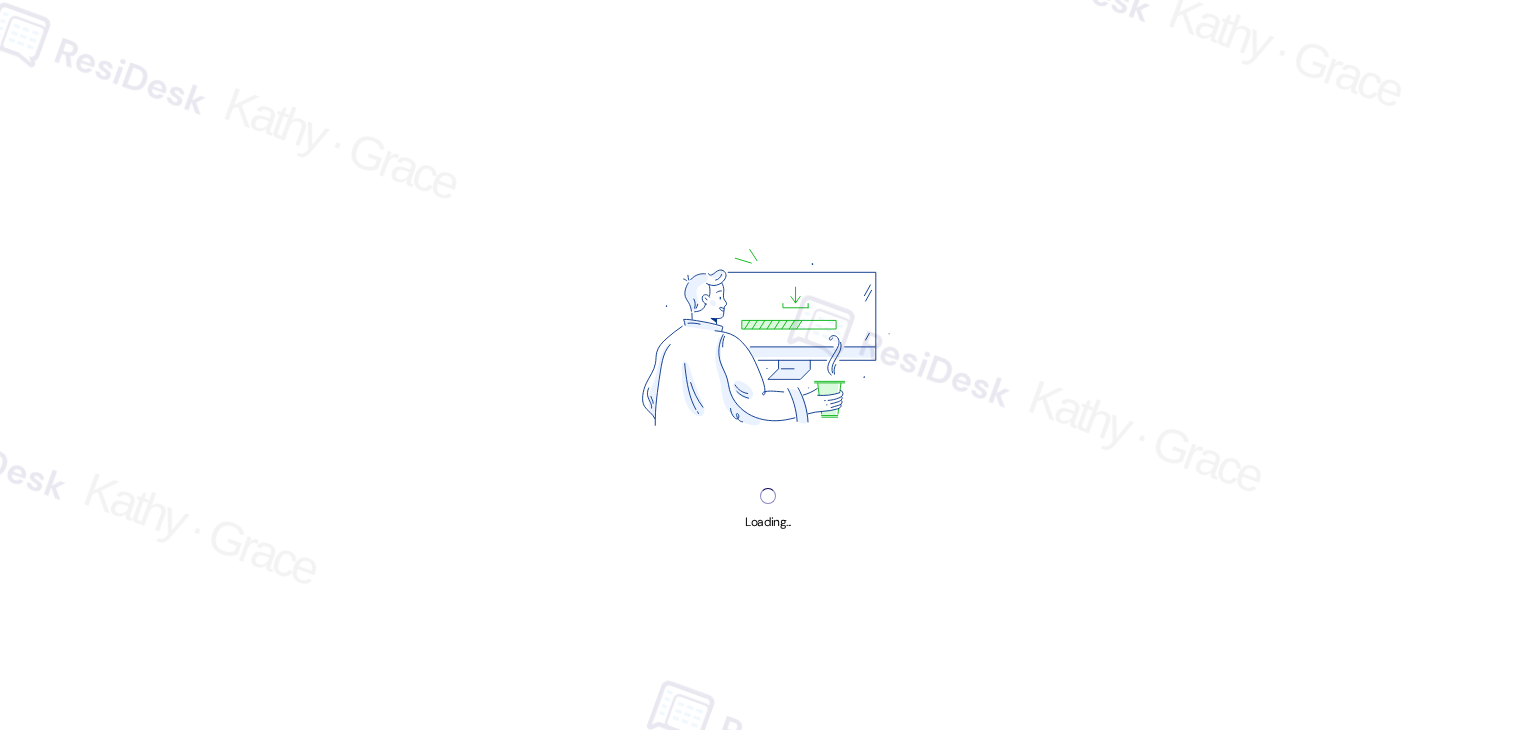 scroll, scrollTop: 0, scrollLeft: 0, axis: both 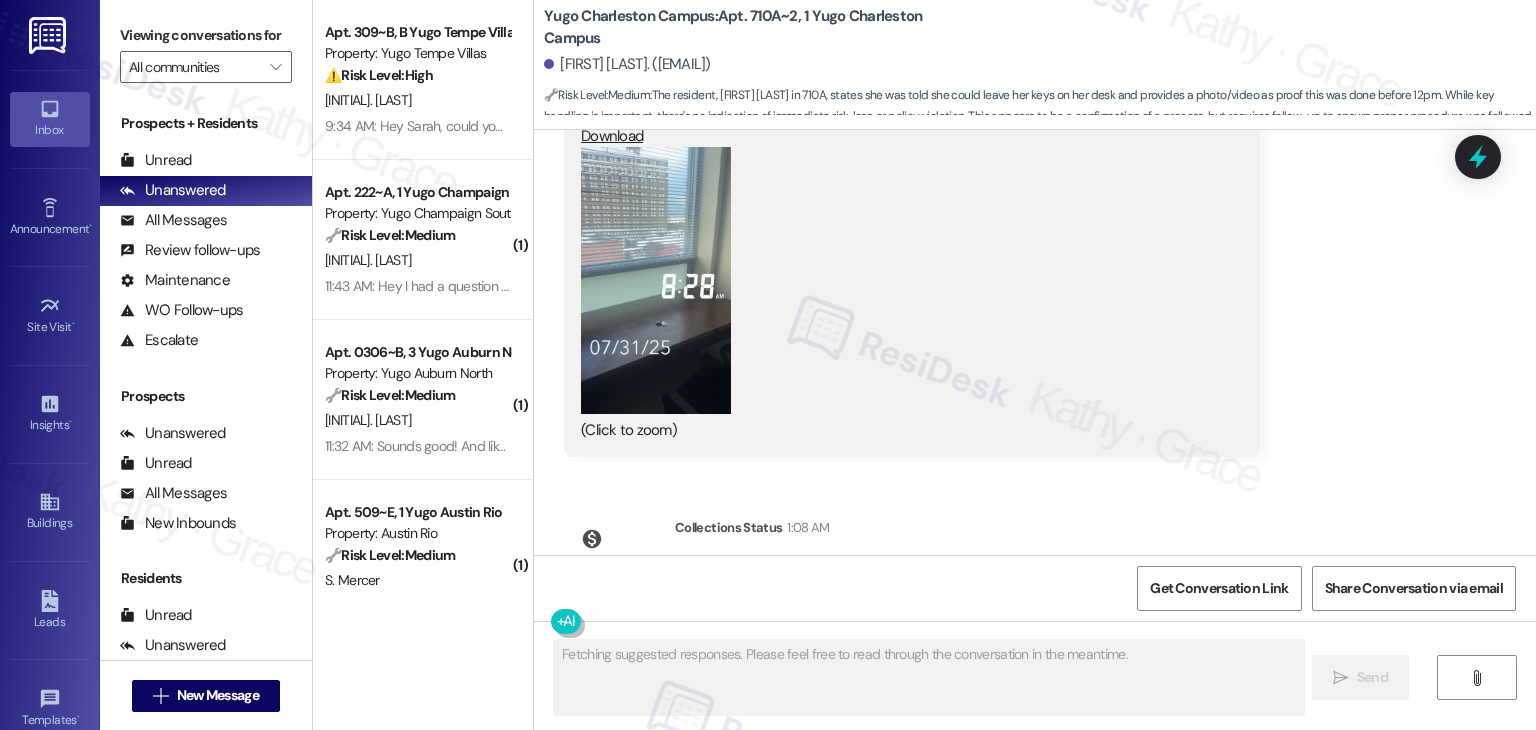 click at bounding box center [656, 280] 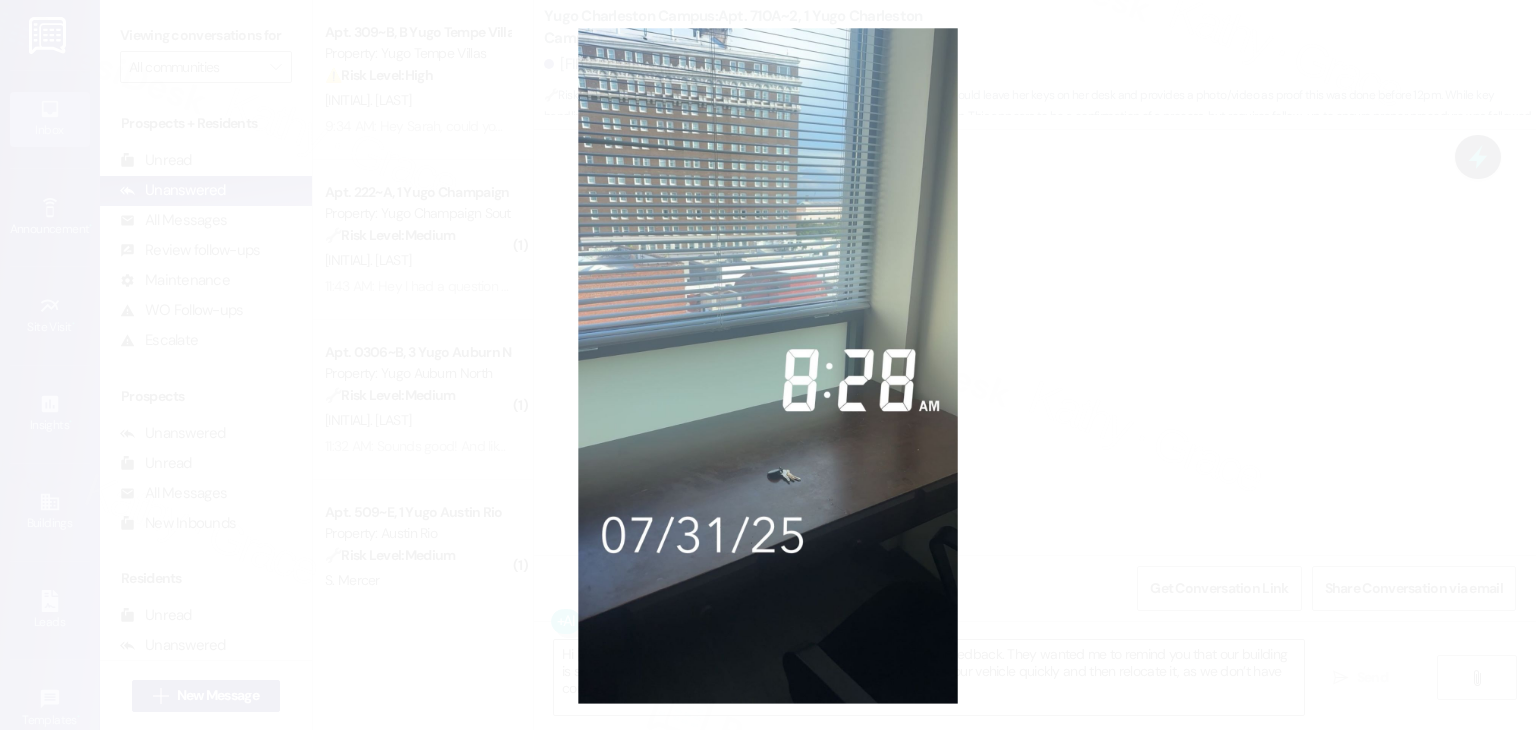 click at bounding box center [768, 365] 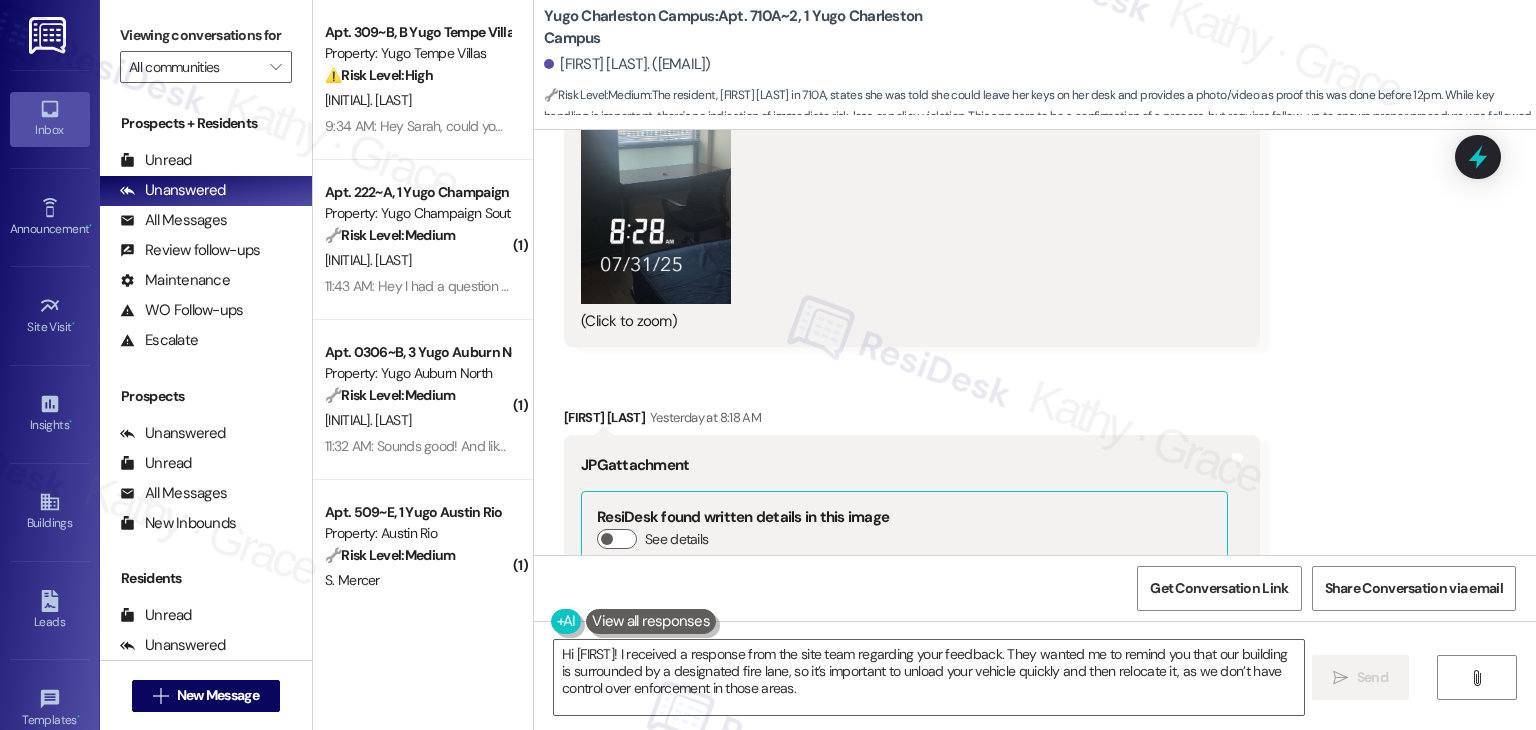 scroll, scrollTop: 5705, scrollLeft: 0, axis: vertical 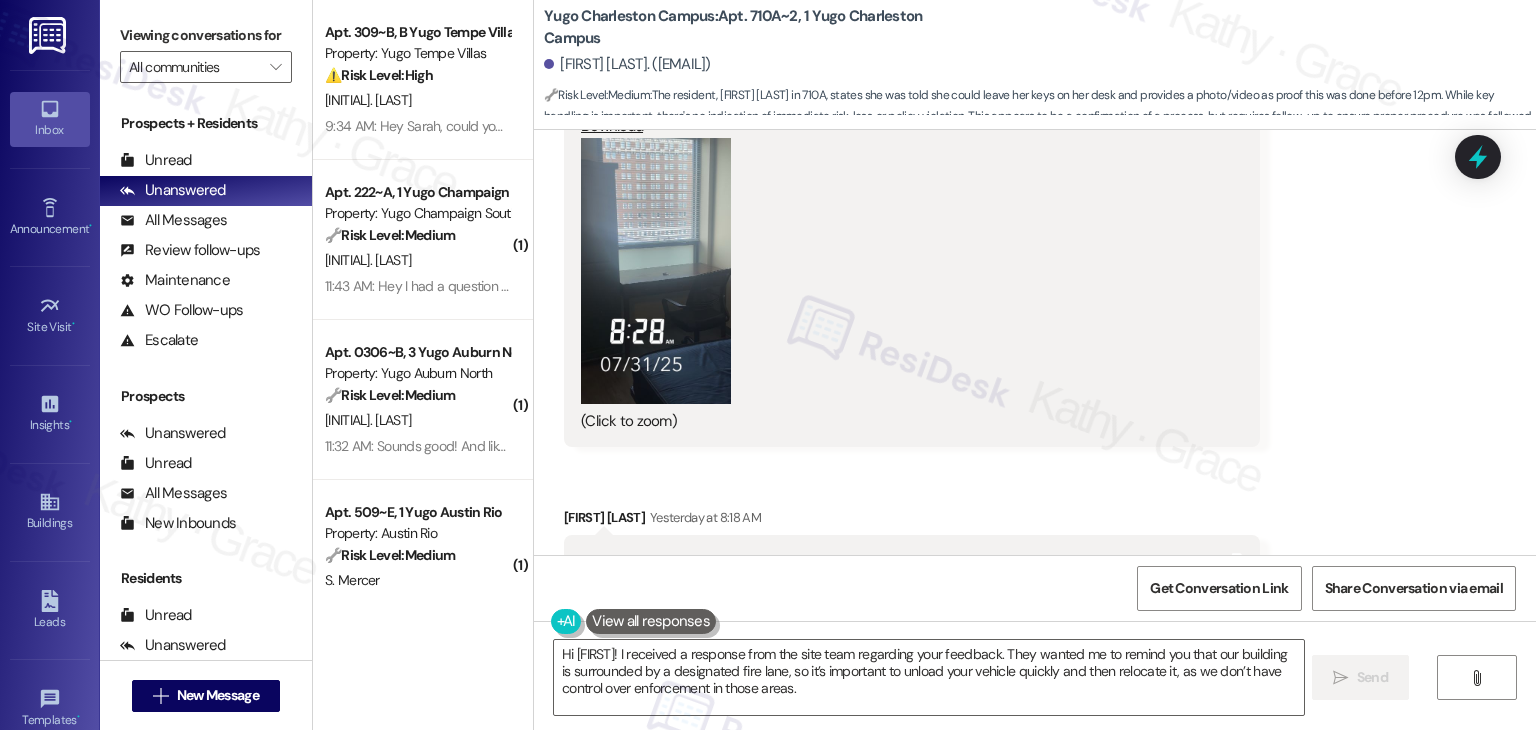 click at bounding box center [656, 271] 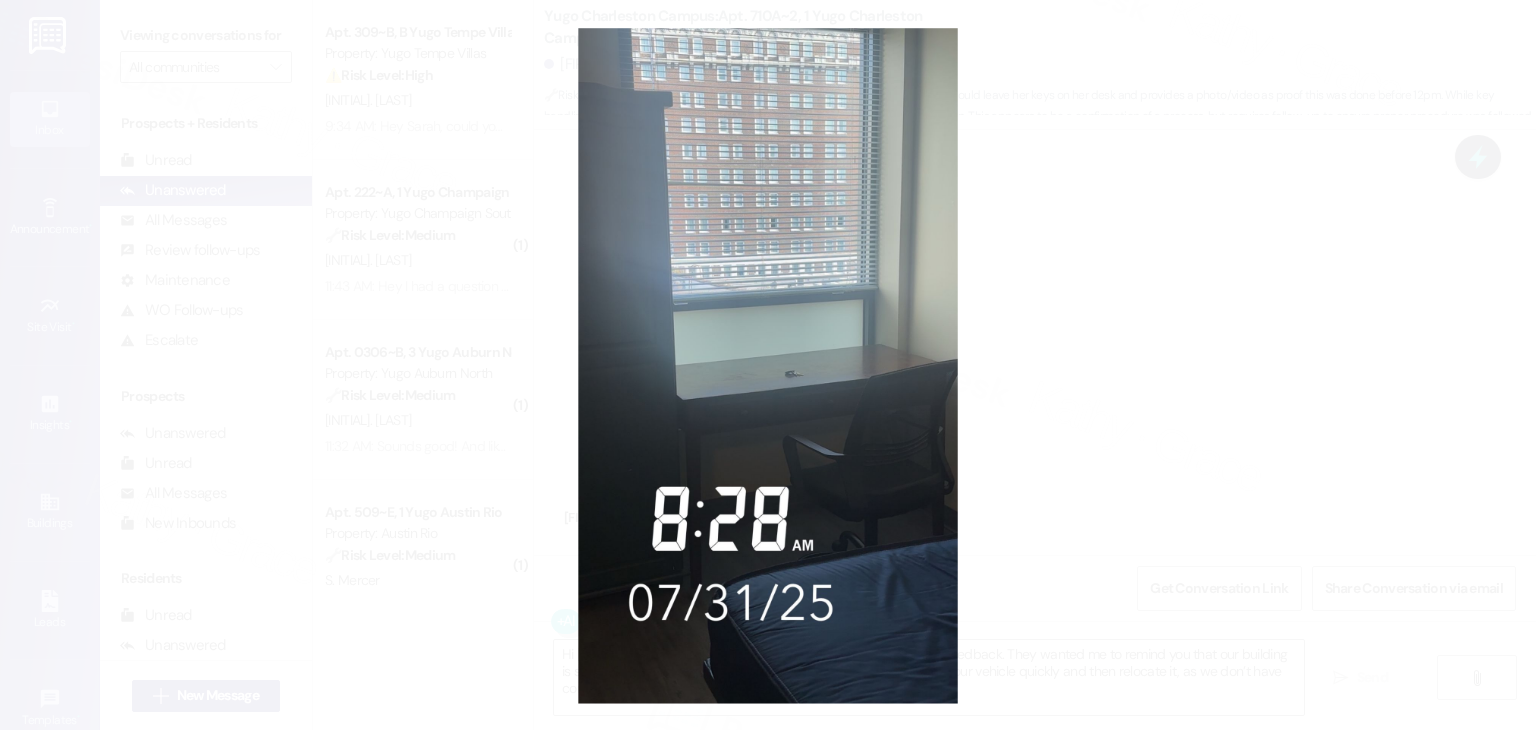 click at bounding box center (768, 365) 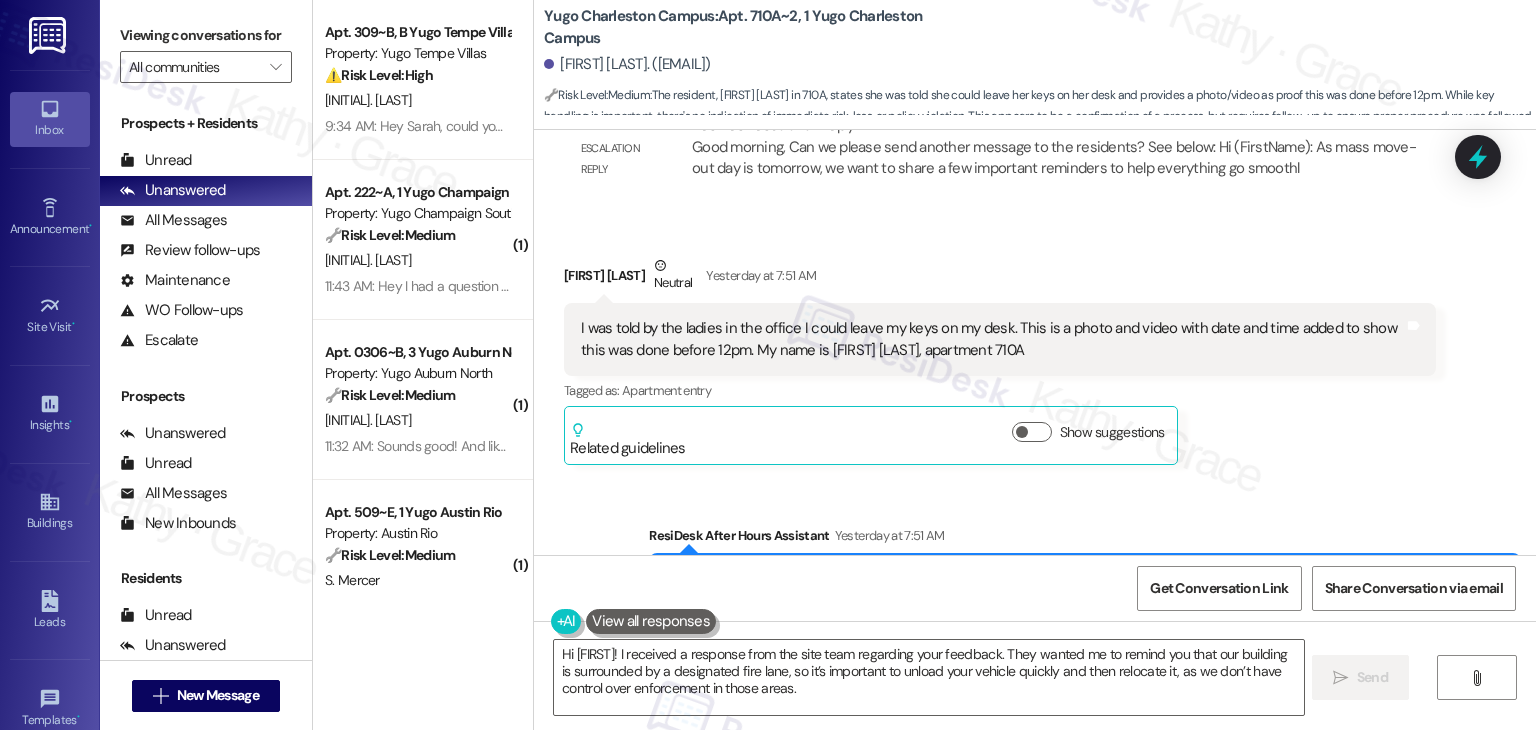 scroll, scrollTop: 4505, scrollLeft: 0, axis: vertical 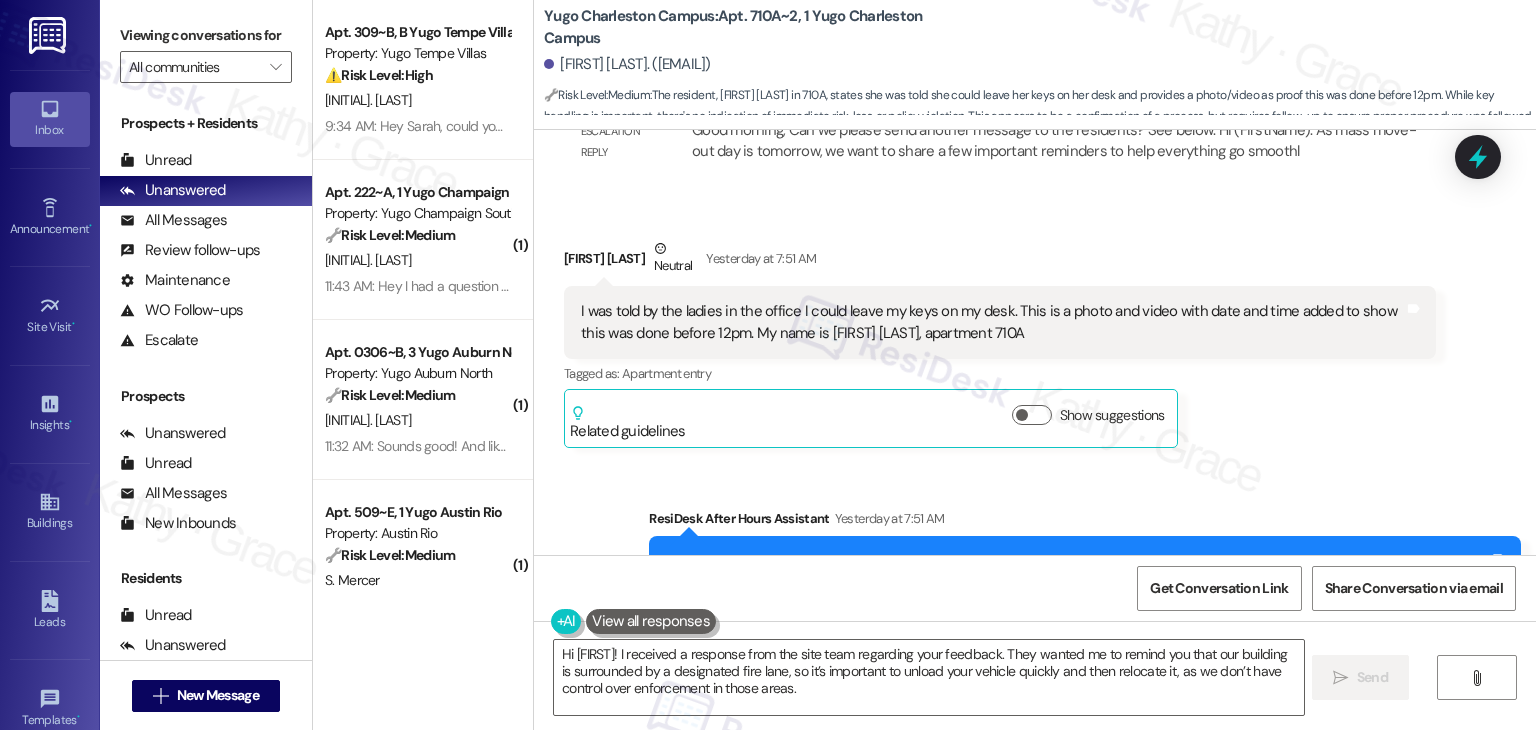 click on "I was told by the ladies in the office I could leave my keys on my desk. This is a photo and video with date and time added to show this was done before 12pm. My name is [FIRST] [LAST], apartment 710A" at bounding box center (992, 322) 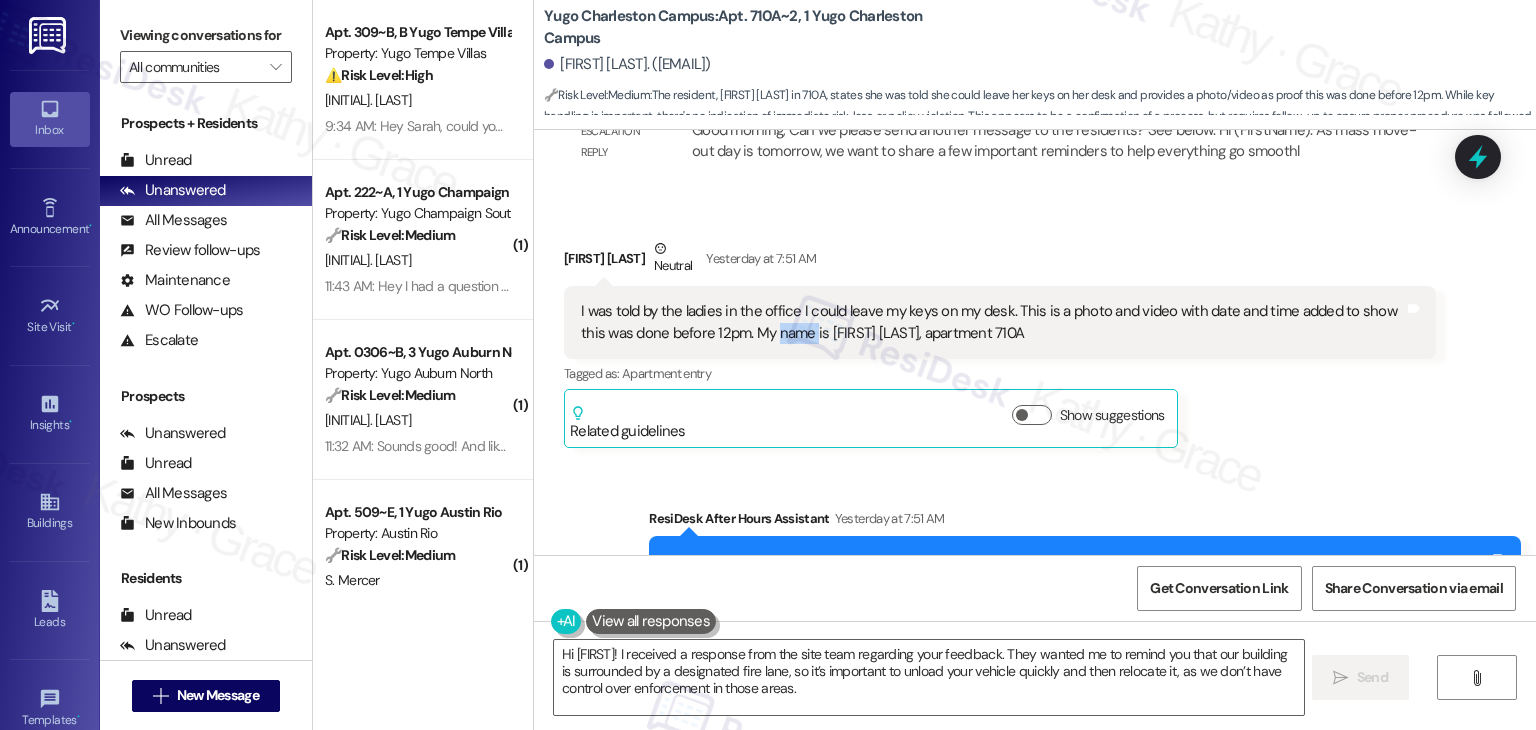click on "I was told by the ladies in the office I could leave my keys on my desk. This is a photo and video with date and time added to show this was done before 12pm. My name is [FIRST] [LAST], apartment 710A" at bounding box center [992, 322] 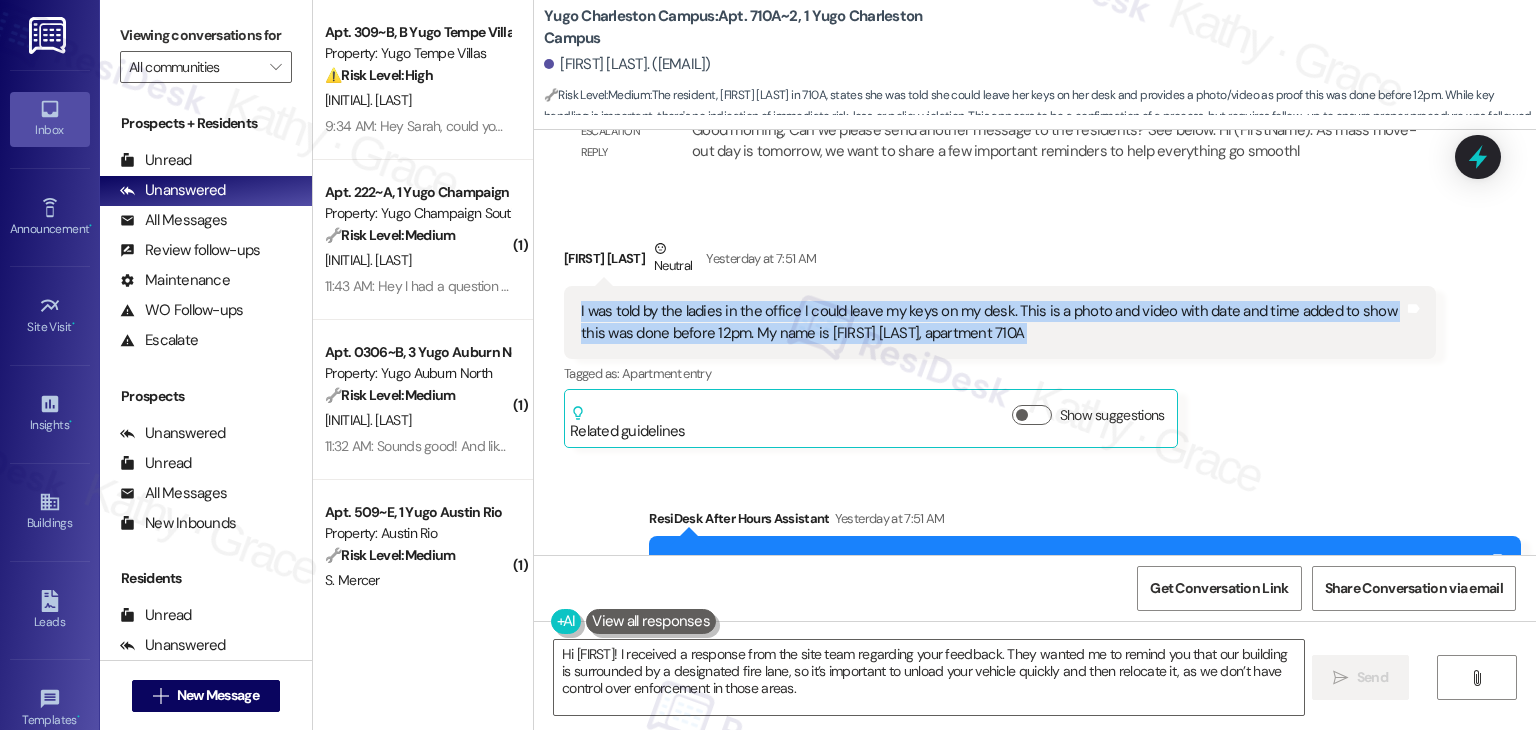click on "I was told by the ladies in the office I could leave my keys on my desk. This is a photo and video with date and time added to show this was done before 12pm. My name is [FIRST] [LAST], apartment 710A" at bounding box center (992, 322) 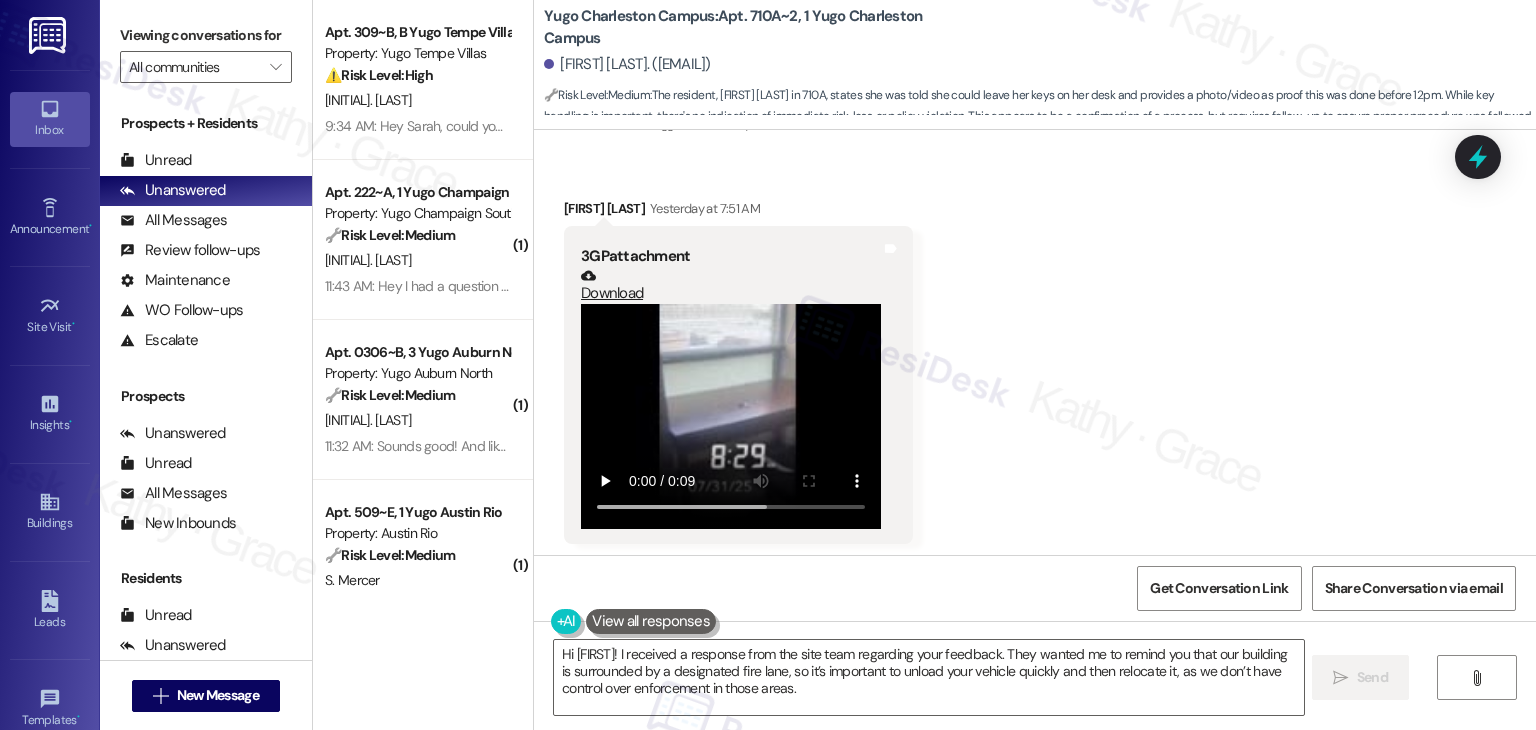scroll, scrollTop: 5305, scrollLeft: 0, axis: vertical 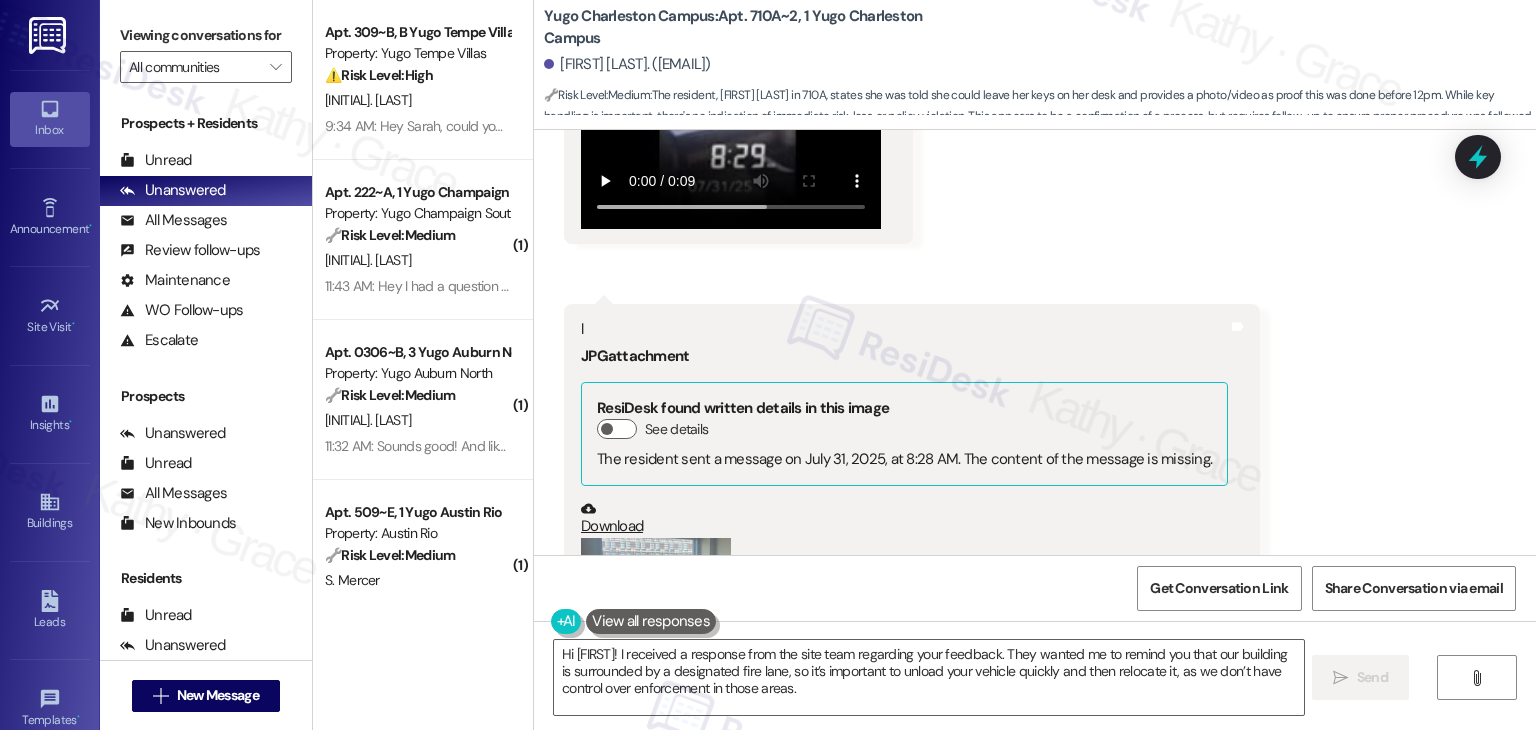 click on "[FIRST] [LAST]. ([EMAIL])" at bounding box center [627, 64] 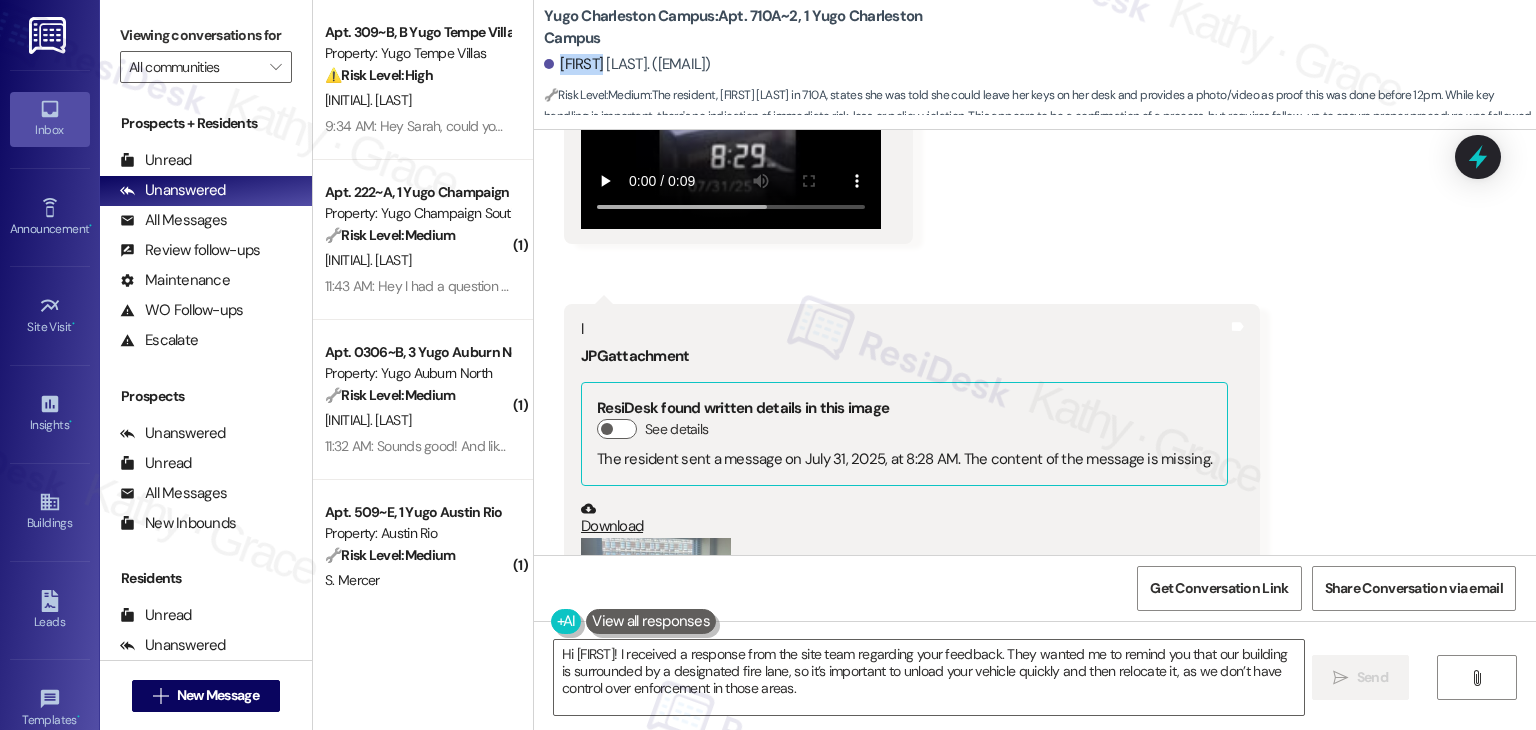 click on "[FIRST] [LAST]. ([EMAIL])" at bounding box center (627, 64) 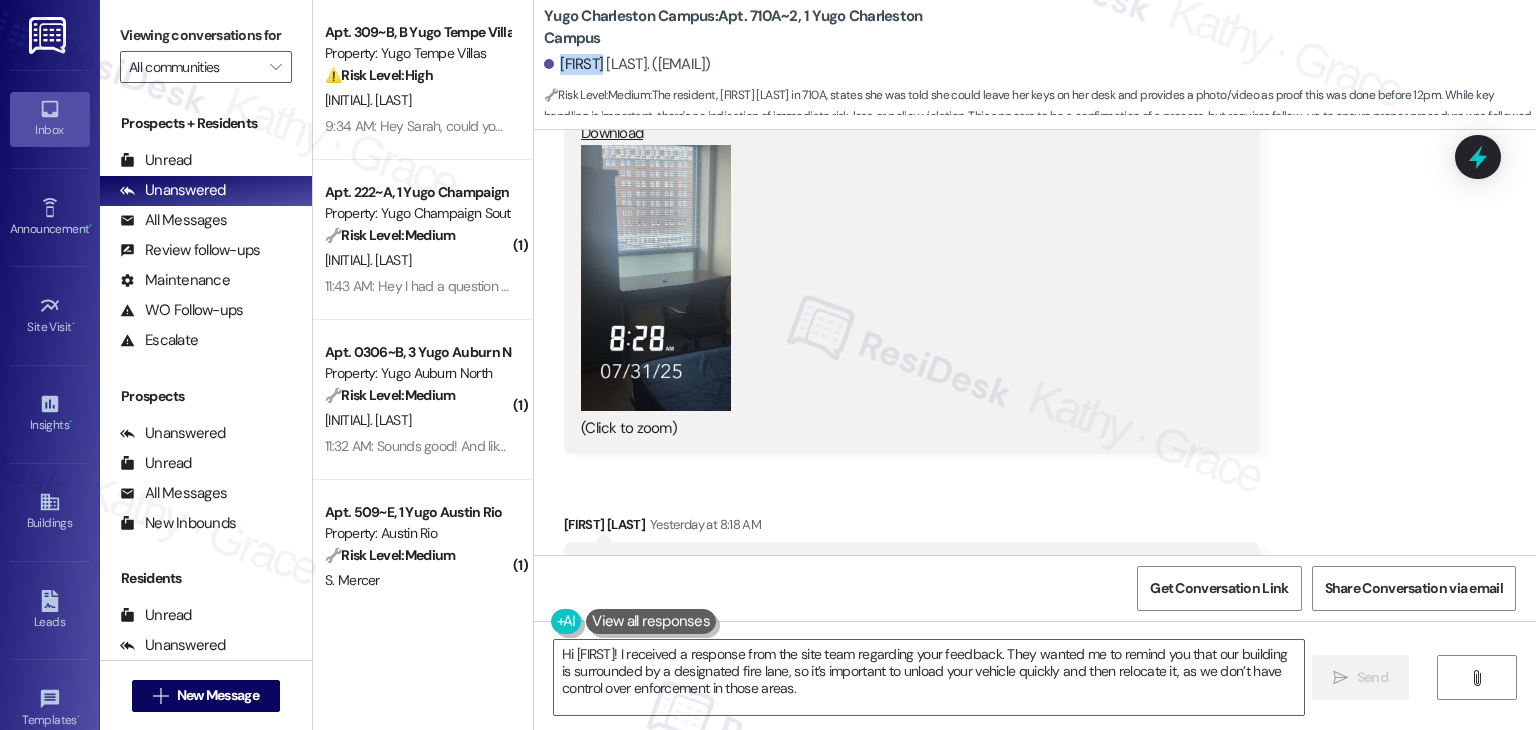 scroll, scrollTop: 5705, scrollLeft: 0, axis: vertical 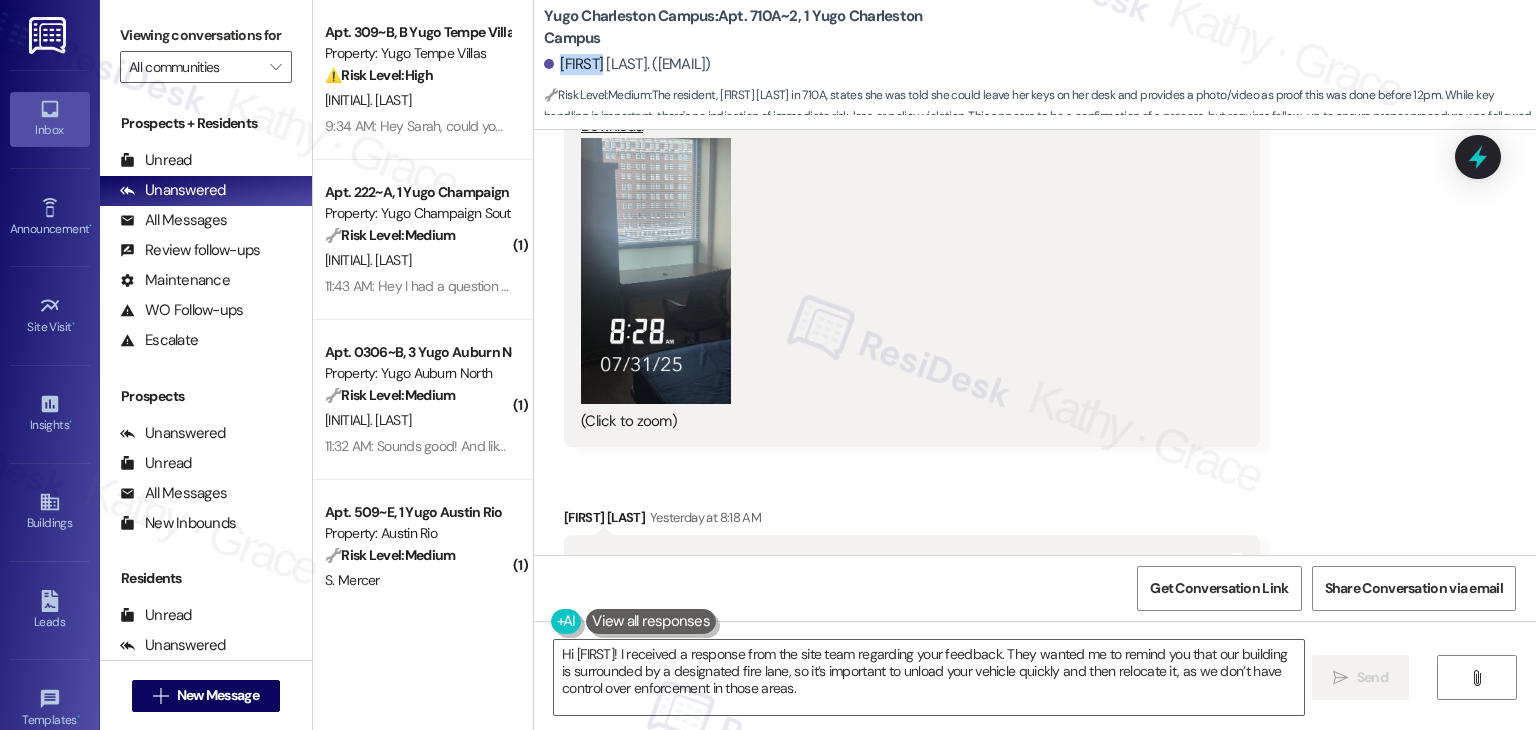 click at bounding box center [656, 271] 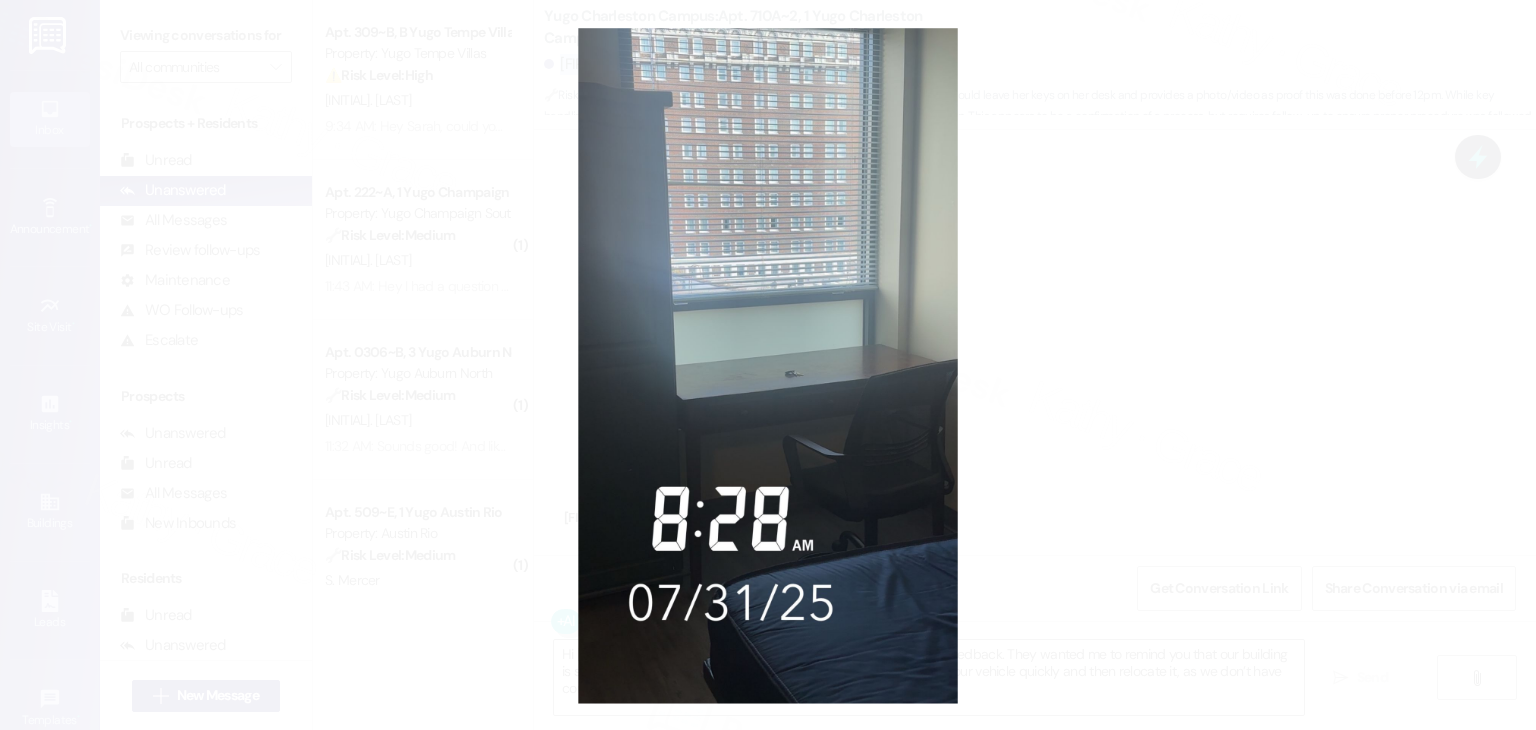 click at bounding box center [768, 365] 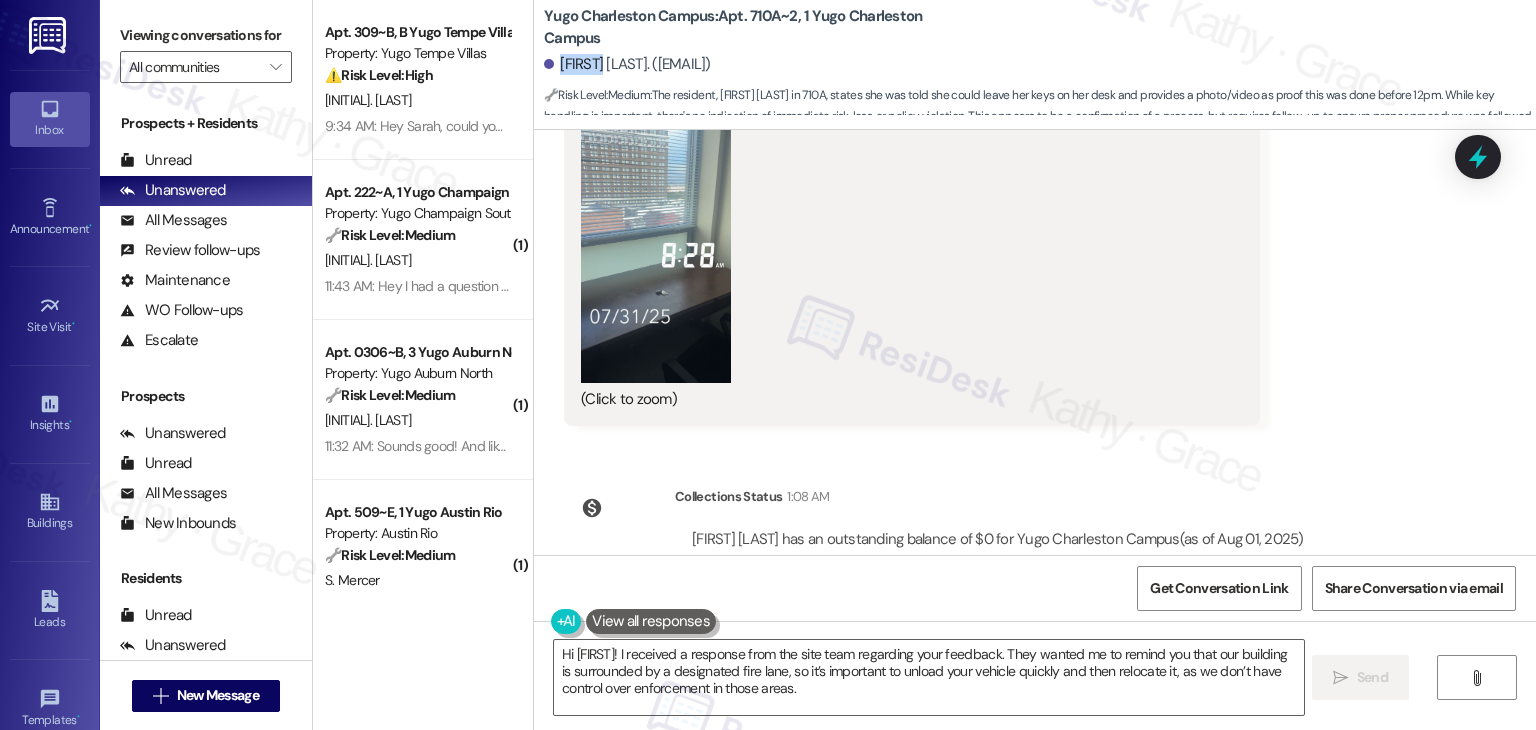 scroll, scrollTop: 6305, scrollLeft: 0, axis: vertical 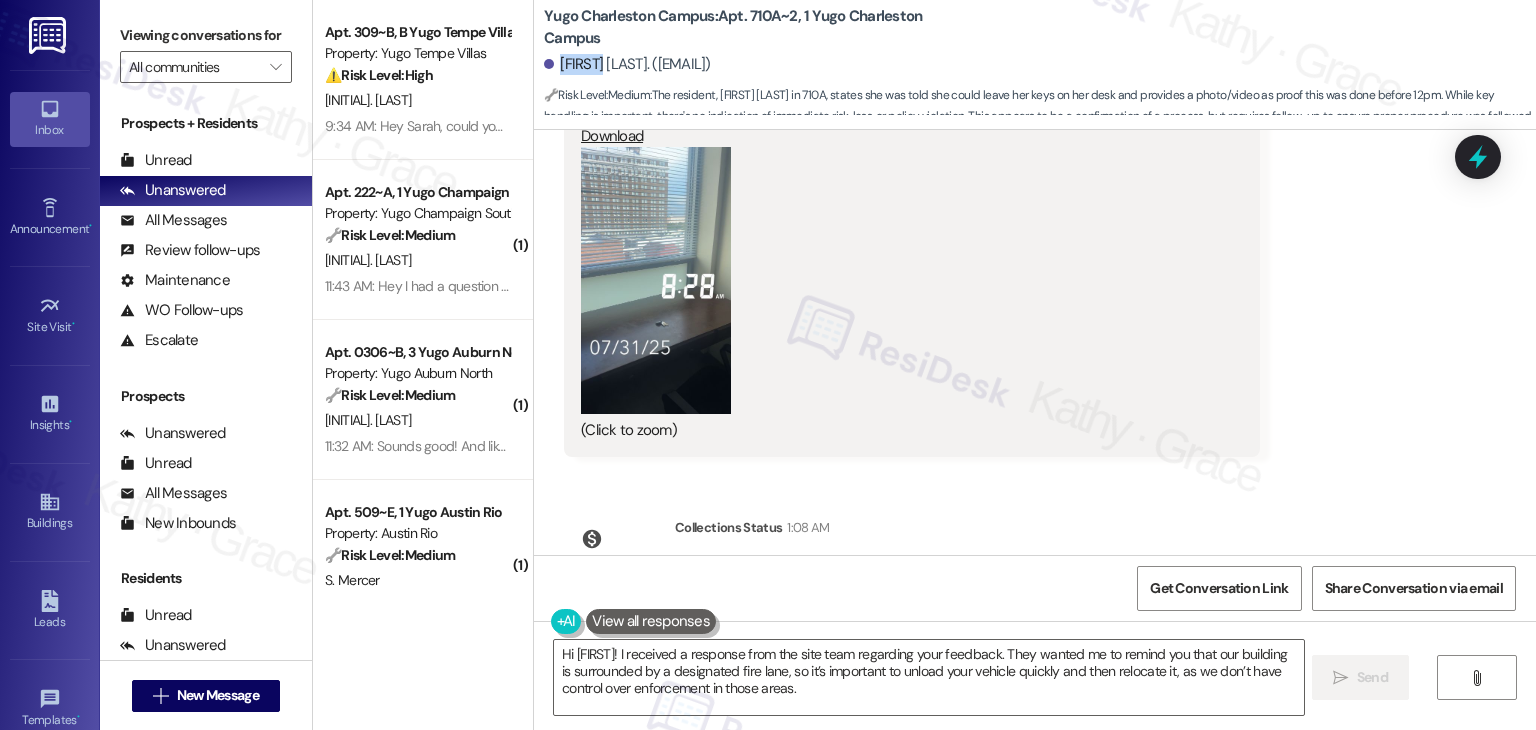 click on "Download" at bounding box center [904, 128] 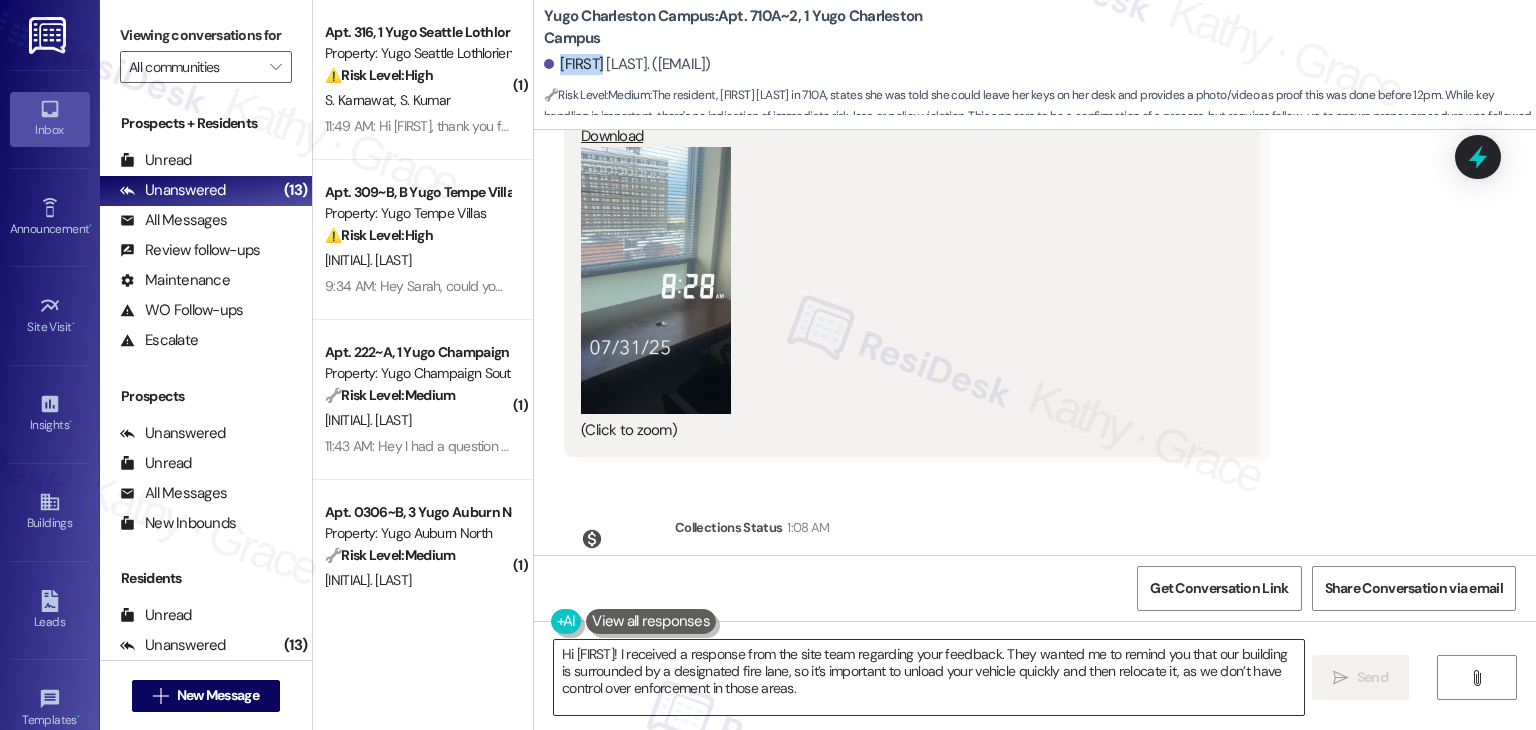 click on "Hi [FIRST]! I received a response from the site team regarding your feedback. They wanted me to remind you that our building is surrounded by a designated fire lane, so it’s important to unload your vehicle quickly and then relocate it, as we don’t have control over enforcement in those areas." at bounding box center (928, 677) 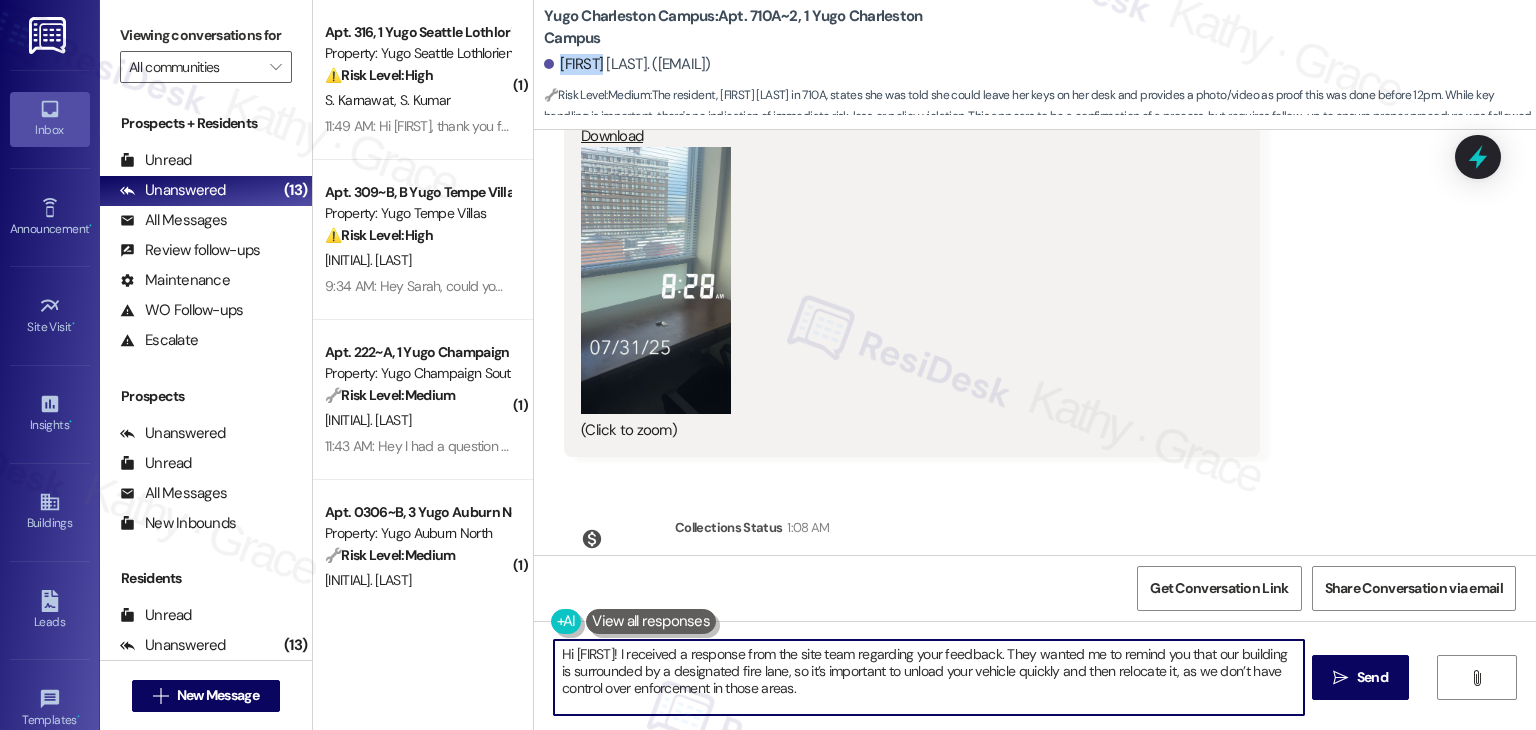 click on "Hi [FIRST]! I received a response from the site team regarding your feedback. They wanted me to remind you that our building is surrounded by a designated fire lane, so it’s important to unload your vehicle quickly and then relocate it, as we don’t have control over enforcement in those areas." at bounding box center (928, 677) 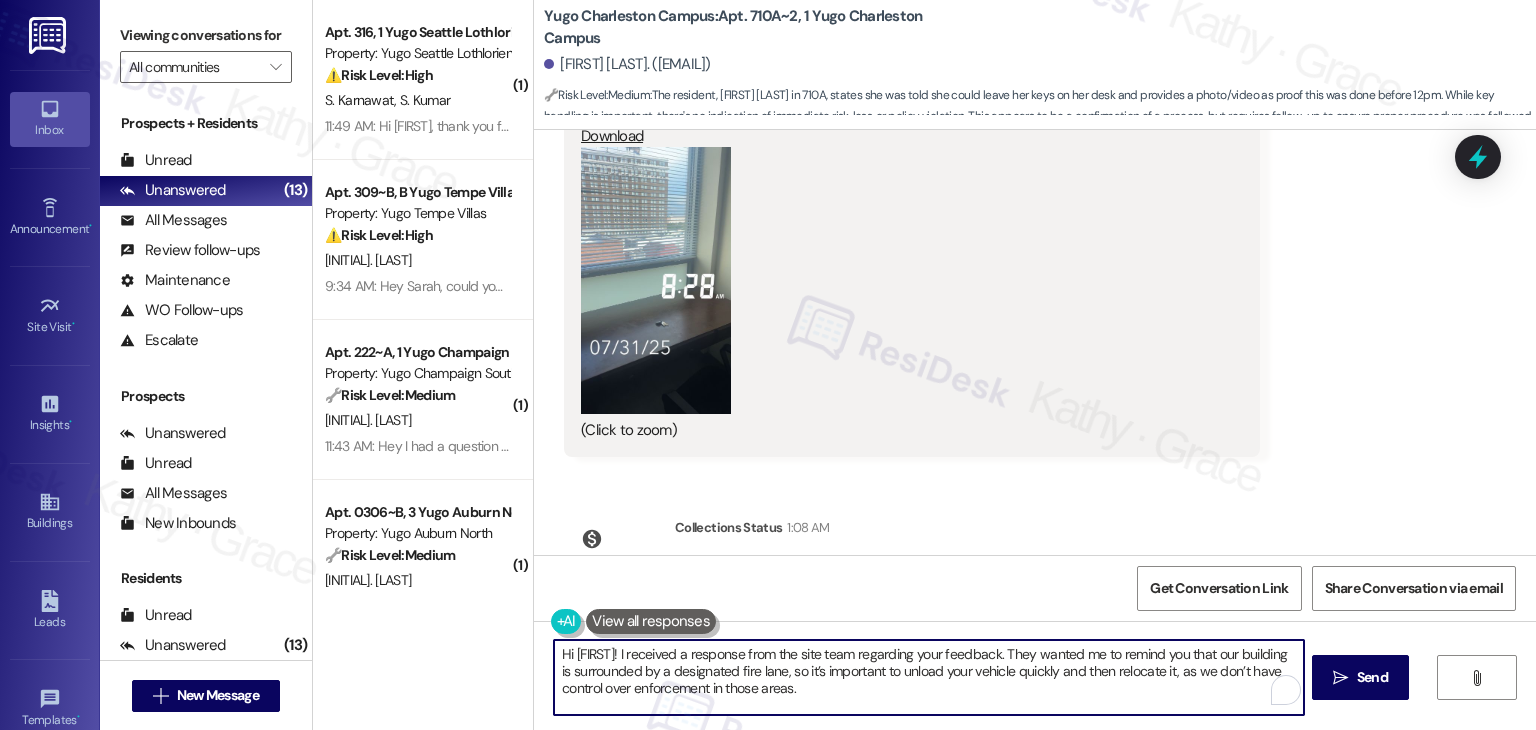 paste on "so much for sending the photo and timestamp. We’ve noted that the keys were left on your desk before noon, as instructed. I’ll share this with the site team for their records. Let us know if there’s anything else you need" 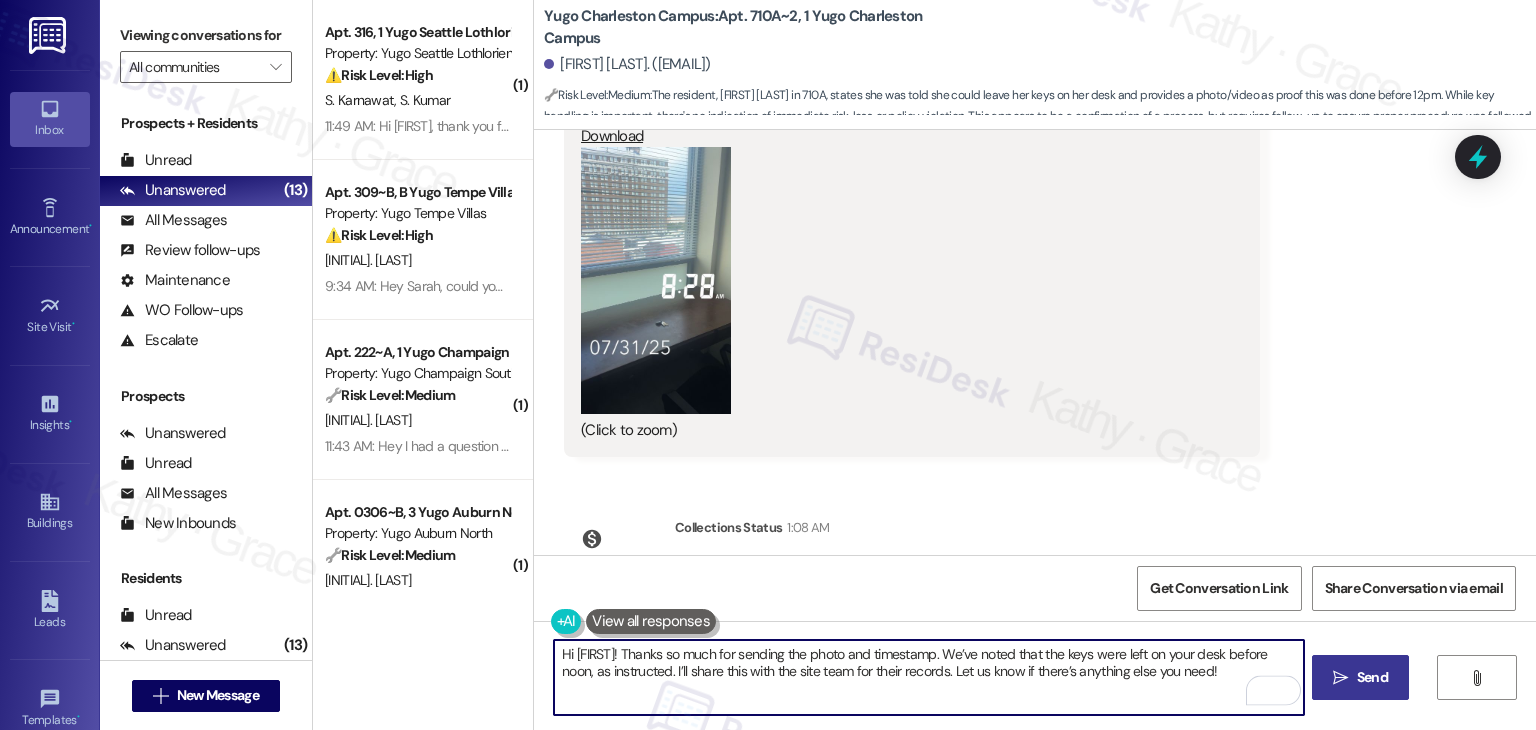 type on "Hi [FIRST]! Thanks so much for sending the photo and timestamp. We’ve noted that the keys were left on your desk before noon, as instructed. I’ll share this with the site team for their records. Let us know if there’s anything else you need!" 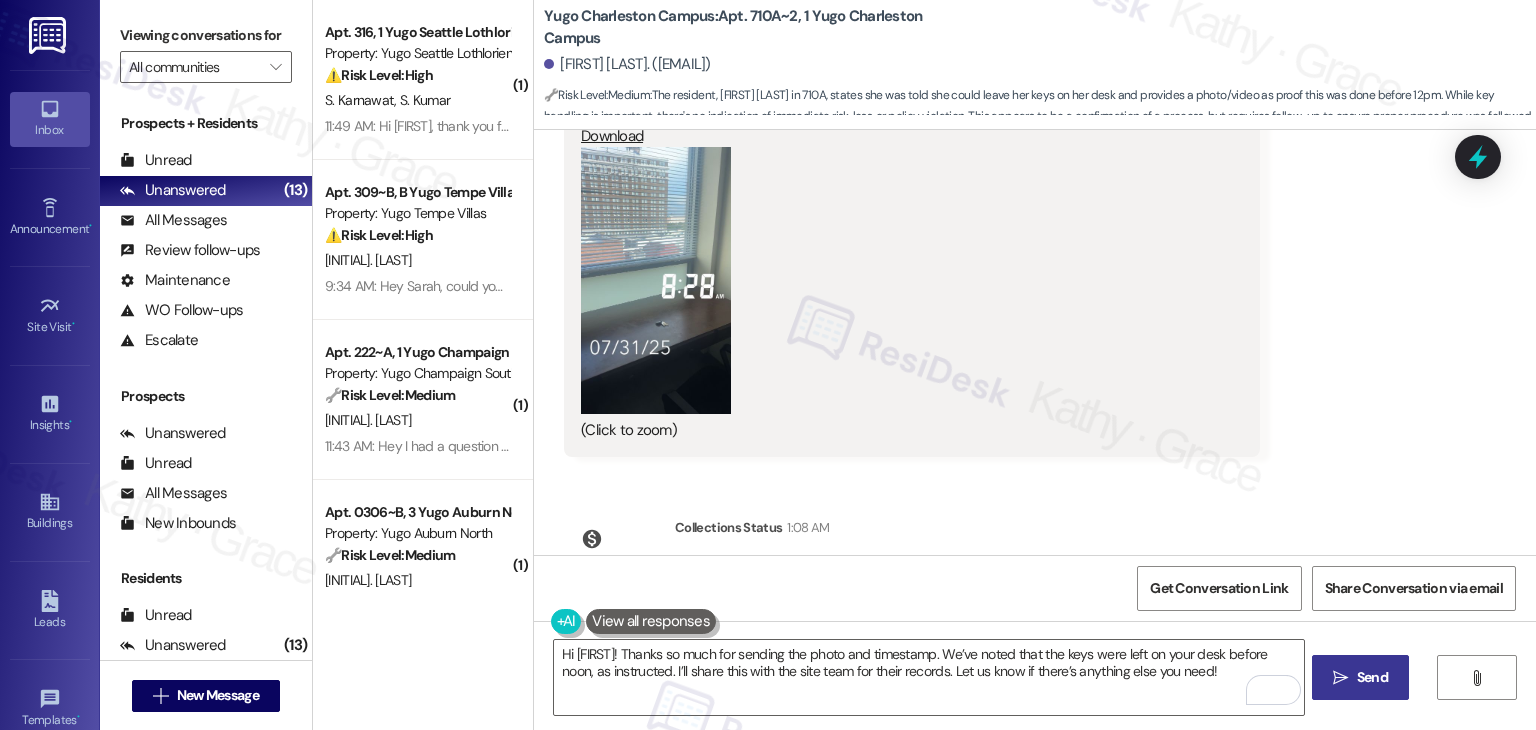 click on "Send" at bounding box center [1372, 677] 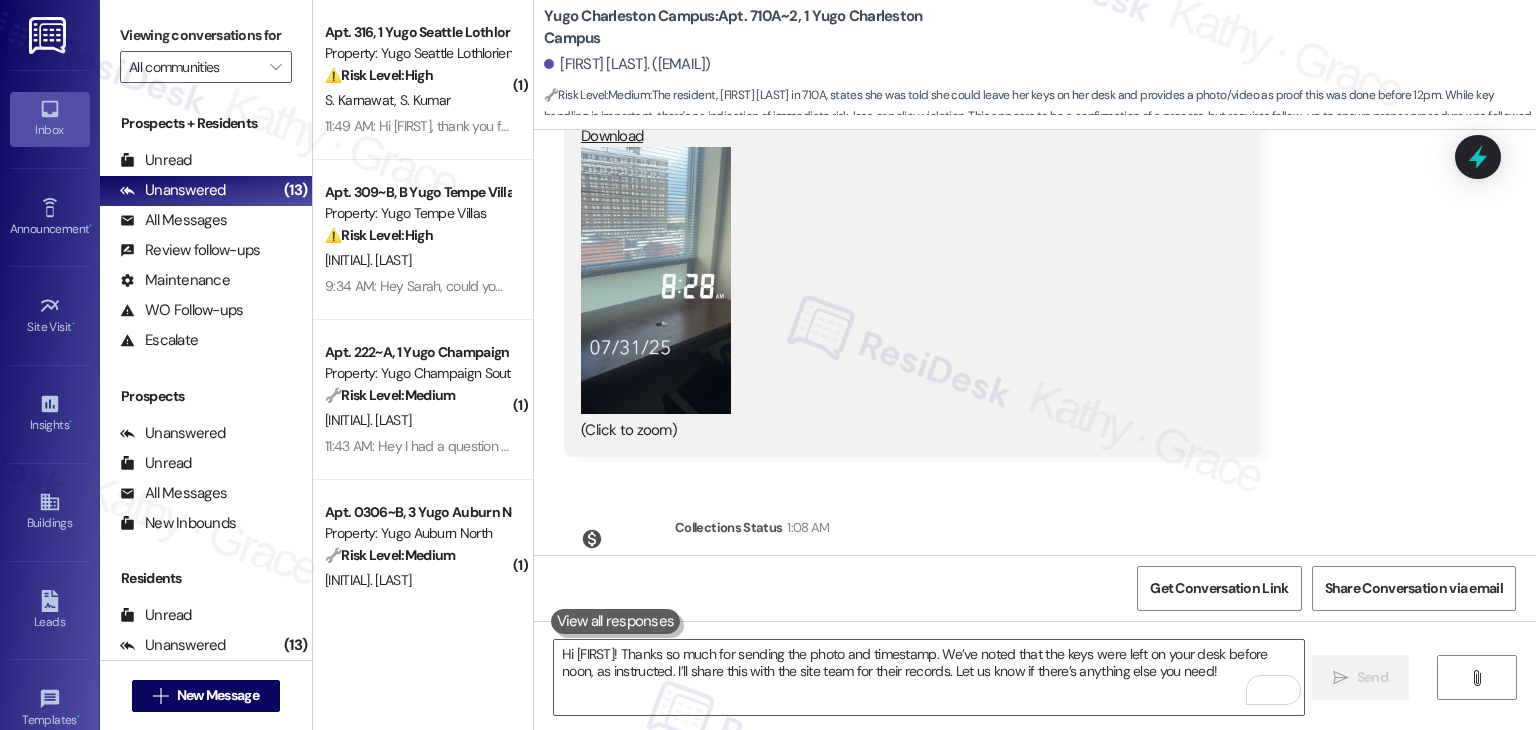 type 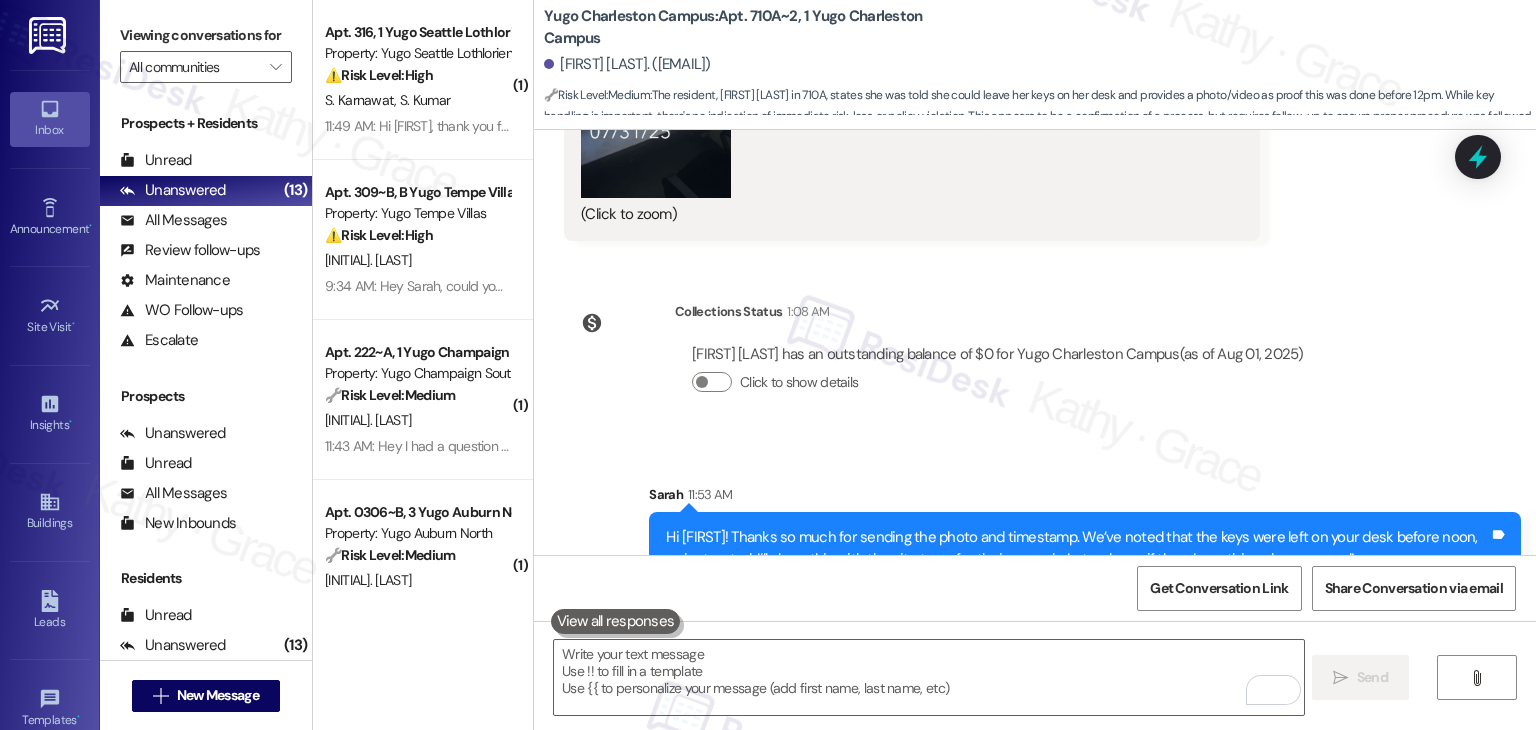 scroll, scrollTop: 6566, scrollLeft: 0, axis: vertical 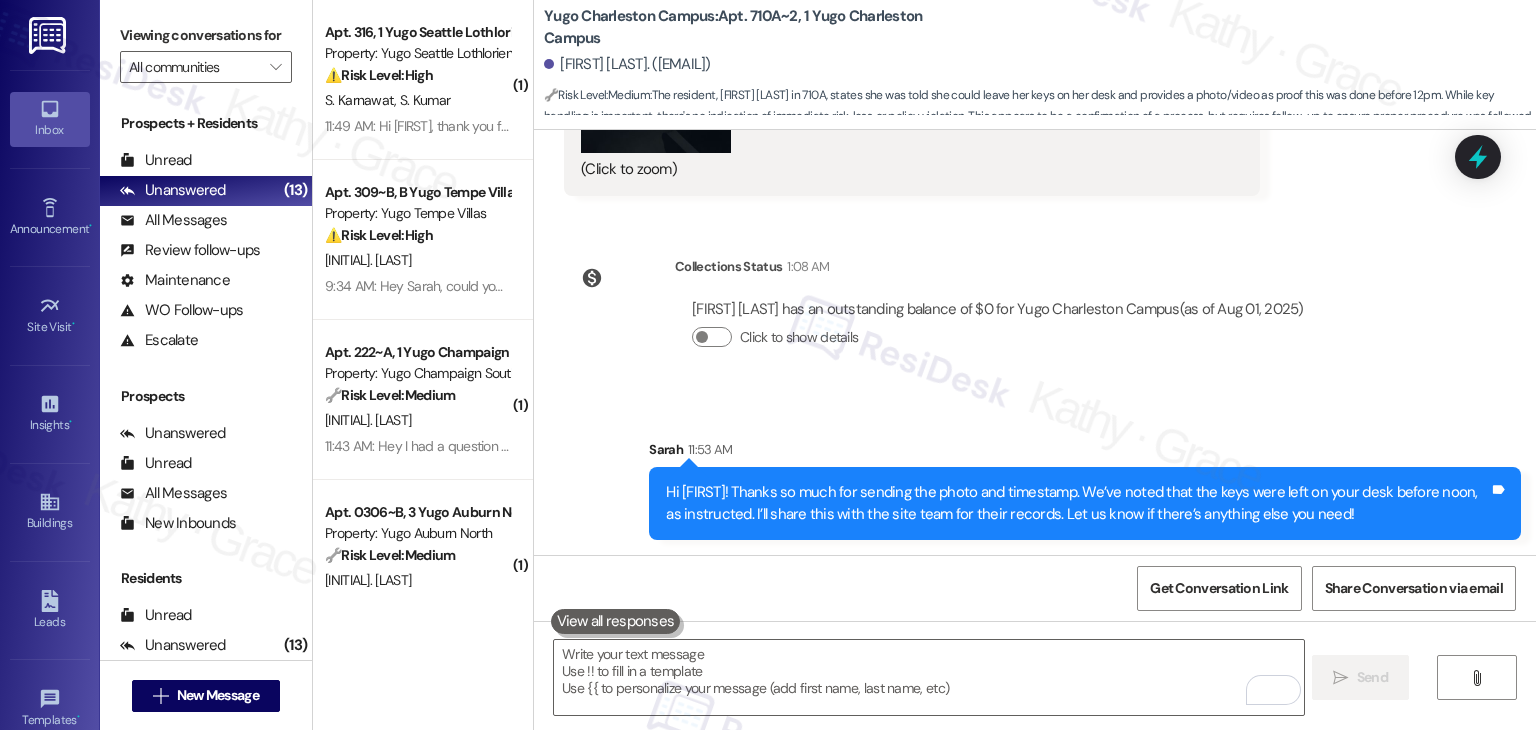 click on "Sent via SMS Sarah 11:53 AM Hi Kaitlyn, thanks so much for sending the photo and timestamp. We’ve noted that the keys were left on your desk before noon, as instructed. I’ll share this with the site team for their records. Let us know if there’s anything else you need! Tags and notes" at bounding box center [1035, 474] 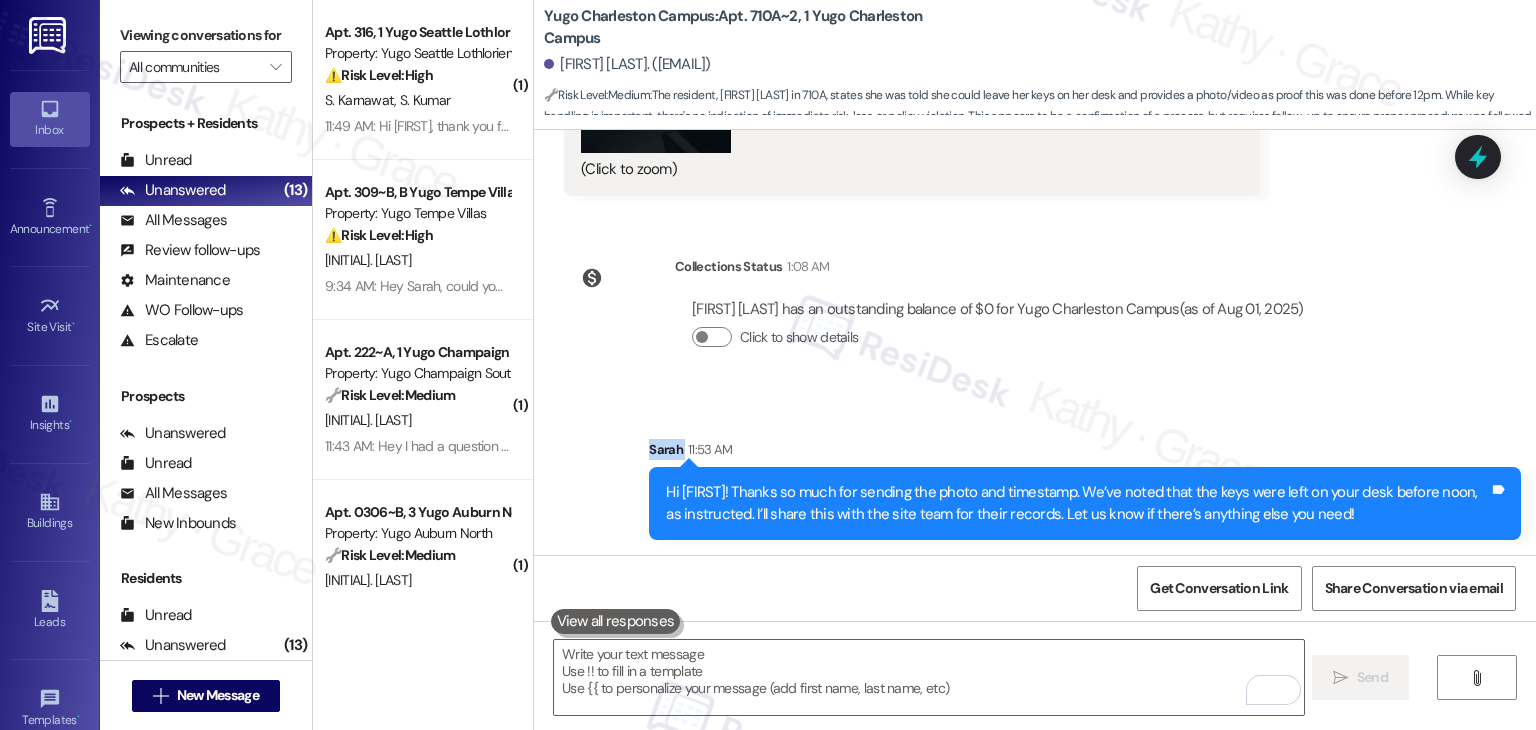 click on "Sent via SMS Sarah 11:53 AM Hi Kaitlyn, thanks so much for sending the photo and timestamp. We’ve noted that the keys were left on your desk before noon, as instructed. I’ll share this with the site team for their records. Let us know if there’s anything else you need! Tags and notes" at bounding box center (1035, 474) 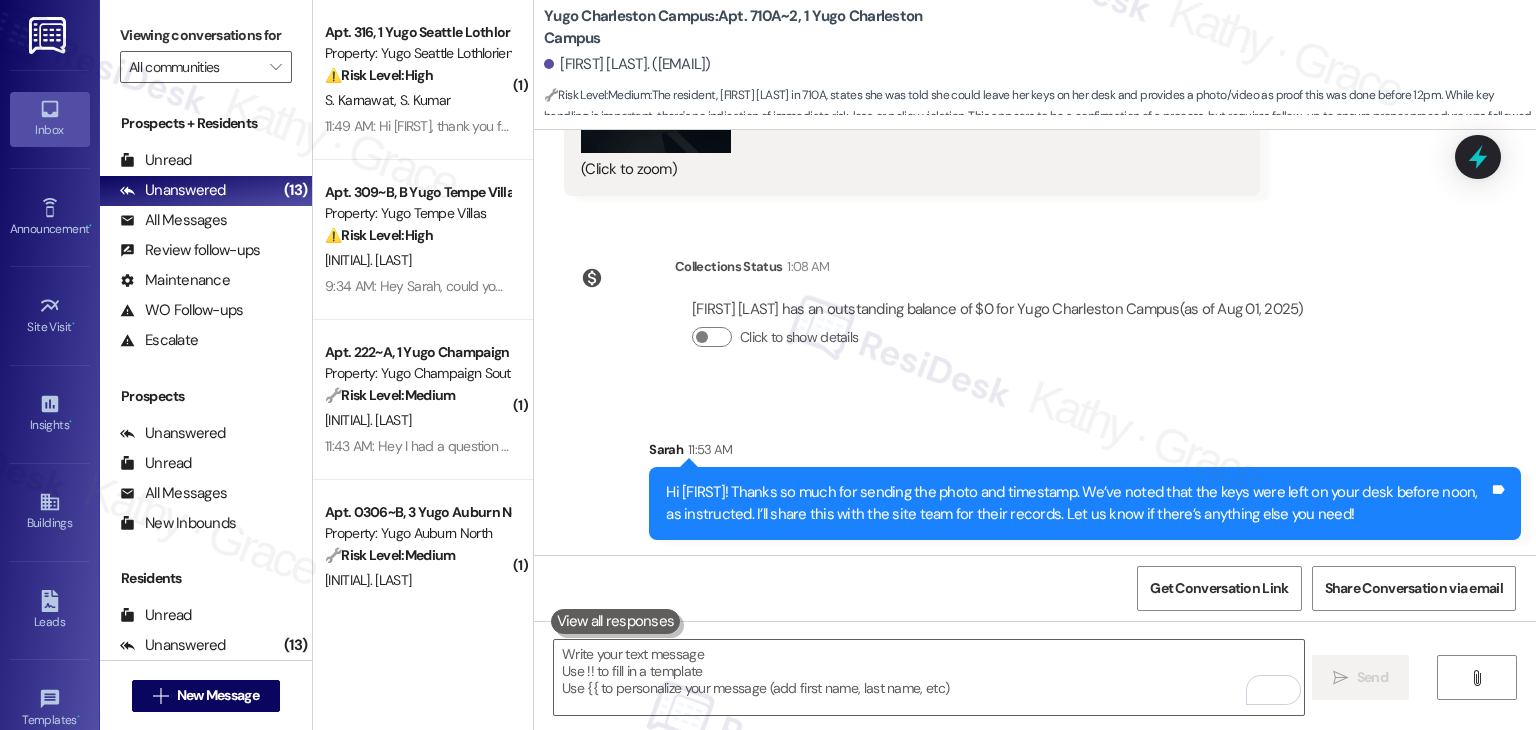 click on "Sent via SMS Sarah 11:53 AM Hi Kaitlyn, thanks so much for sending the photo and timestamp. We’ve noted that the keys were left on your desk before noon, as instructed. I’ll share this with the site team for their records. Let us know if there’s anything else you need! Tags and notes" at bounding box center [1035, 474] 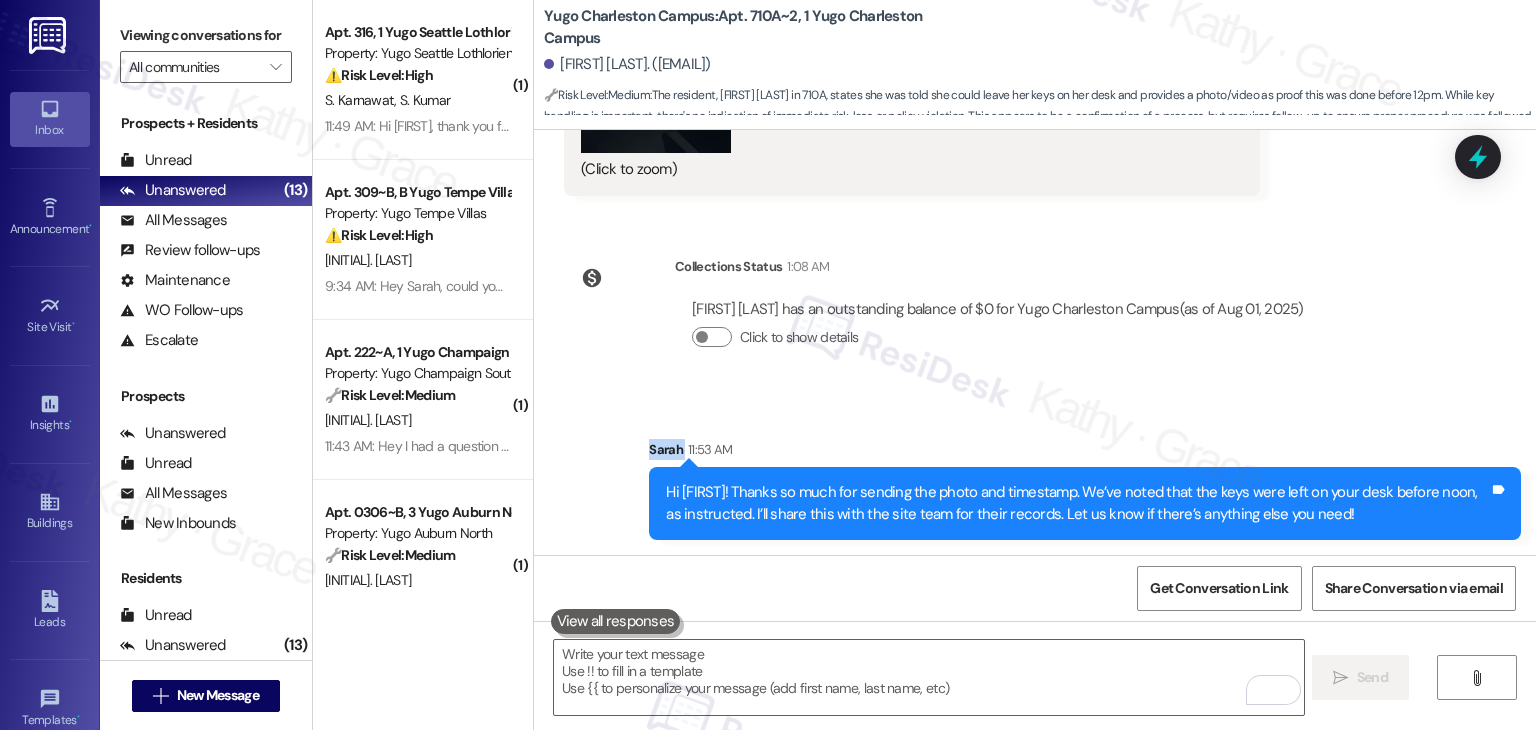 click on "Sent via SMS Sarah 11:53 AM Hi Kaitlyn, thanks so much for sending the photo and timestamp. We’ve noted that the keys were left on your desk before noon, as instructed. I’ll share this with the site team for their records. Let us know if there’s anything else you need! Tags and notes" at bounding box center (1035, 474) 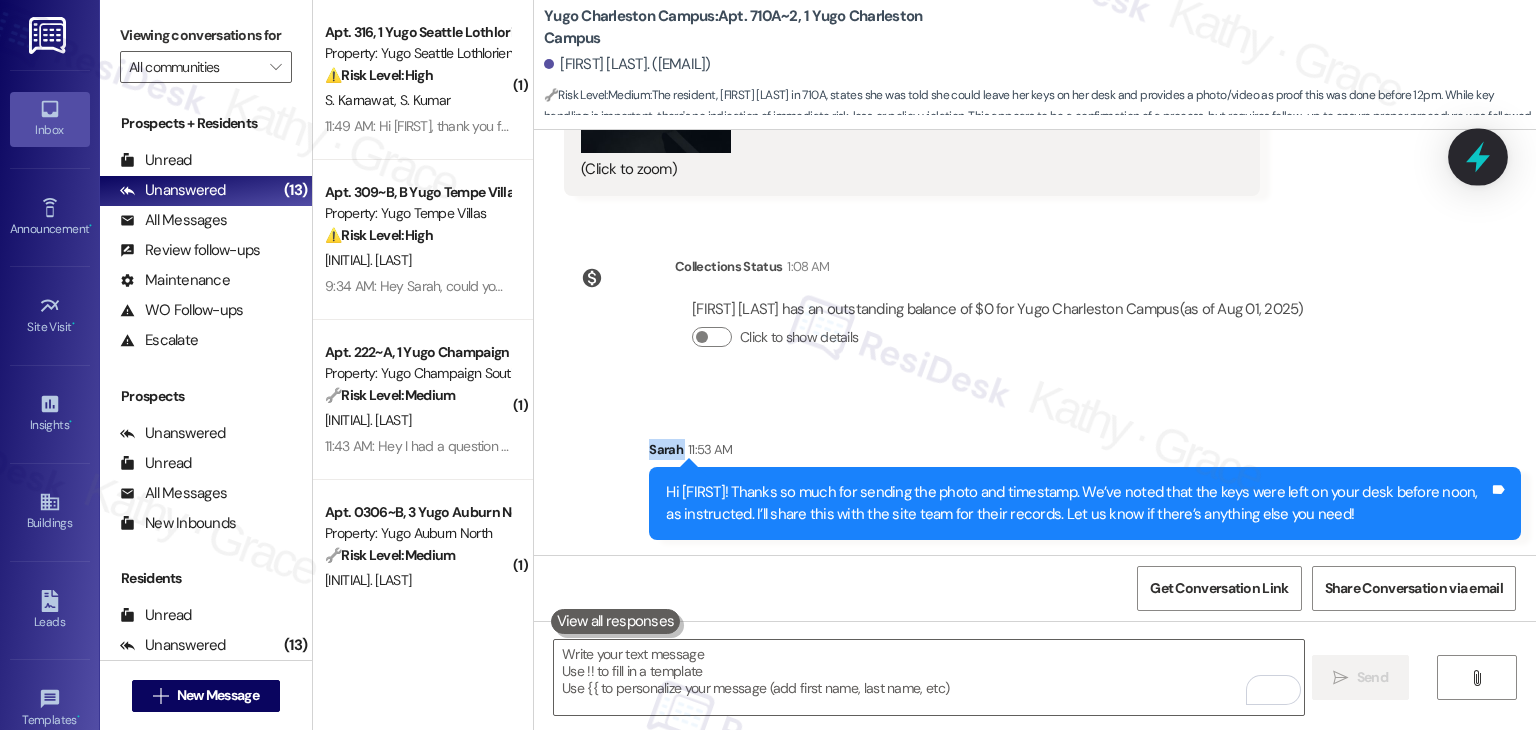 click 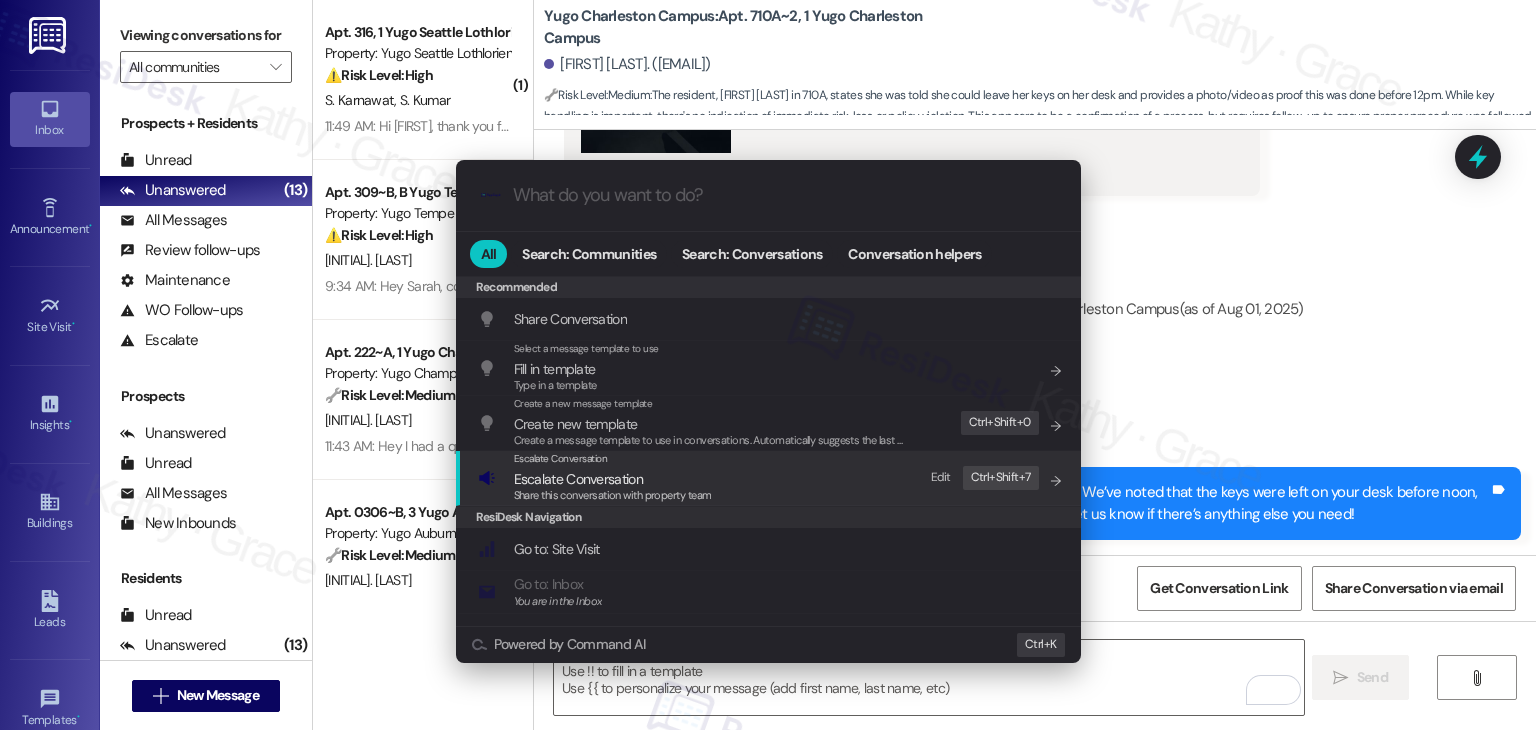 click on "Share this conversation with property team" at bounding box center (613, 495) 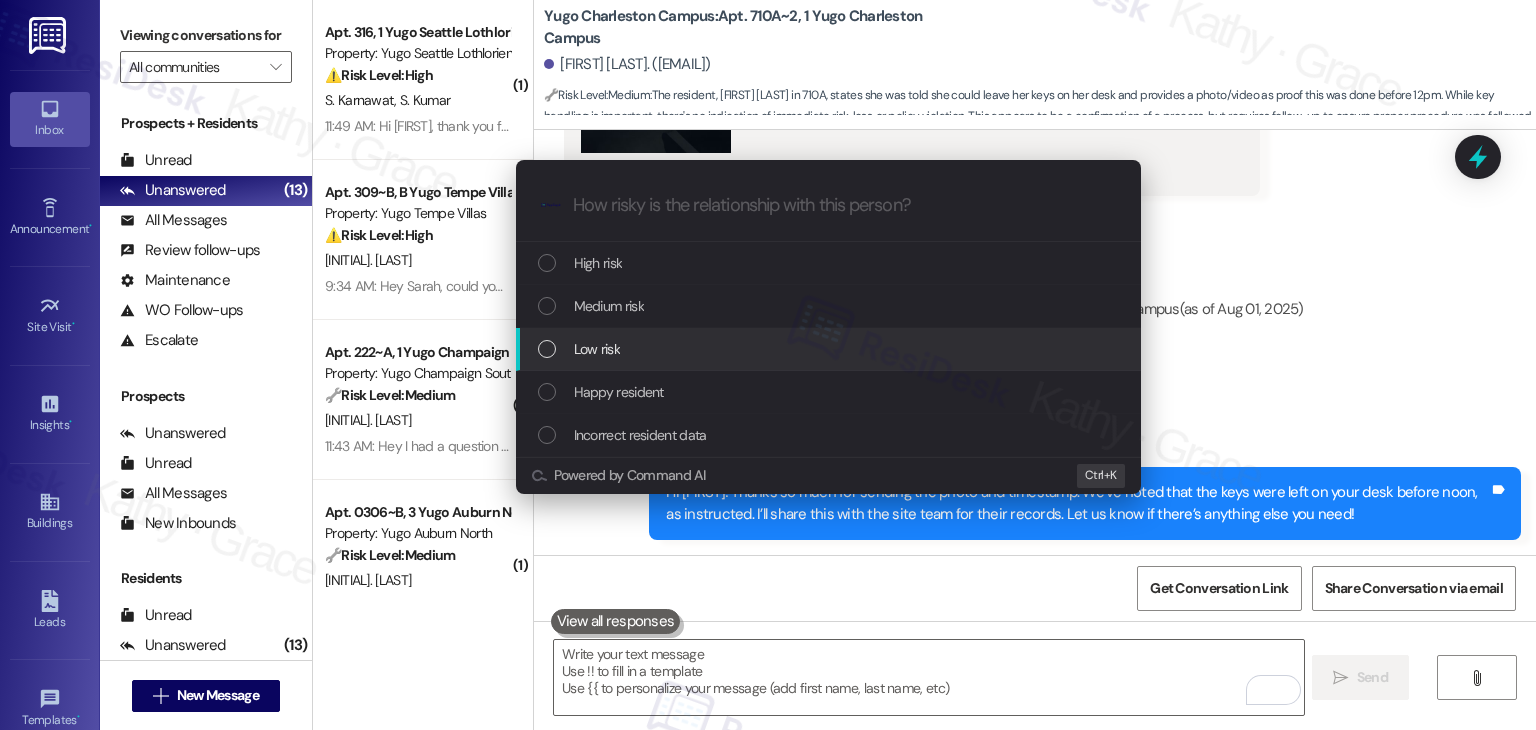 click at bounding box center (547, 349) 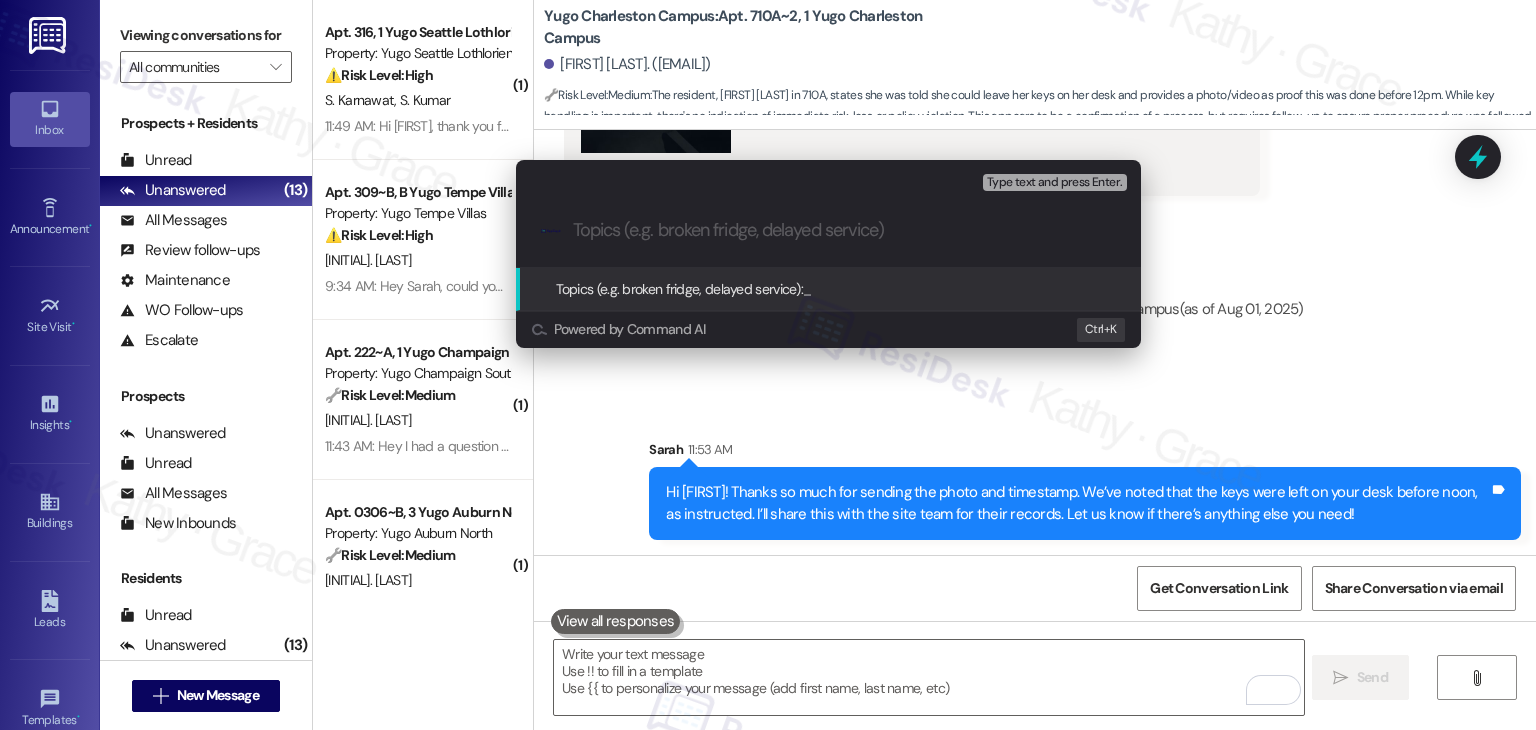 paste on "Key Drop-Off Confirmation – Unit 710A" 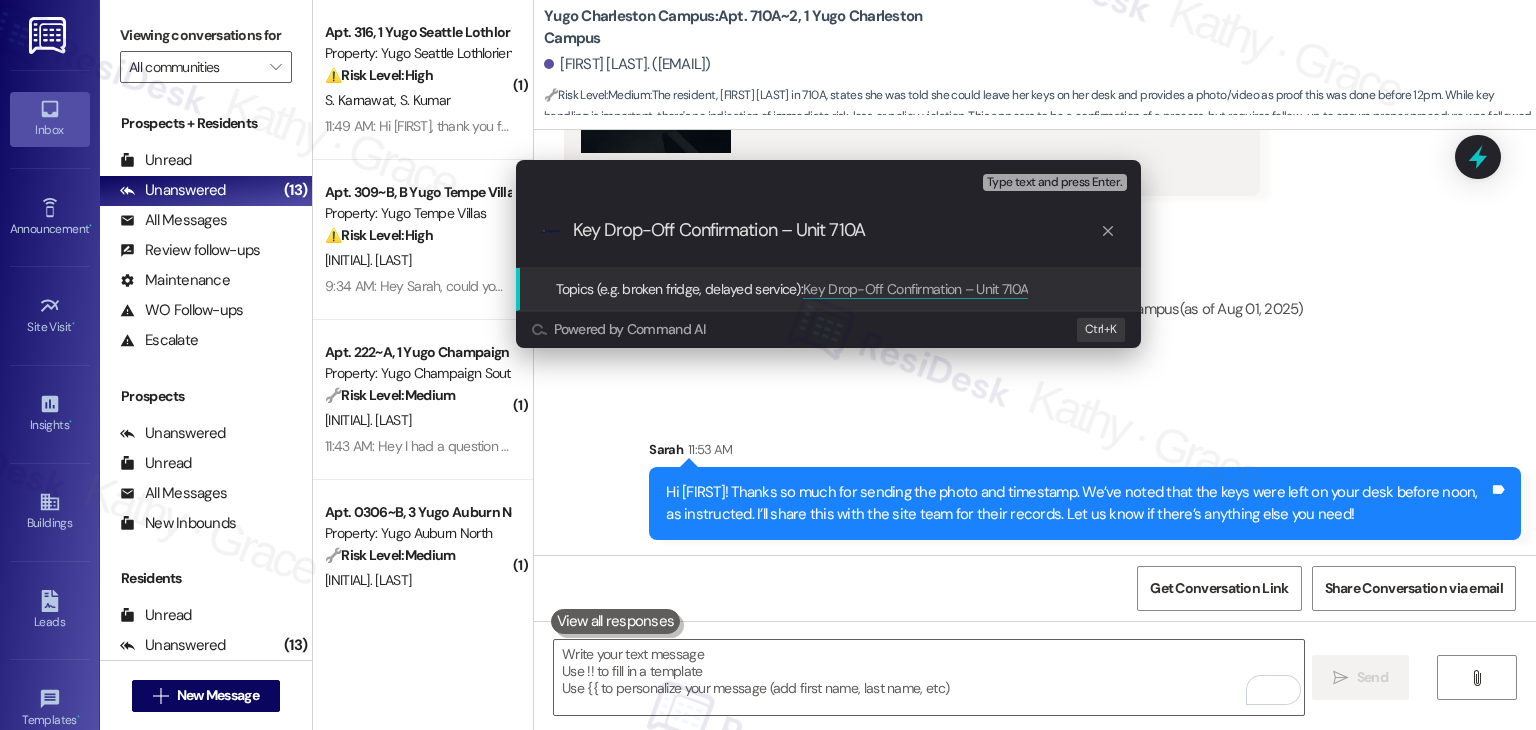 drag, startPoint x: 776, startPoint y: 231, endPoint x: 600, endPoint y: 221, distance: 176.28386 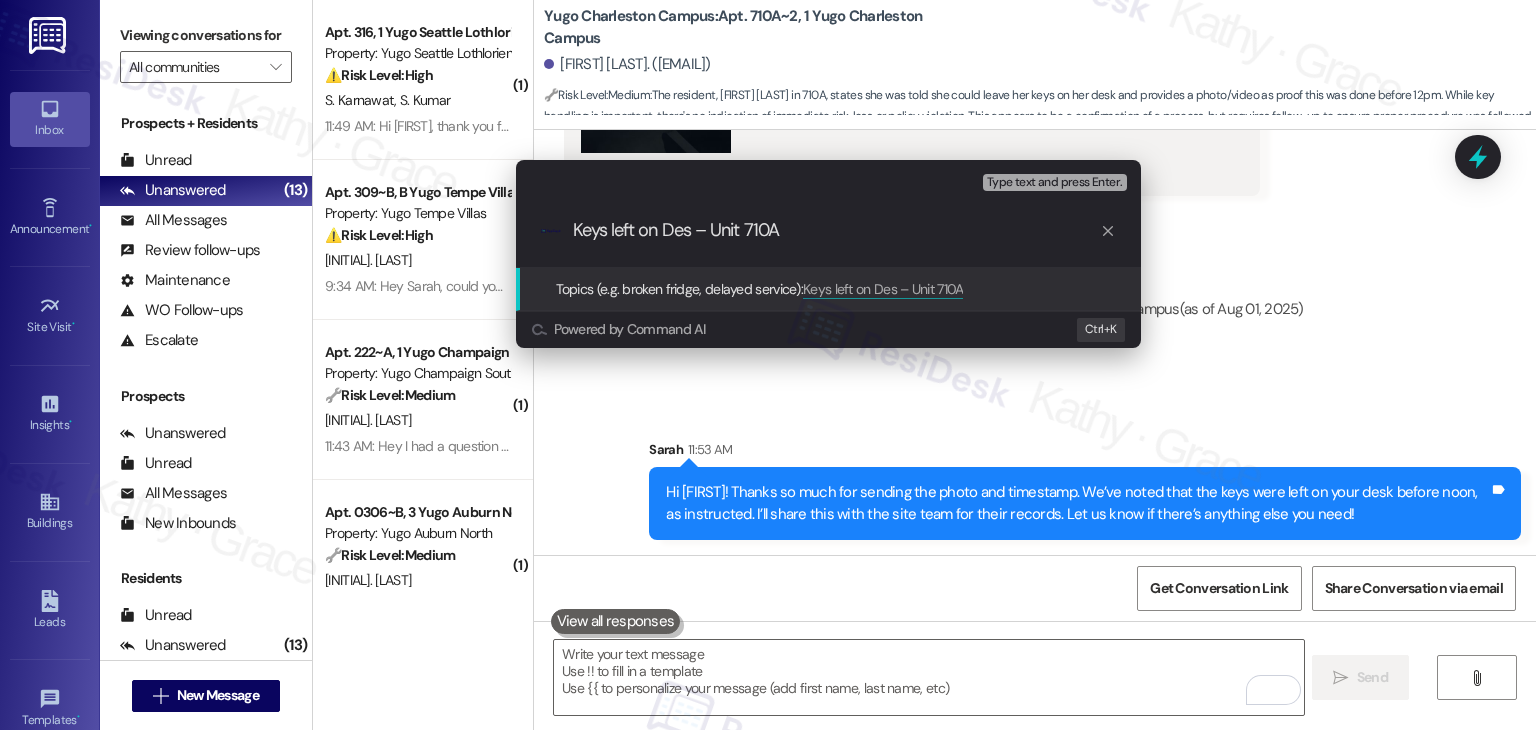 type on "Keys left on Desk – Unit 710A" 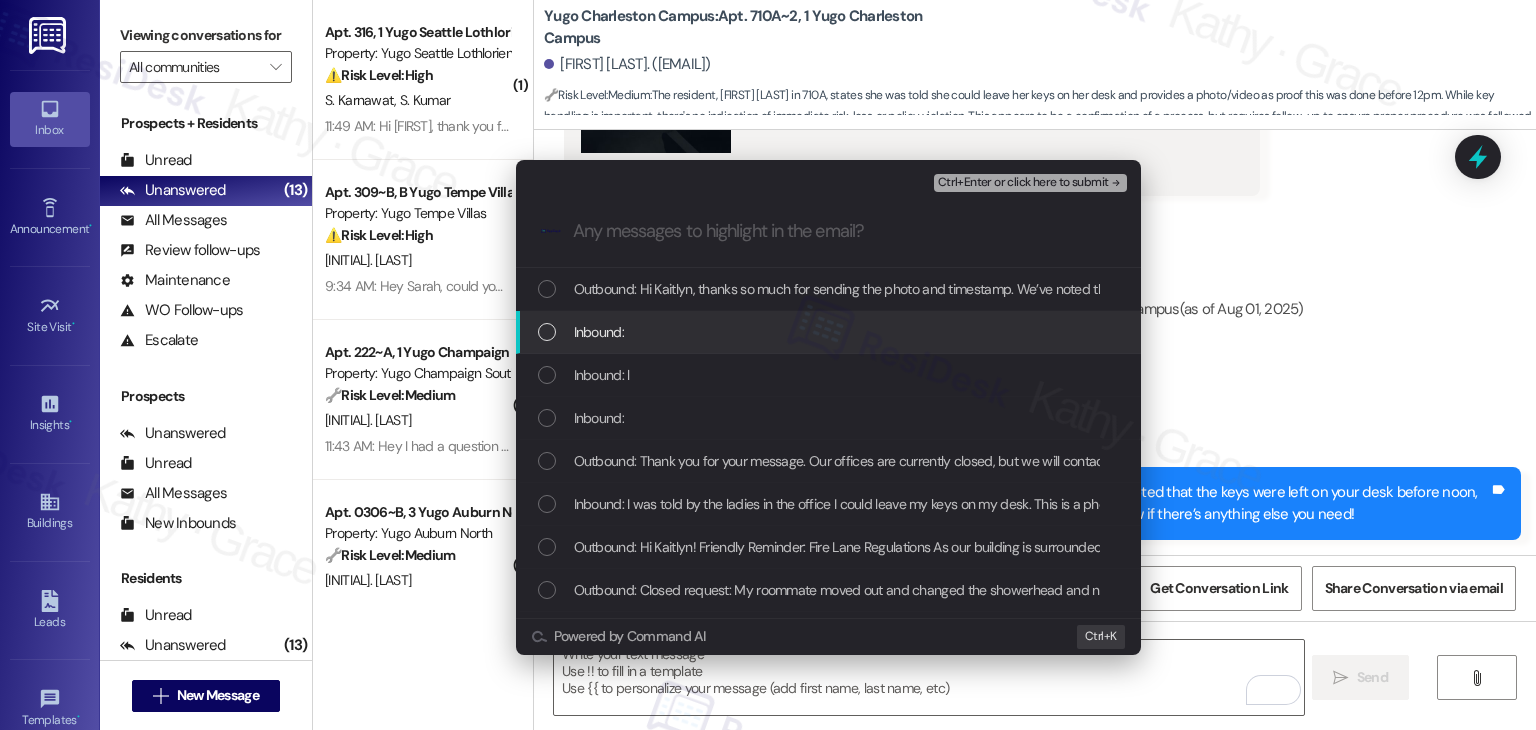 type 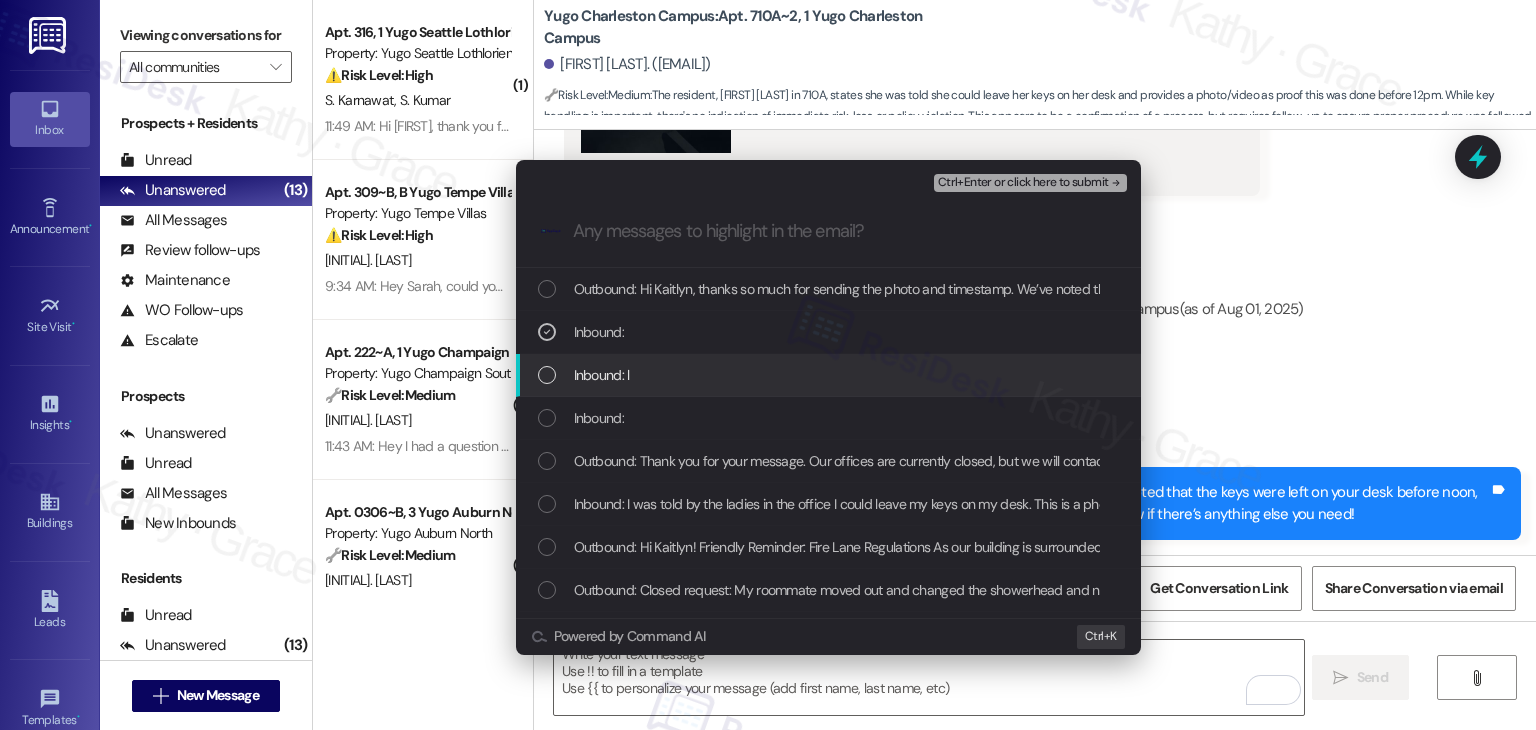 click at bounding box center [547, 375] 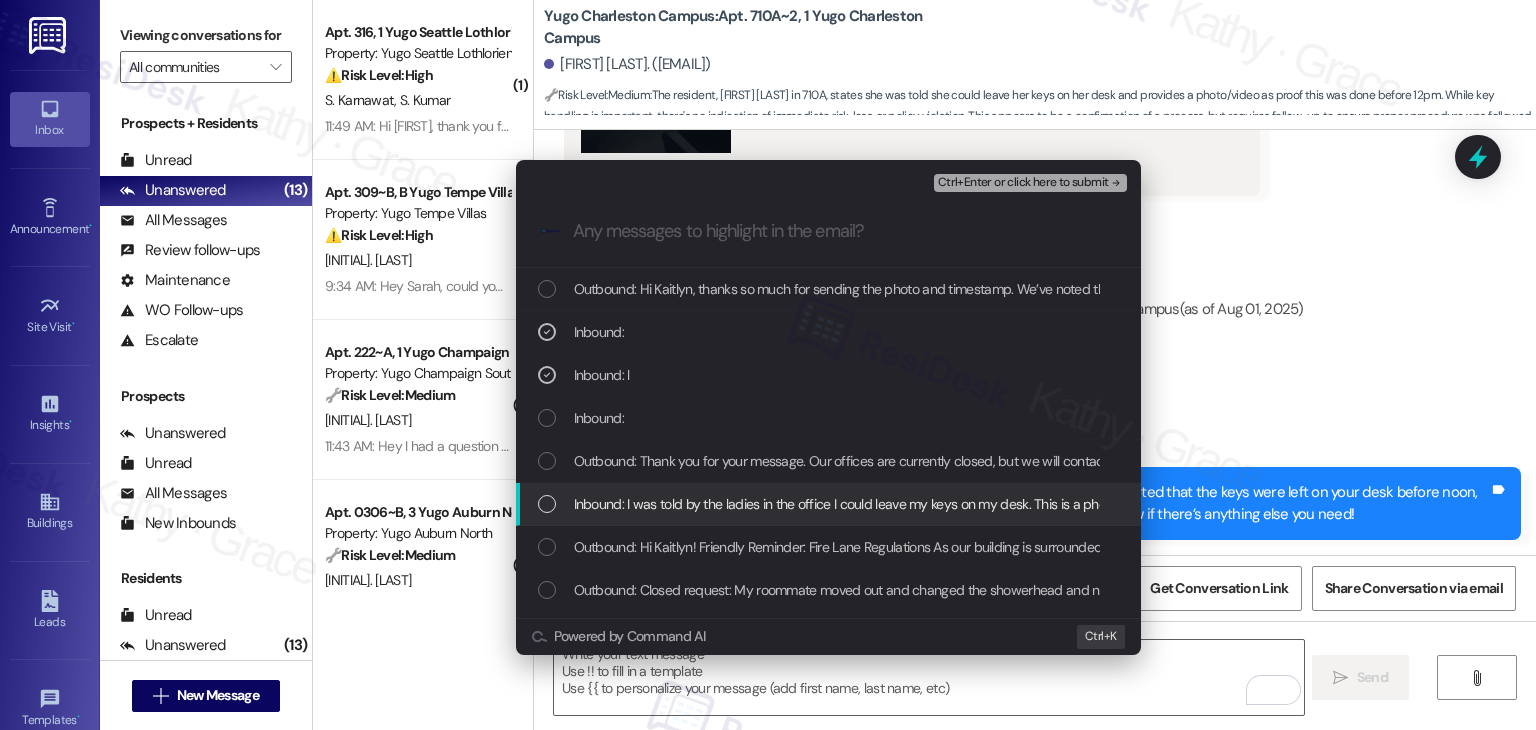click on "Inbound: I was told by the ladies in the office I could leave my keys on my desk. This is a photo and video with date and time added to show this was done before 12pm. My name is [FIRST] [LAST] , apartment 710A" at bounding box center (830, 504) 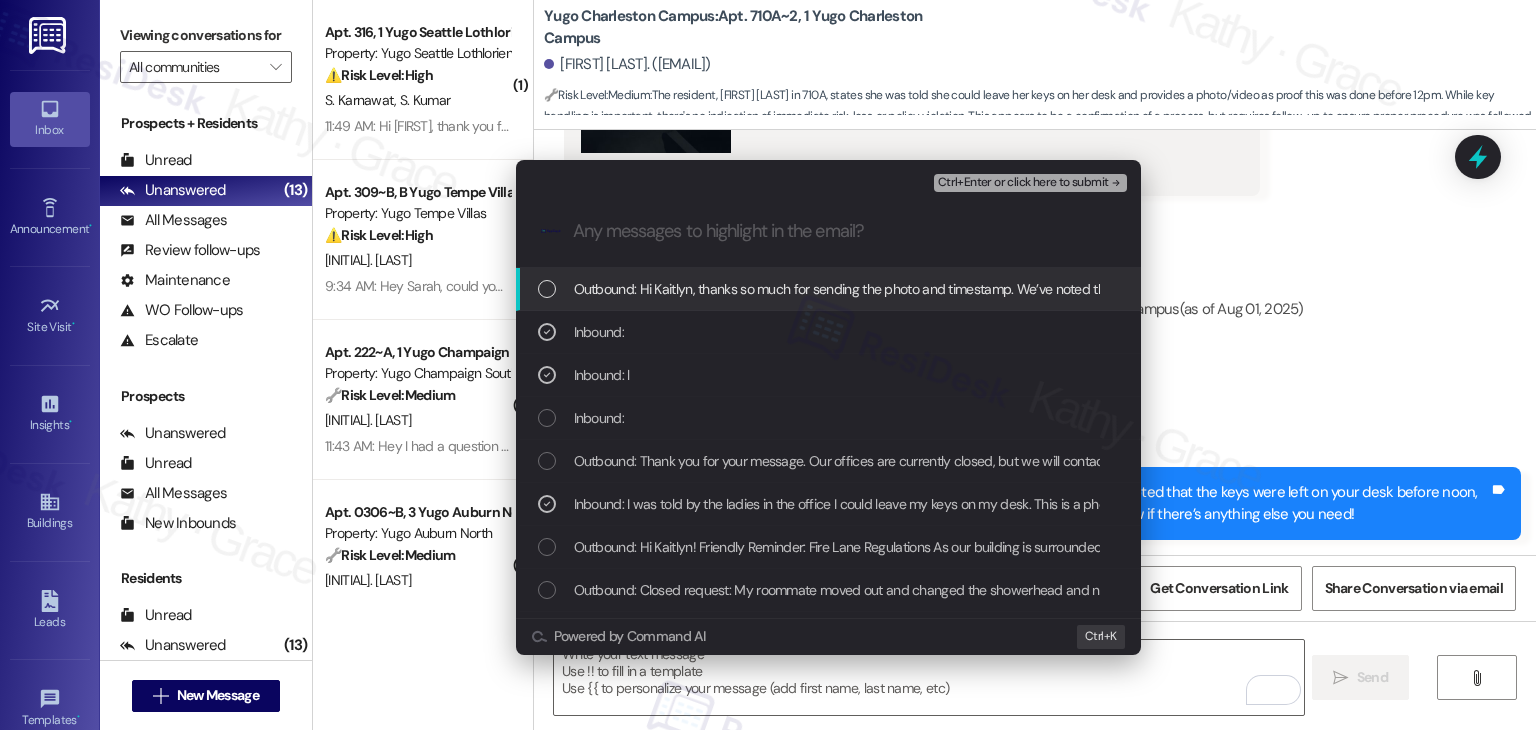 click on "Ctrl+Enter or click here to submit" at bounding box center [1023, 183] 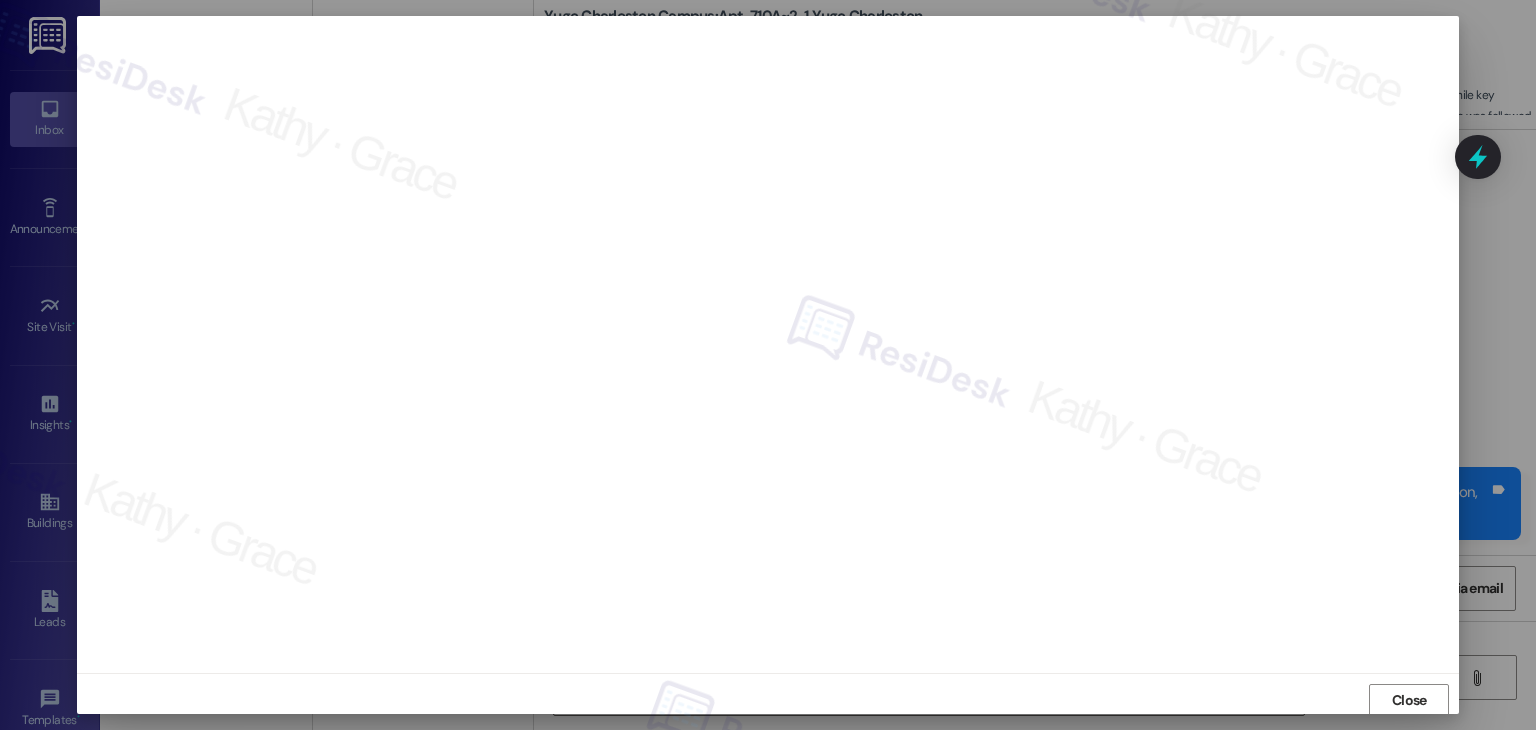 scroll, scrollTop: 1, scrollLeft: 0, axis: vertical 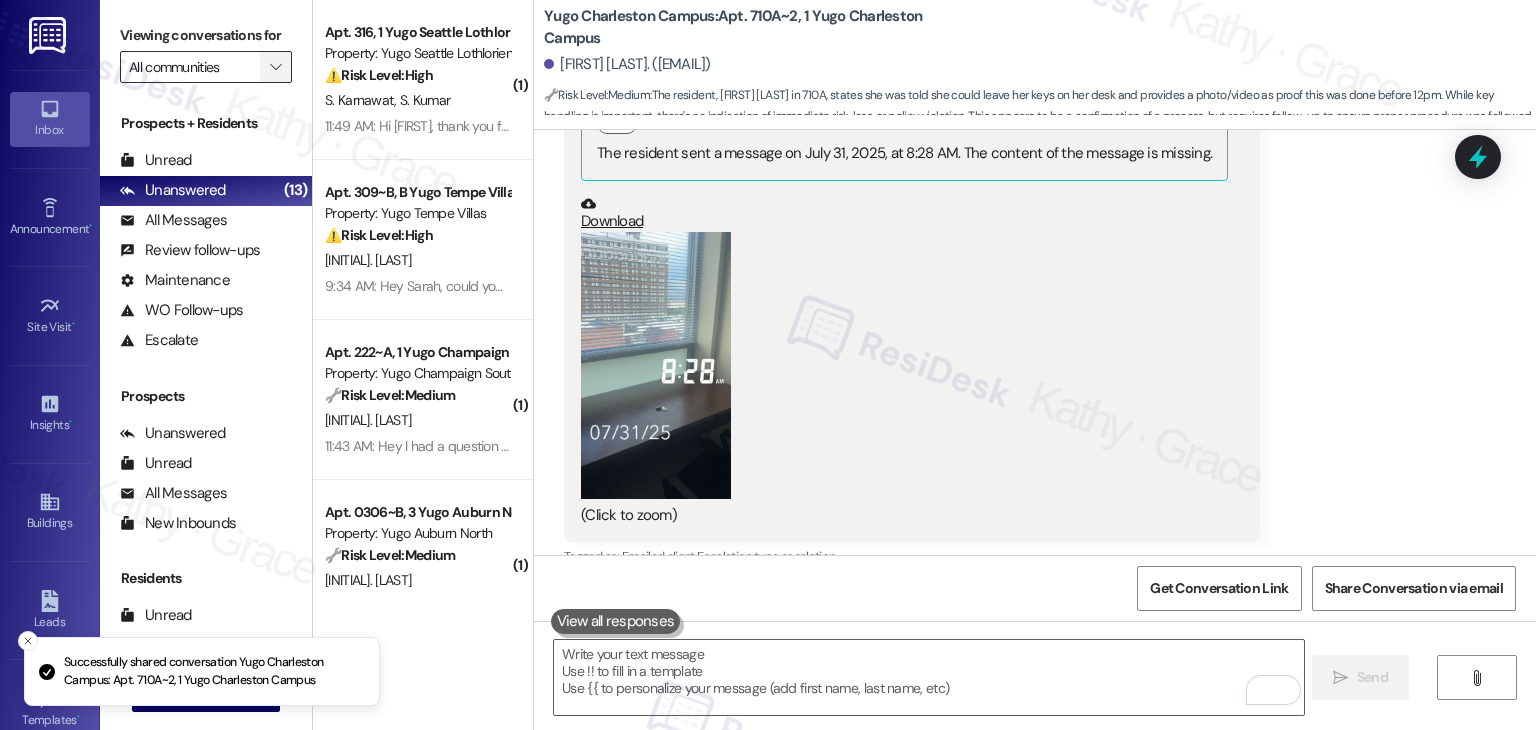 click on "" at bounding box center (275, 67) 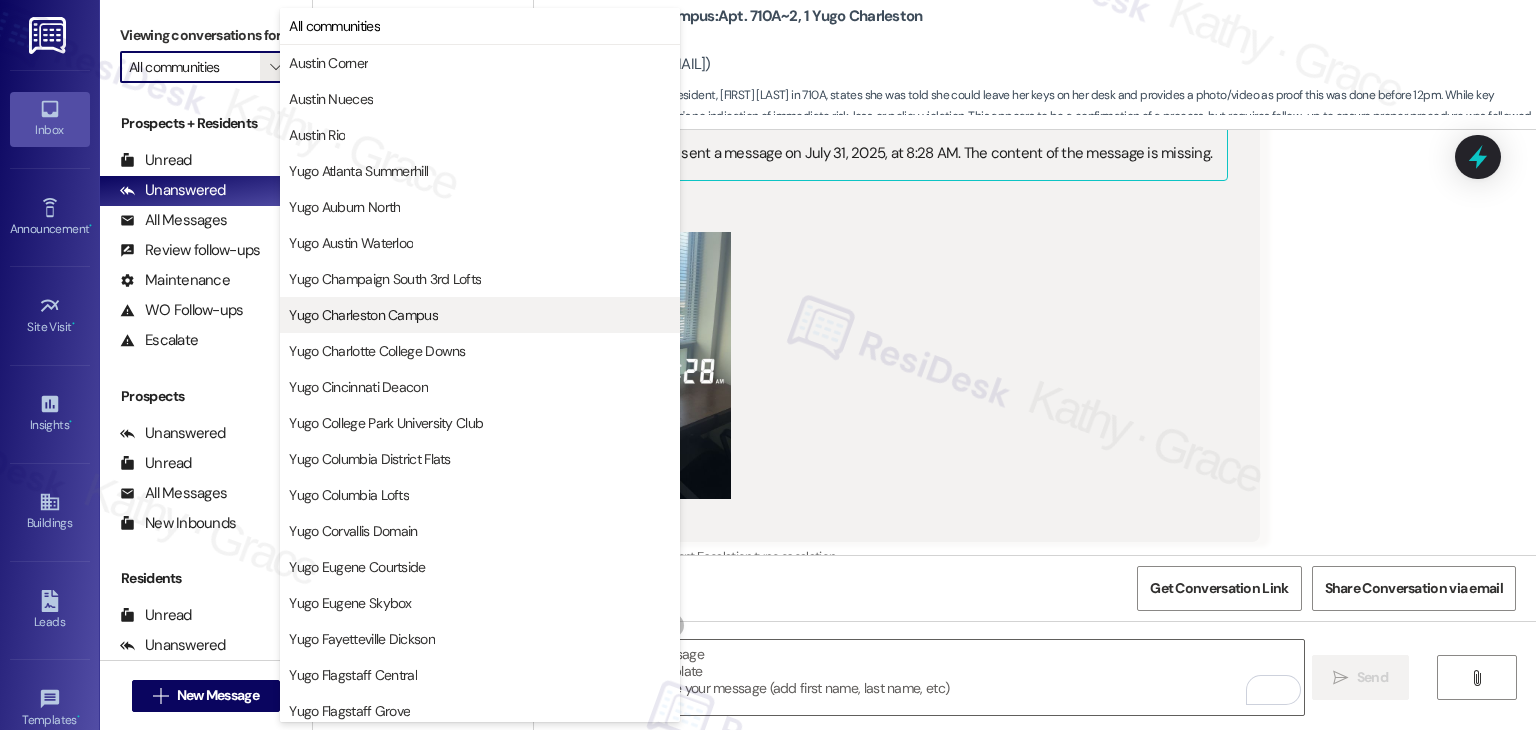 click on "Yugo Charleston Campus" at bounding box center [480, 315] 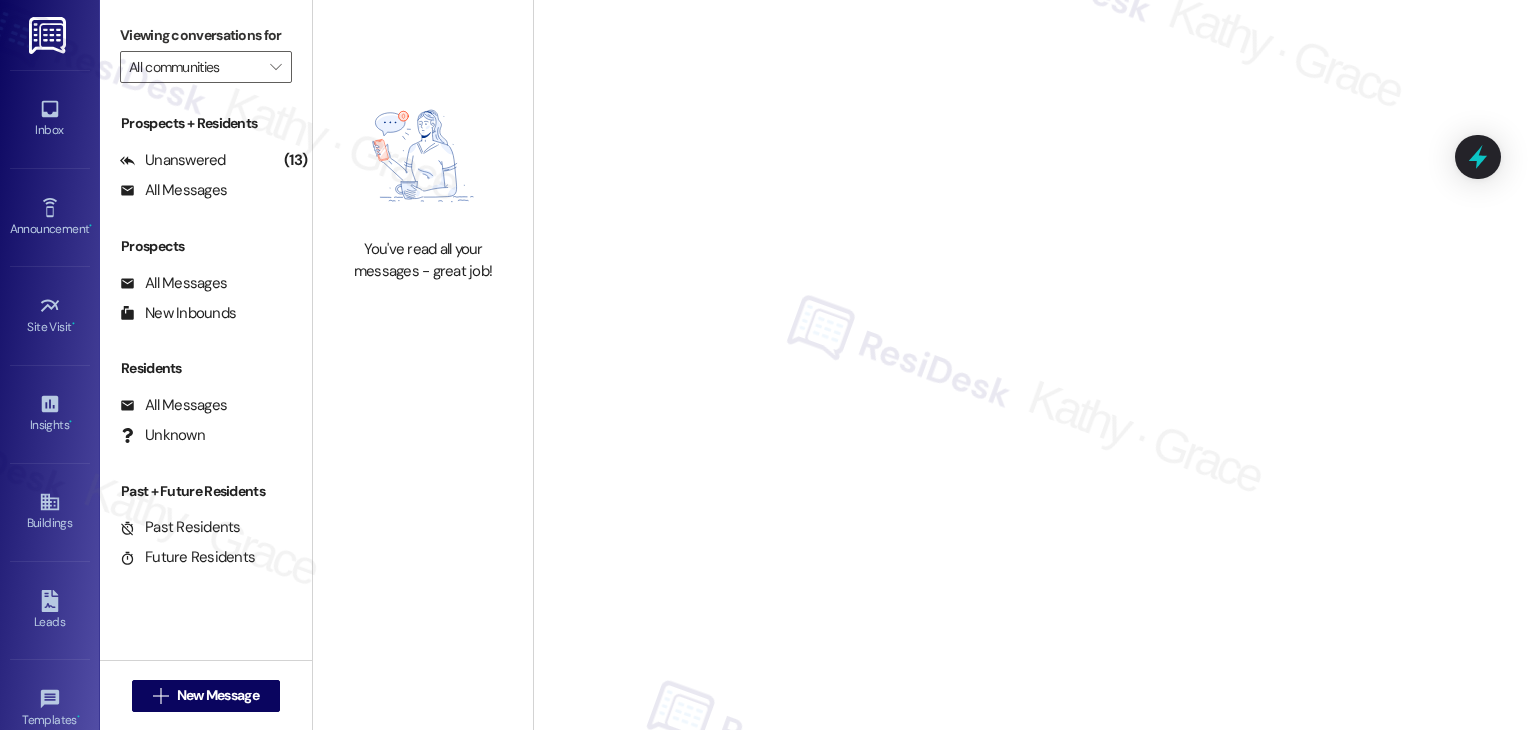 type on "Yugo Charleston Campus" 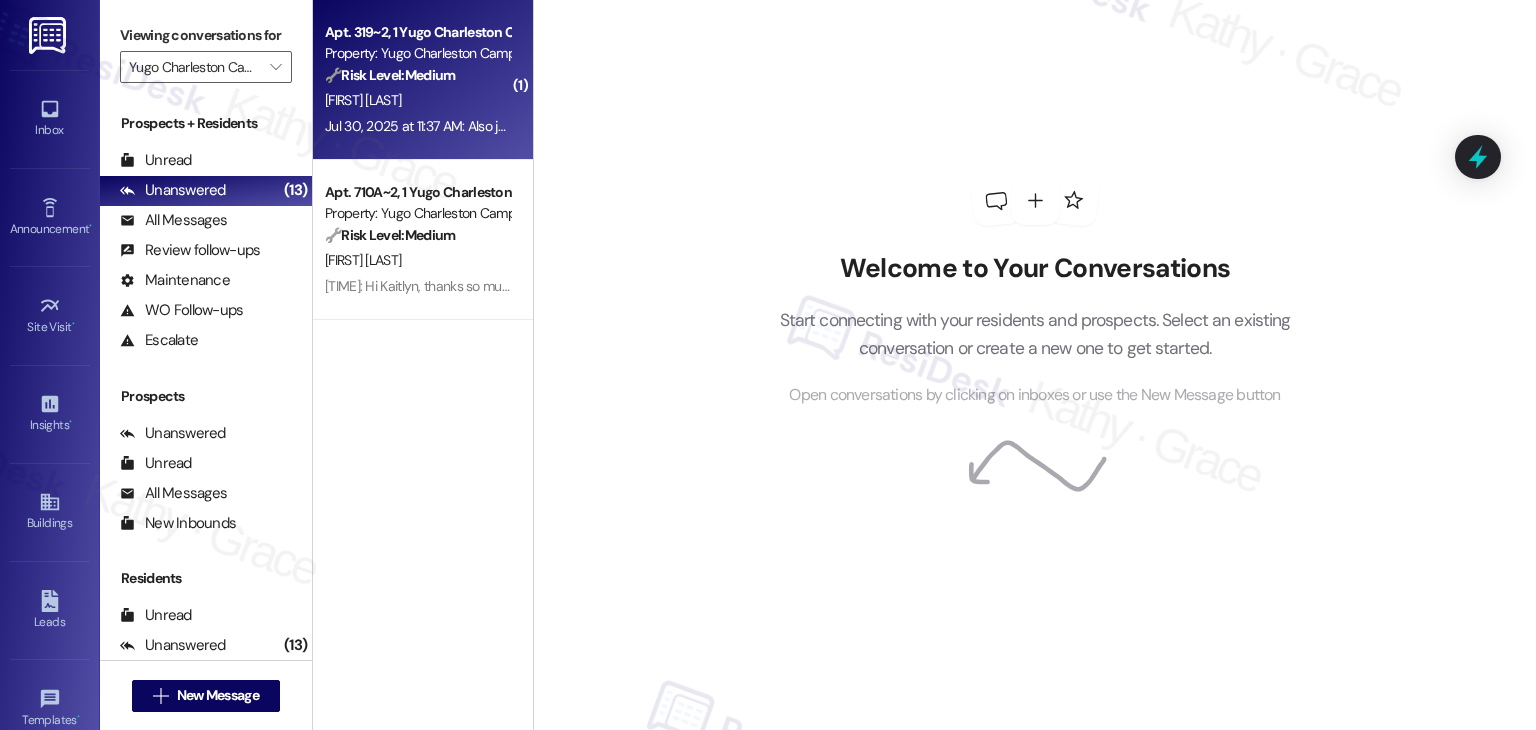 click on "Jul 30, [YEAR] at [TIME]: Also just to confirm the move in date is August 14th correct? Jul 30, [YEAR] at [TIME]: Also just to confirm the move in date is August 14th correct?" at bounding box center [569, 126] 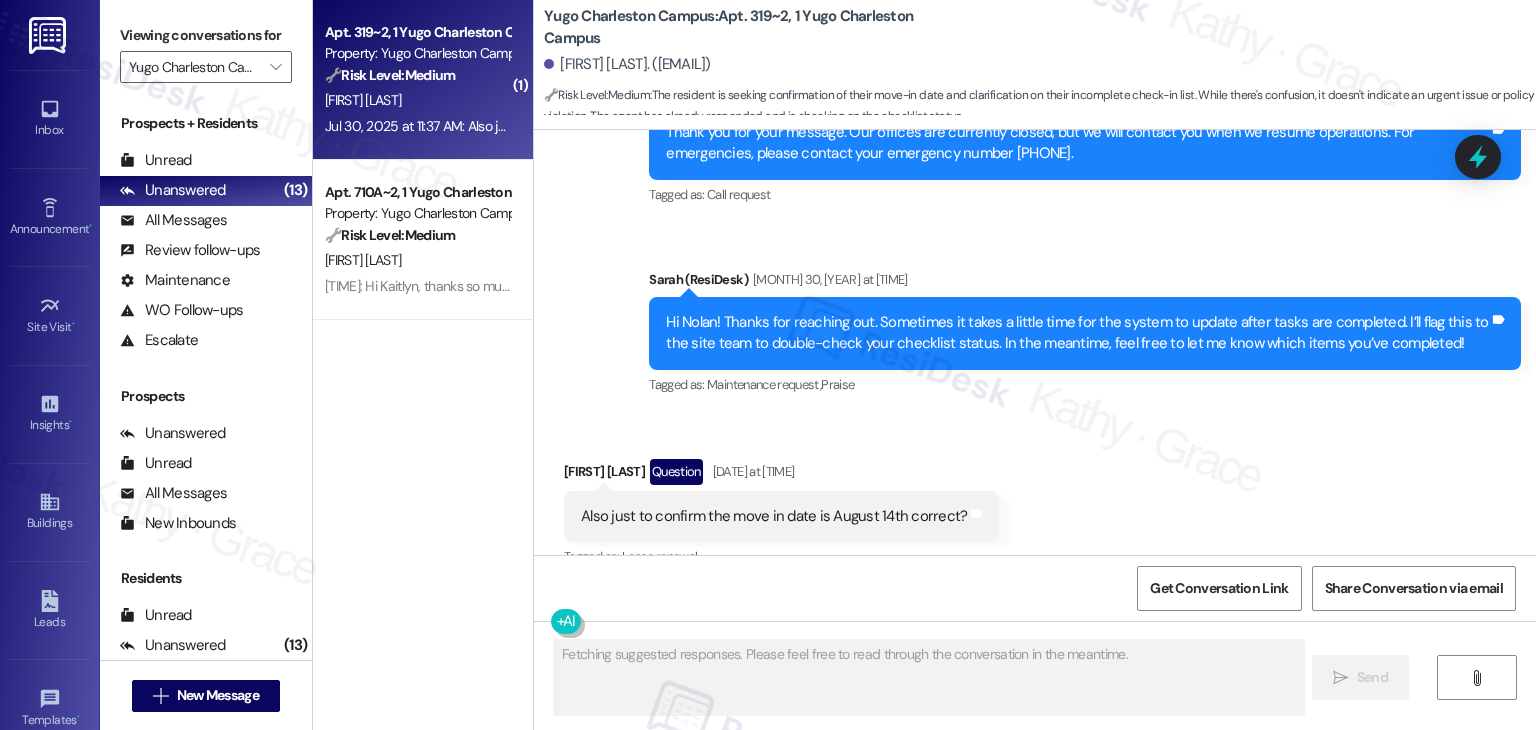 scroll, scrollTop: 951, scrollLeft: 0, axis: vertical 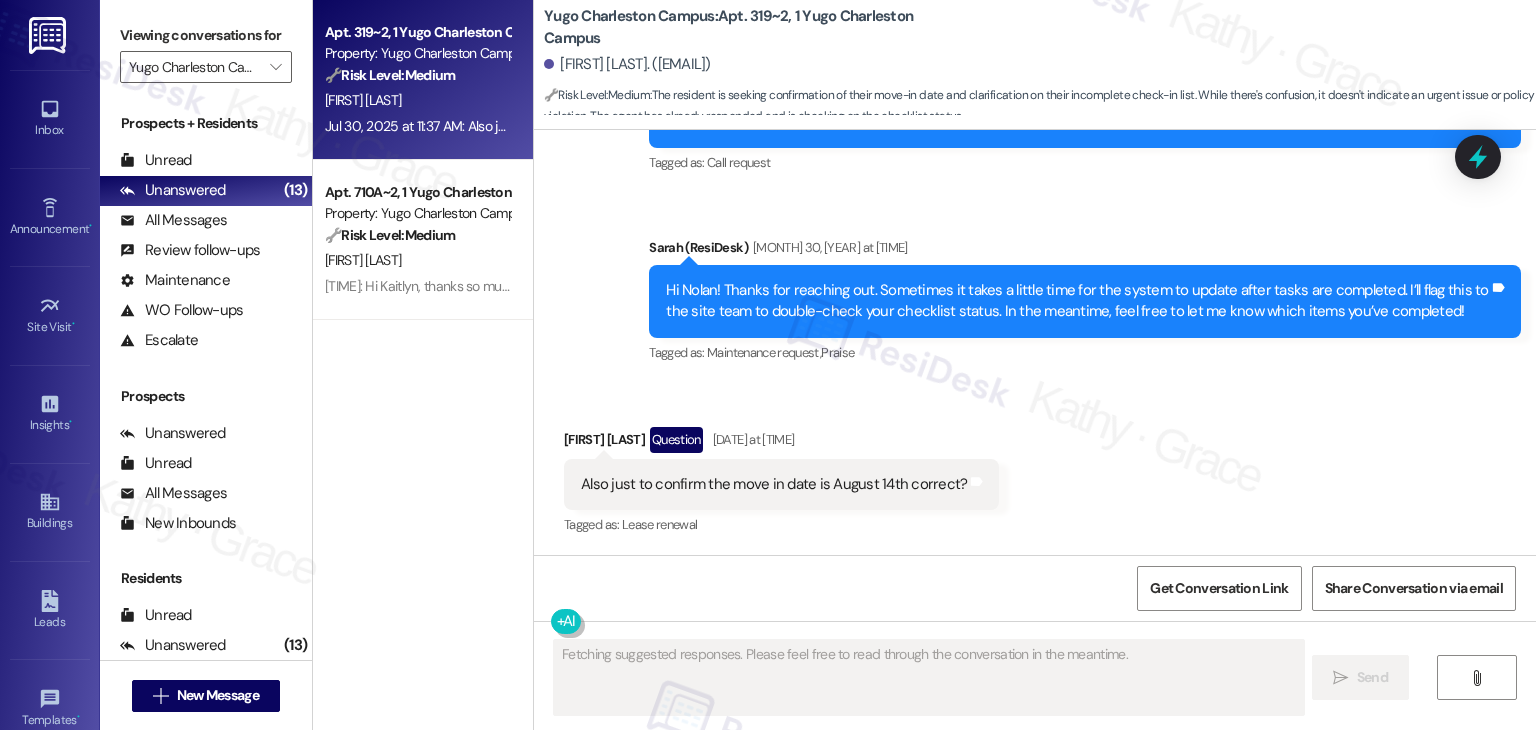 click on "Received via SMS Nolan Gerstenbacher Question Jul 30, [YEAR] at [TIME] Also just to confirm the move in date is August 14th correct? Tags and notes Tagged as:   Lease renewal Click to highlight conversations about Lease renewal" at bounding box center [1035, 468] 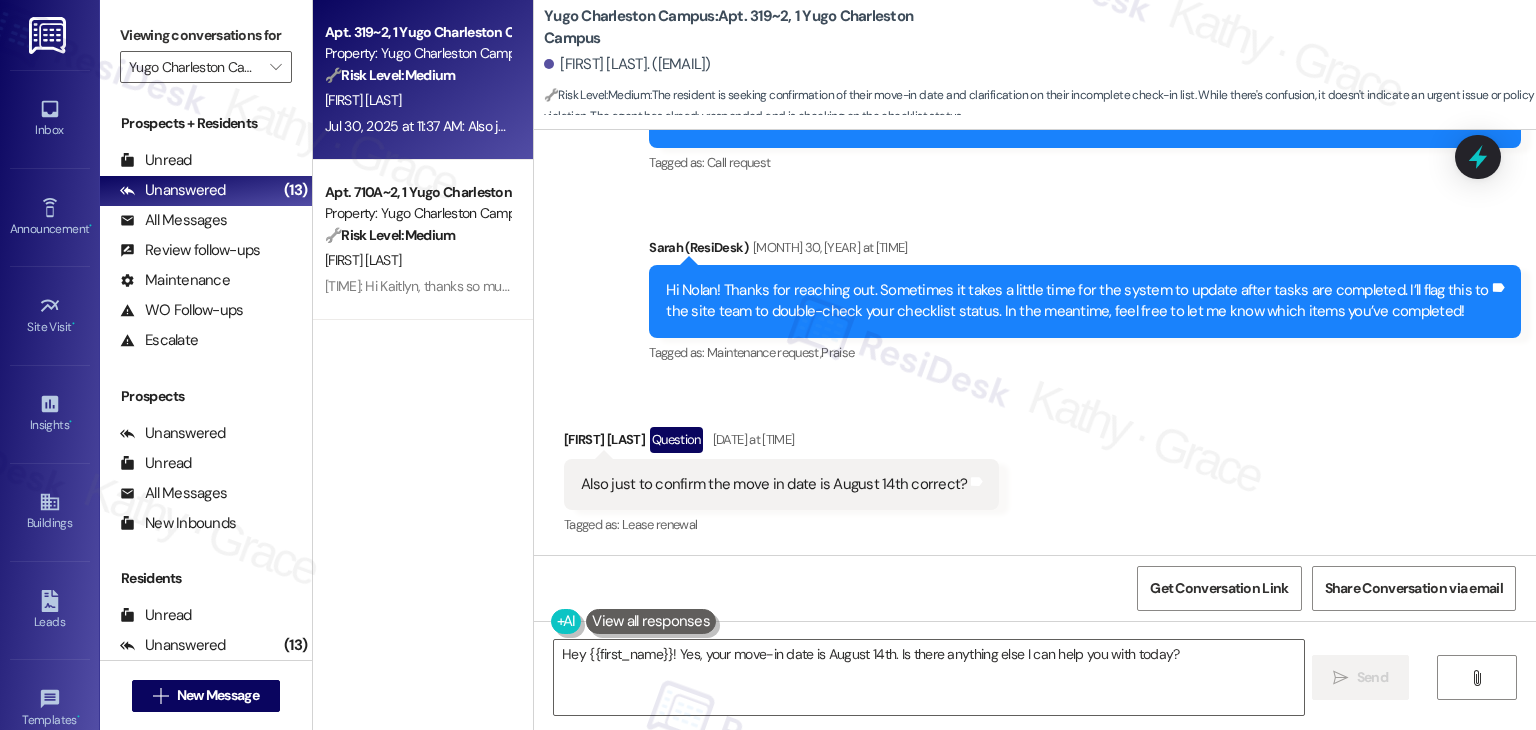 click on "Received via SMS Nolan Gerstenbacher Question Jul 30, [YEAR] at [TIME] Also just to confirm the move in date is August 14th correct? Tags and notes Tagged as:   Lease renewal Click to highlight conversations about Lease renewal" at bounding box center [1035, 468] 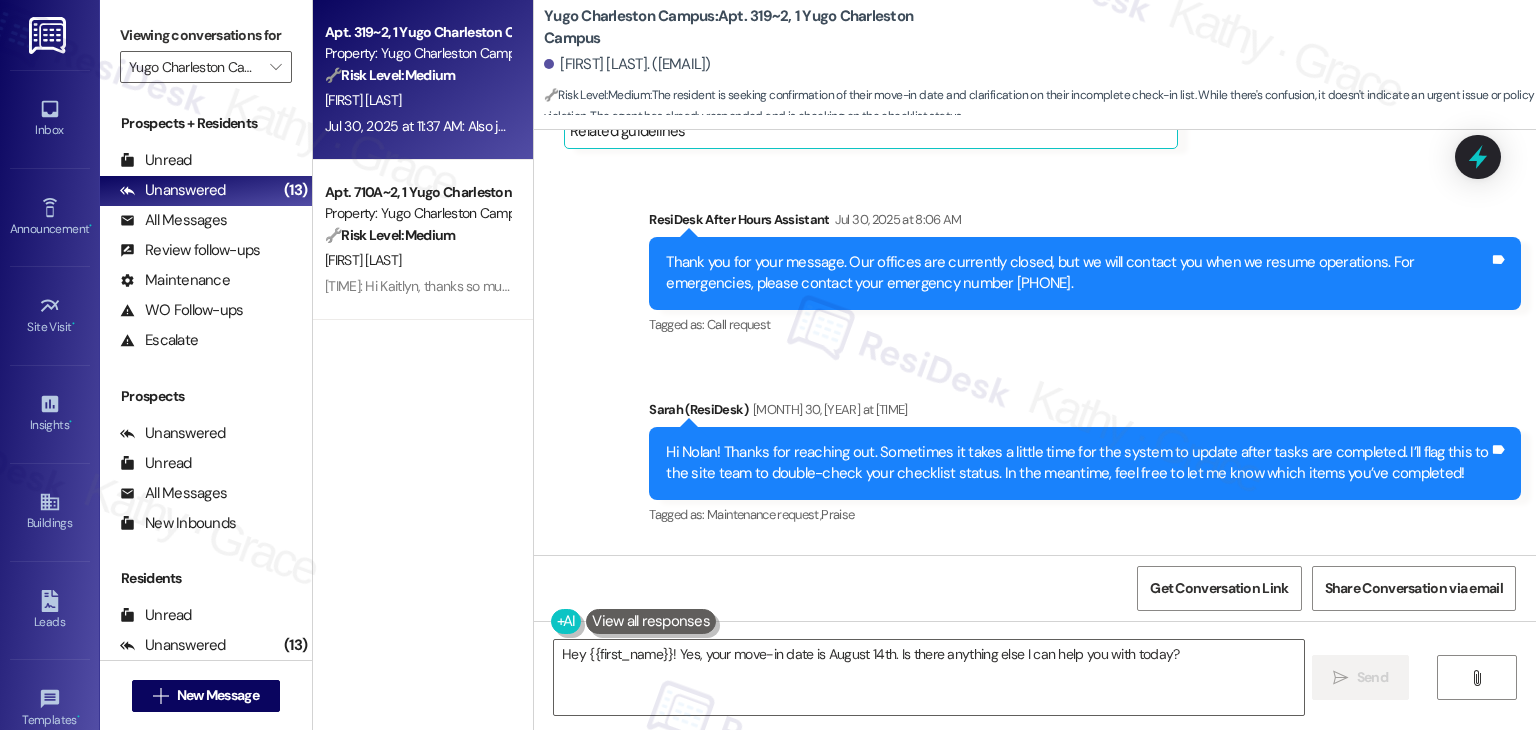 scroll, scrollTop: 1069, scrollLeft: 0, axis: vertical 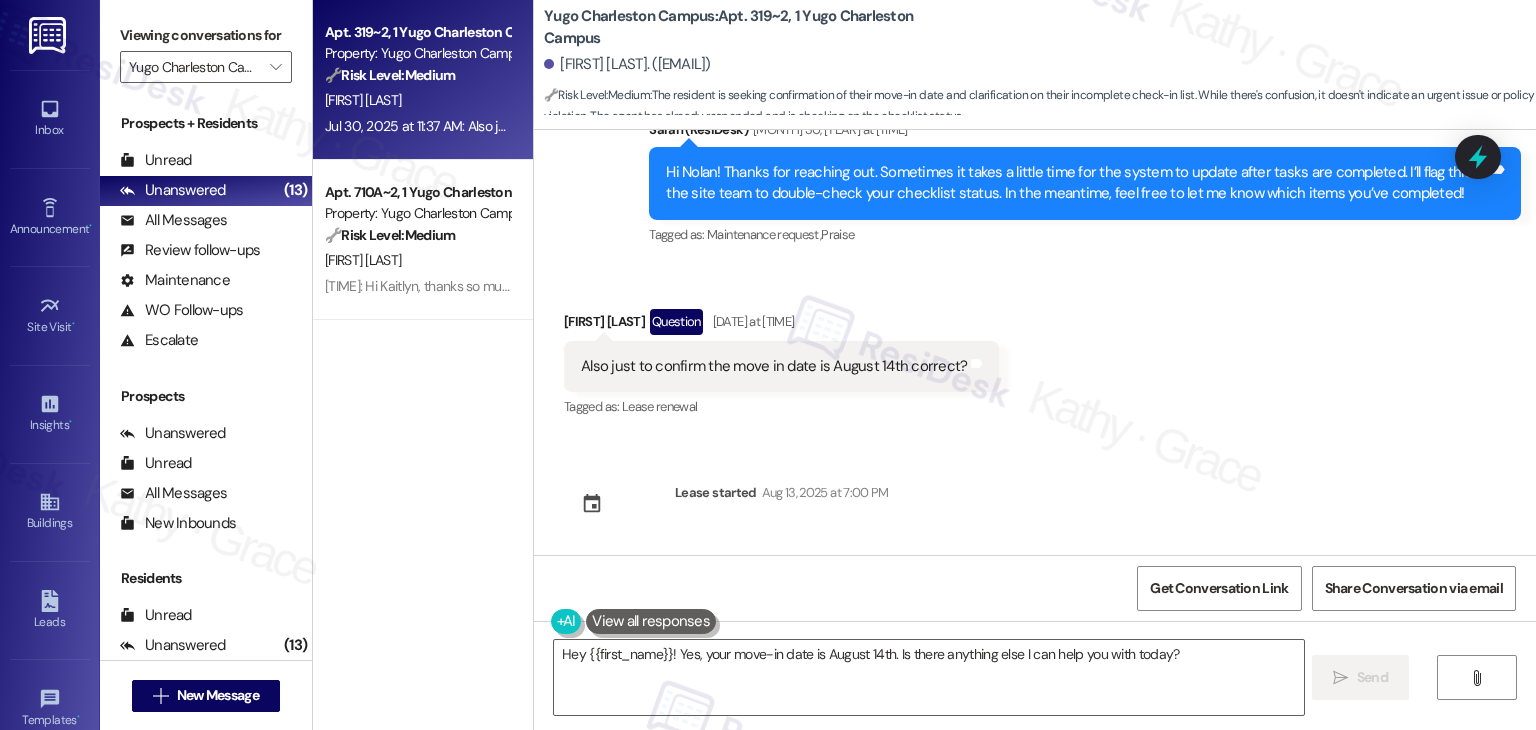 click on "Sent via SMS Sarah   (ResiDesk) Jul 15, 2025 at 5:46 PM Hi Nolan! We’re so excited you’ve chosen Yugo Charleston Campus as your future home! Moving is an exciting time, and I want to make sure you feel confident and ready. (You can always reply STOP to opt out of future messages) Tags and notes Tagged as:   Praise Click to highlight conversations about Praise Sent via SMS 5:46 PM Sarah   (ResiDesk) Jul 15, 2025 at 5:46 PM I’m Sarah from the off-site Resident Support Team. I work with your property’s team to help once you’ve moved in, whether it’s answering questions or assisting with maintenance. I’ll be in touch as your move-in date gets closer! Tags and notes Tagged as:   Maintenance ,  Click to highlight conversations about Maintenance Maintenance request ,  Click to highlight conversations about Maintenance request Praise Click to highlight conversations about Praise Sent via SMS 5:47 PM Sarah   (ResiDesk) Jul 15, 2025 at 5:47 PM Tags and notes Tagged as:   Amenities Received via SMS" at bounding box center (1035, 342) 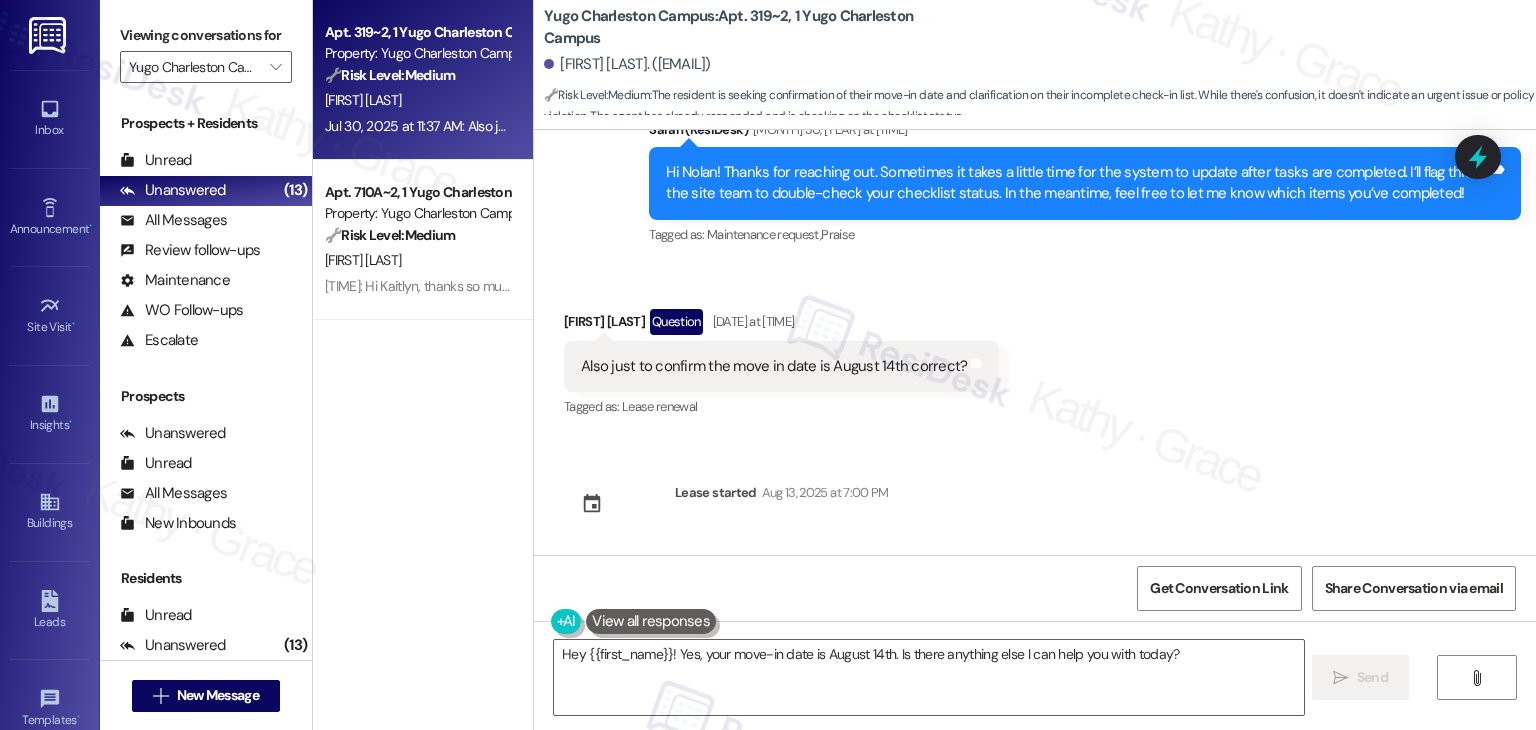click on "Sent via SMS Sarah   (ResiDesk) Jul 15, 2025 at 5:46 PM Hi Nolan! We’re so excited you’ve chosen Yugo Charleston Campus as your future home! Moving is an exciting time, and I want to make sure you feel confident and ready. (You can always reply STOP to opt out of future messages) Tags and notes Tagged as:   Praise Click to highlight conversations about Praise Sent via SMS 5:46 PM Sarah   (ResiDesk) Jul 15, 2025 at 5:46 PM I’m Sarah from the off-site Resident Support Team. I work with your property’s team to help once you’ve moved in, whether it’s answering questions or assisting with maintenance. I’ll be in touch as your move-in date gets closer! Tags and notes Tagged as:   Maintenance ,  Click to highlight conversations about Maintenance Maintenance request ,  Click to highlight conversations about Maintenance request Praise Click to highlight conversations about Praise Sent via SMS 5:47 PM Sarah   (ResiDesk) Jul 15, 2025 at 5:47 PM Tags and notes Tagged as:   Amenities Received via SMS" at bounding box center (1035, 342) 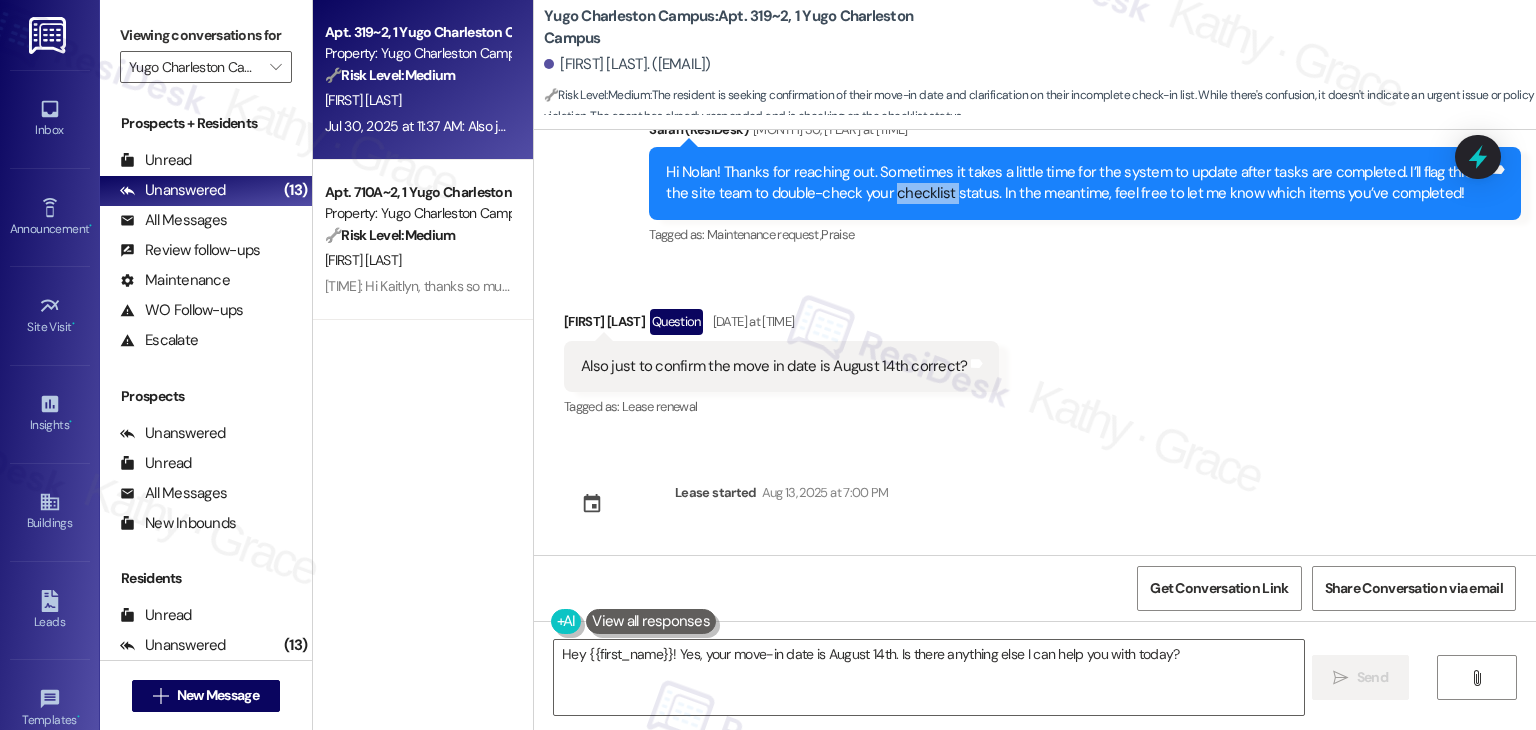 click on "Hi Nolan! Thanks for reaching out. Sometimes it takes a little time for the system to update after tasks are completed. I’ll flag this to the site team to double-check your checklist status. In the meantime, feel free to let me know which items you’ve completed!" at bounding box center (1077, 183) 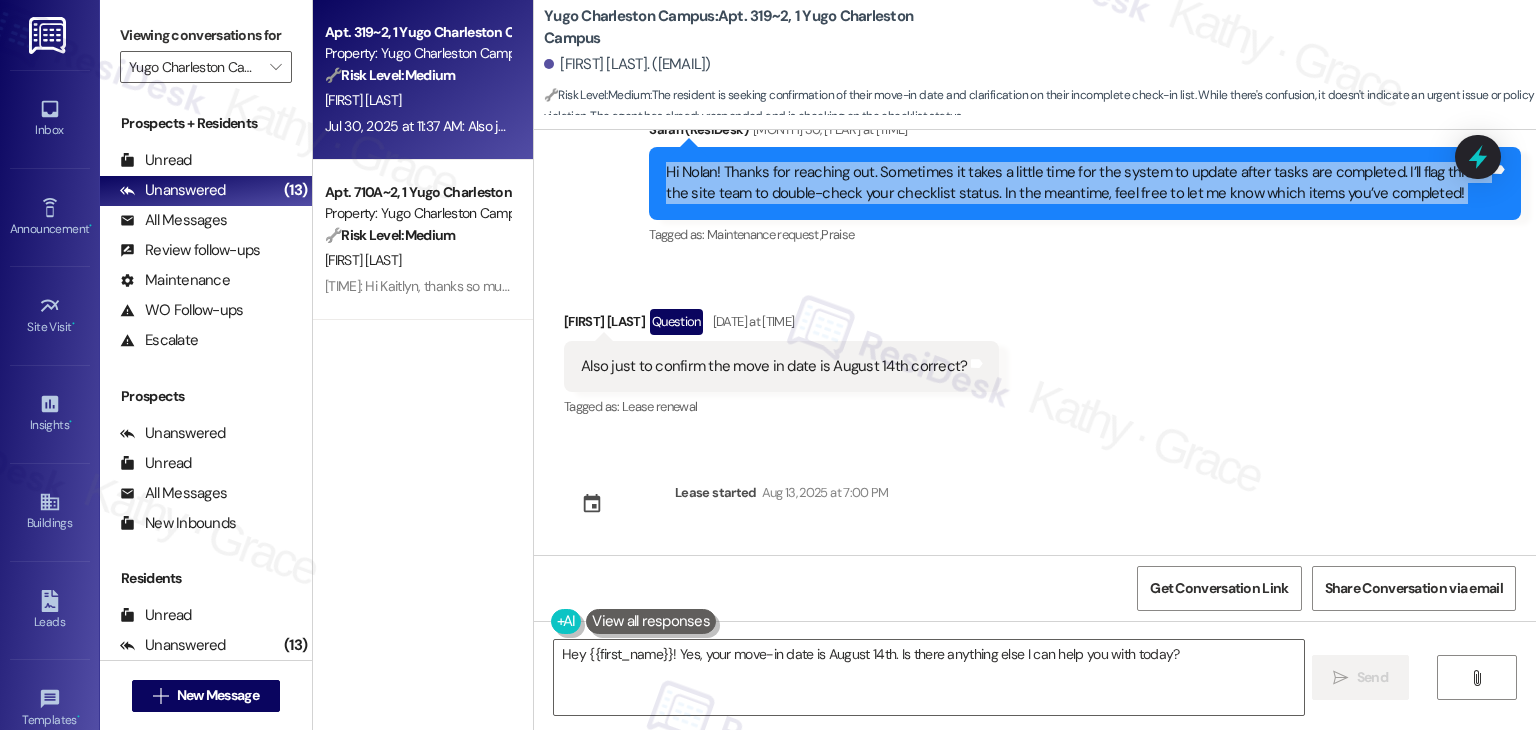 click on "Hi Nolan! Thanks for reaching out. Sometimes it takes a little time for the system to update after tasks are completed. I’ll flag this to the site team to double-check your checklist status. In the meantime, feel free to let me know which items you’ve completed!" at bounding box center [1077, 183] 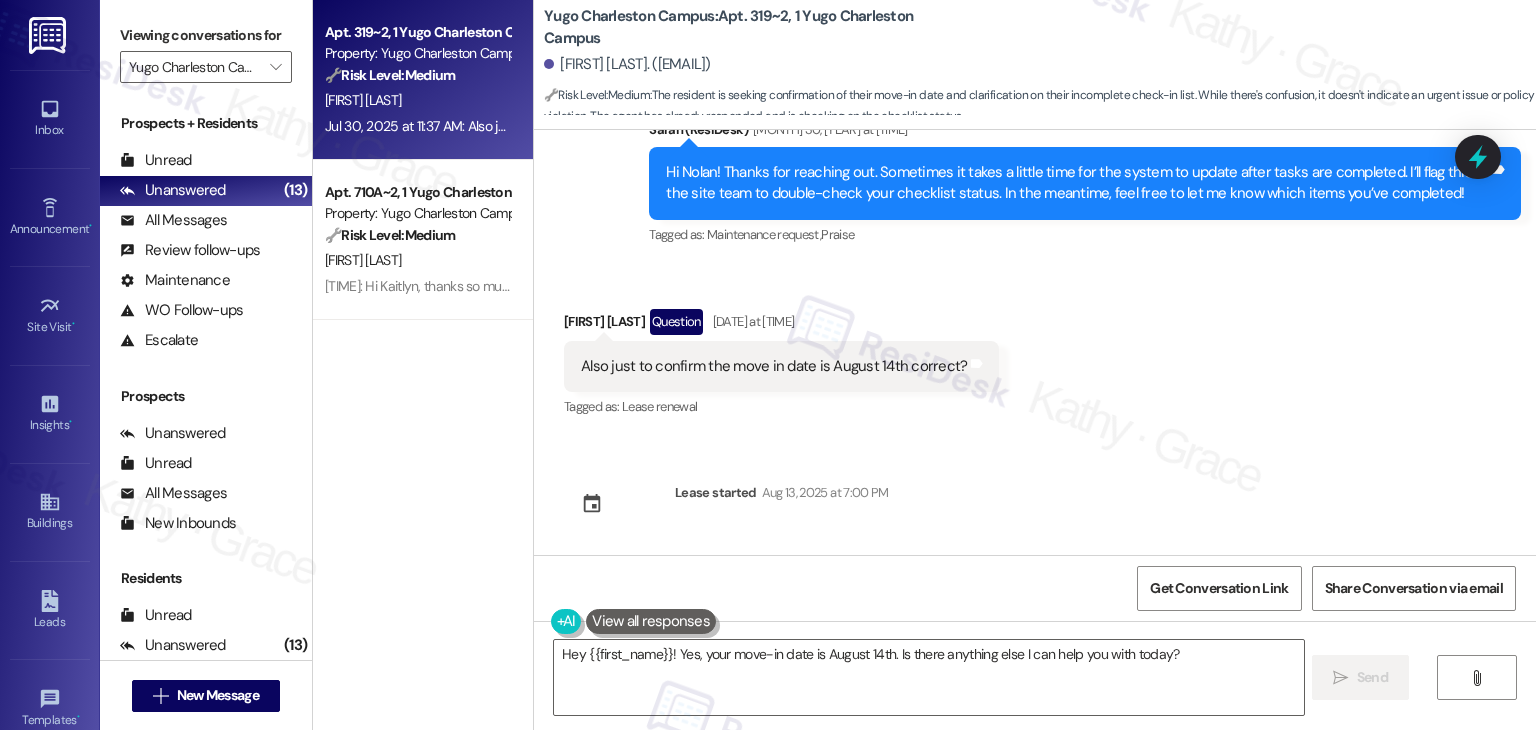 click on "Also just to confirm the move in date is August 14th correct?" at bounding box center [774, 366] 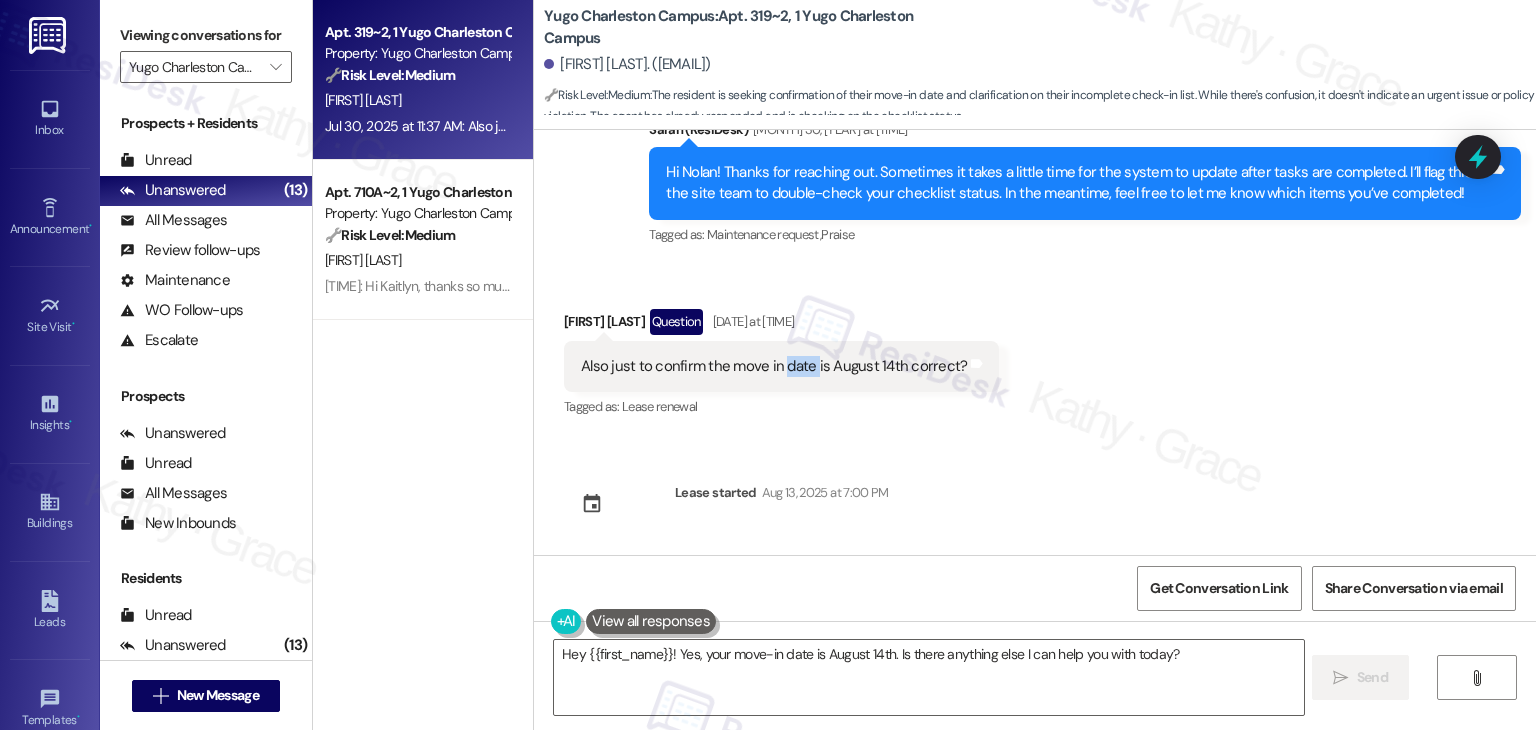 click on "Also just to confirm the move in date is August 14th correct?" at bounding box center (774, 366) 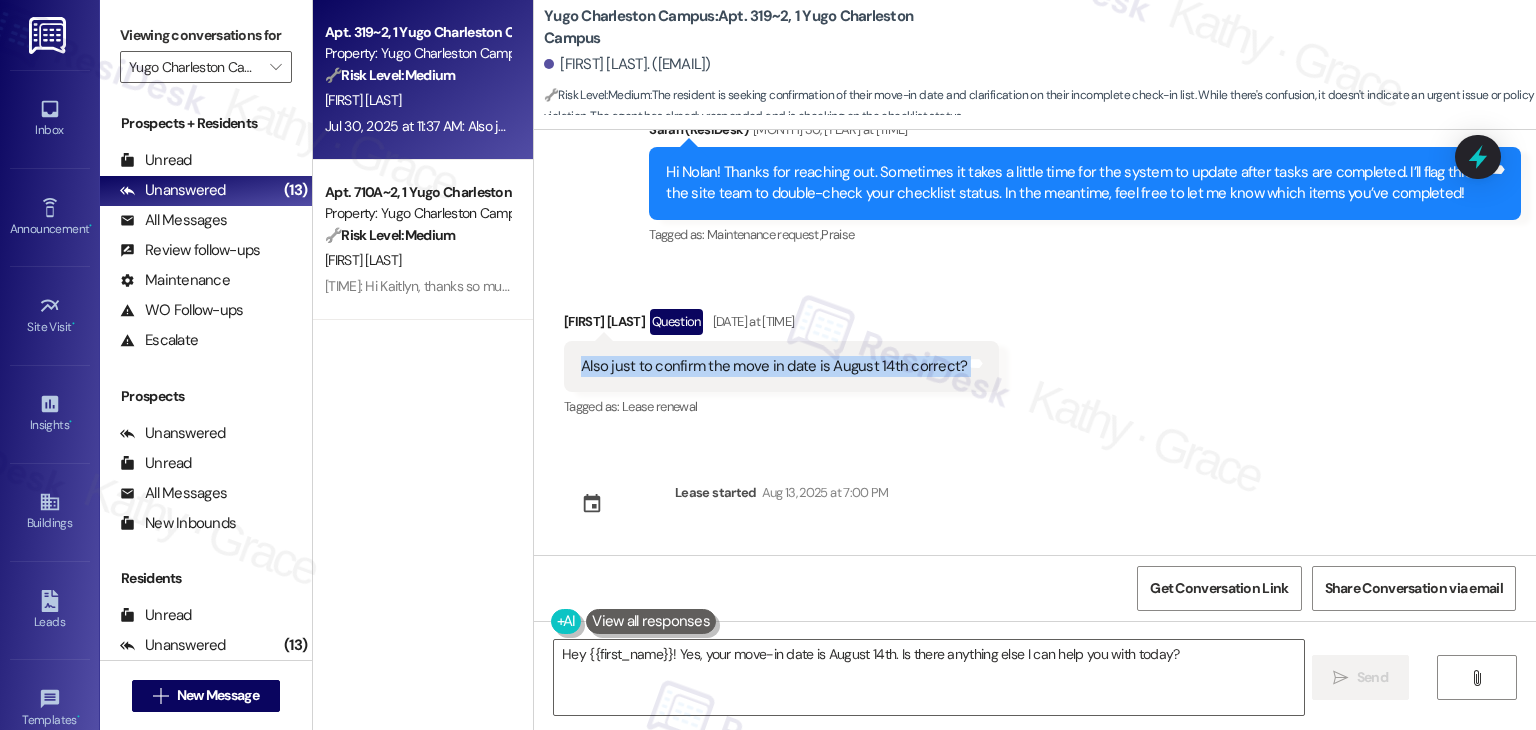 click on "Also just to confirm the move in date is August 14th correct?" at bounding box center [774, 366] 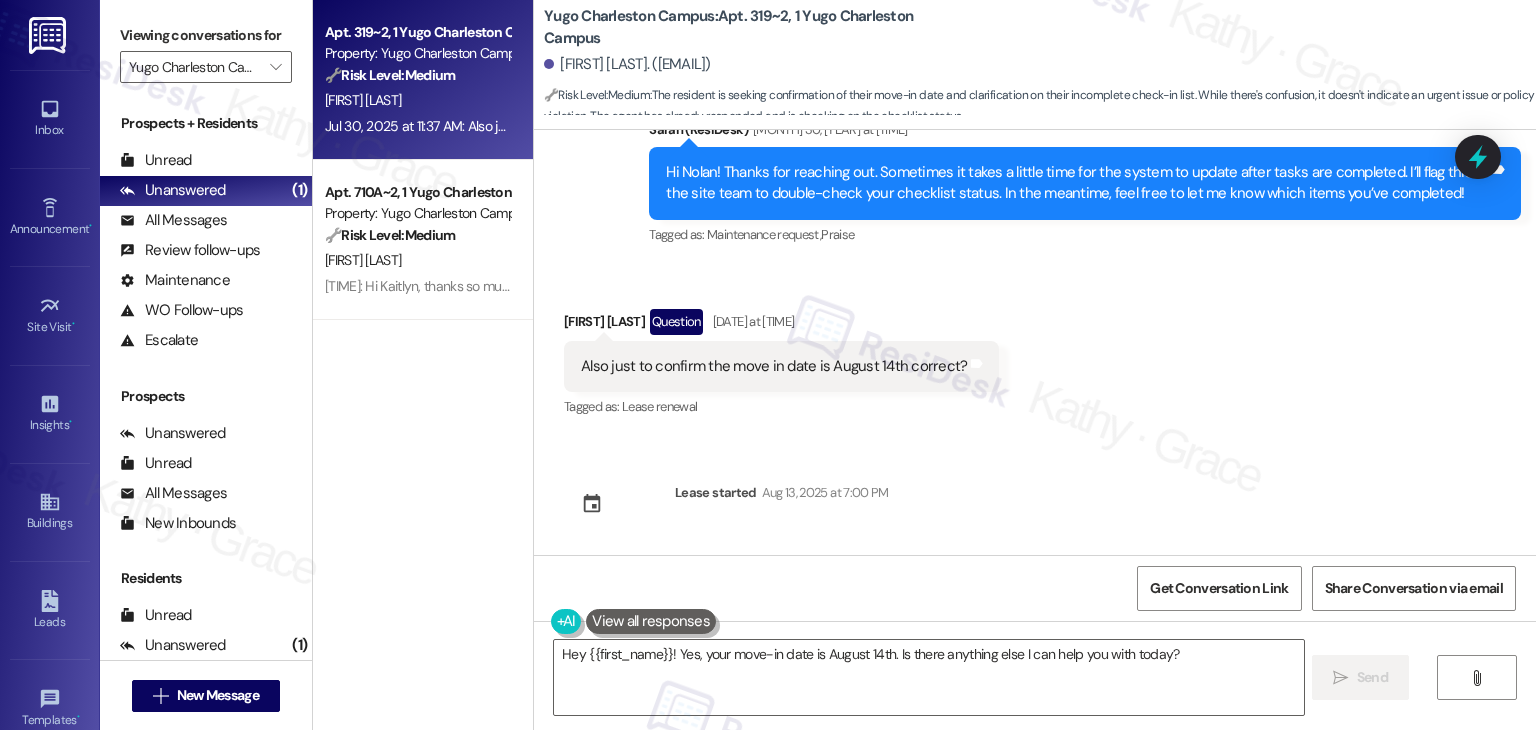 click on "Received via SMS Nolan Gerstenbacher Question Jul 30, [YEAR] at [TIME] Also just to confirm the move in date is August 14th correct? Tags and notes Tagged as:   Lease renewal Click to highlight conversations about Lease renewal" at bounding box center (1035, 350) 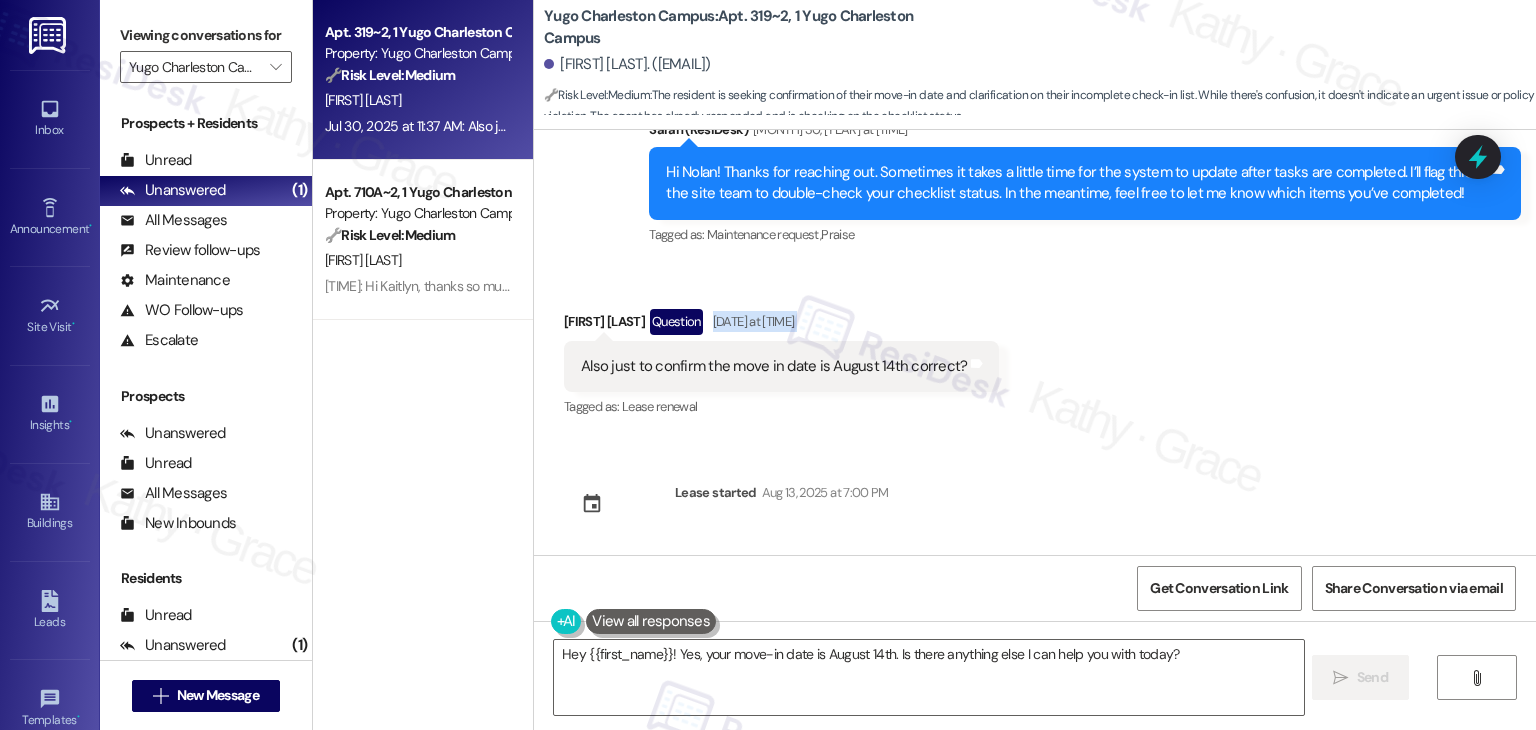 click on "Received via SMS Nolan Gerstenbacher Question Jul 30, [YEAR] at [TIME] Also just to confirm the move in date is August 14th correct? Tags and notes Tagged as:   Lease renewal Click to highlight conversations about Lease renewal" at bounding box center (1035, 350) 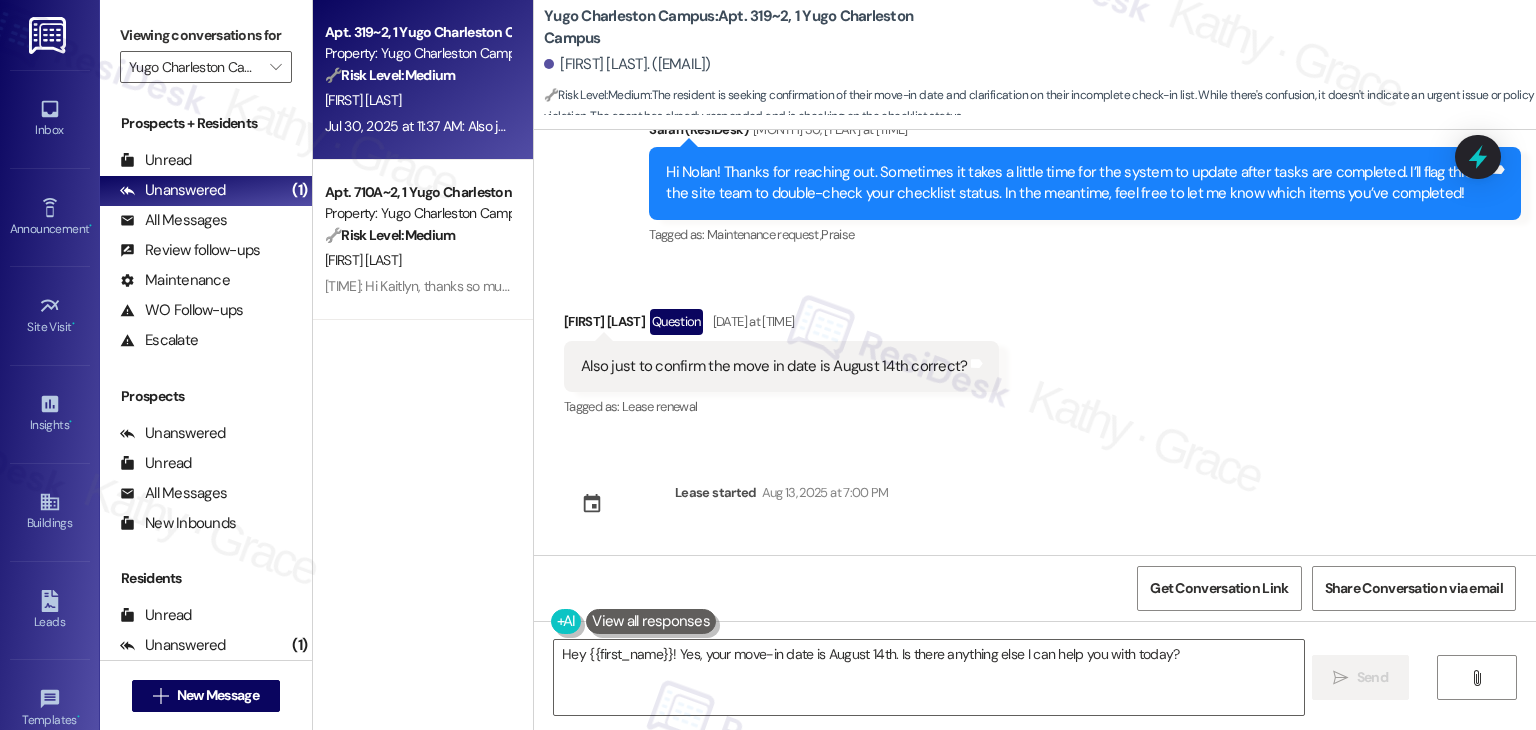 click on "Received via SMS Nolan Gerstenbacher Question Jul 30, [YEAR] at [TIME] Also just to confirm the move in date is August 14th correct? Tags and notes Tagged as:   Lease renewal Click to highlight conversations about Lease renewal" at bounding box center [1035, 350] 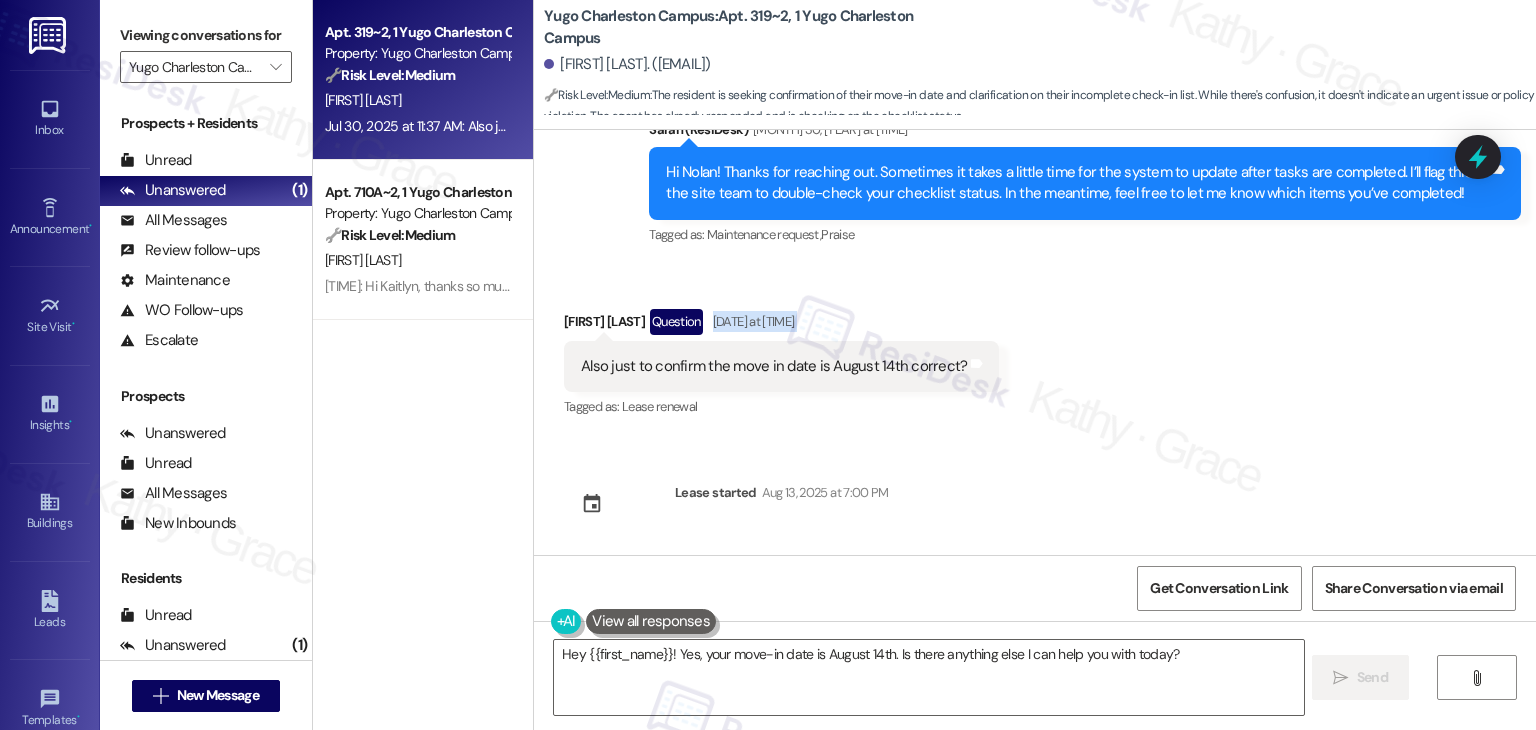 click on "Received via SMS Nolan Gerstenbacher Question Jul 30, [YEAR] at [TIME] Also just to confirm the move in date is August 14th correct? Tags and notes Tagged as:   Lease renewal Click to highlight conversations about Lease renewal" at bounding box center (1035, 350) 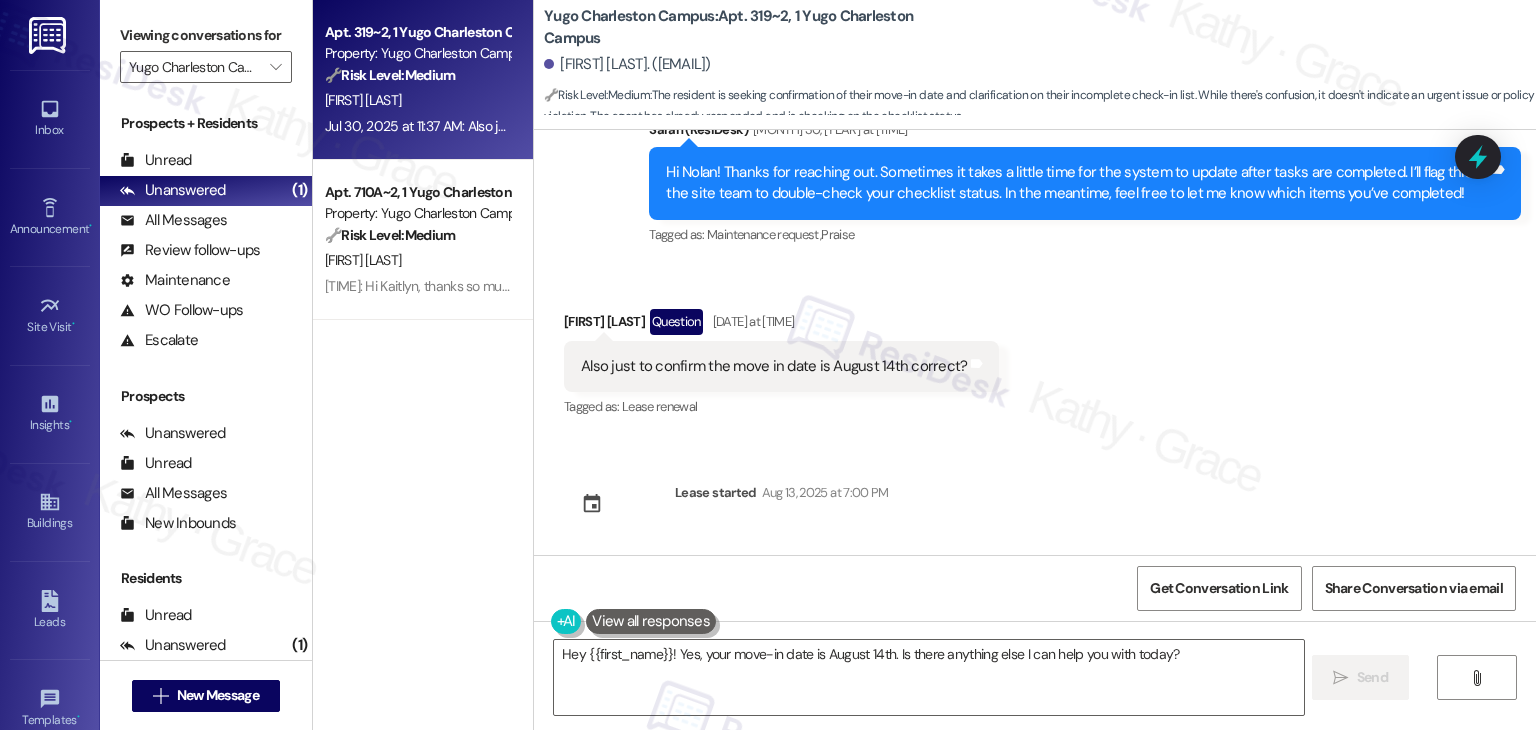 click on "Received via SMS Nolan Gerstenbacher Question Jul 30, [YEAR] at [TIME] Also just to confirm the move in date is August 14th correct? Tags and notes Tagged as:   Lease renewal Click to highlight conversations about Lease renewal" at bounding box center [1035, 350] 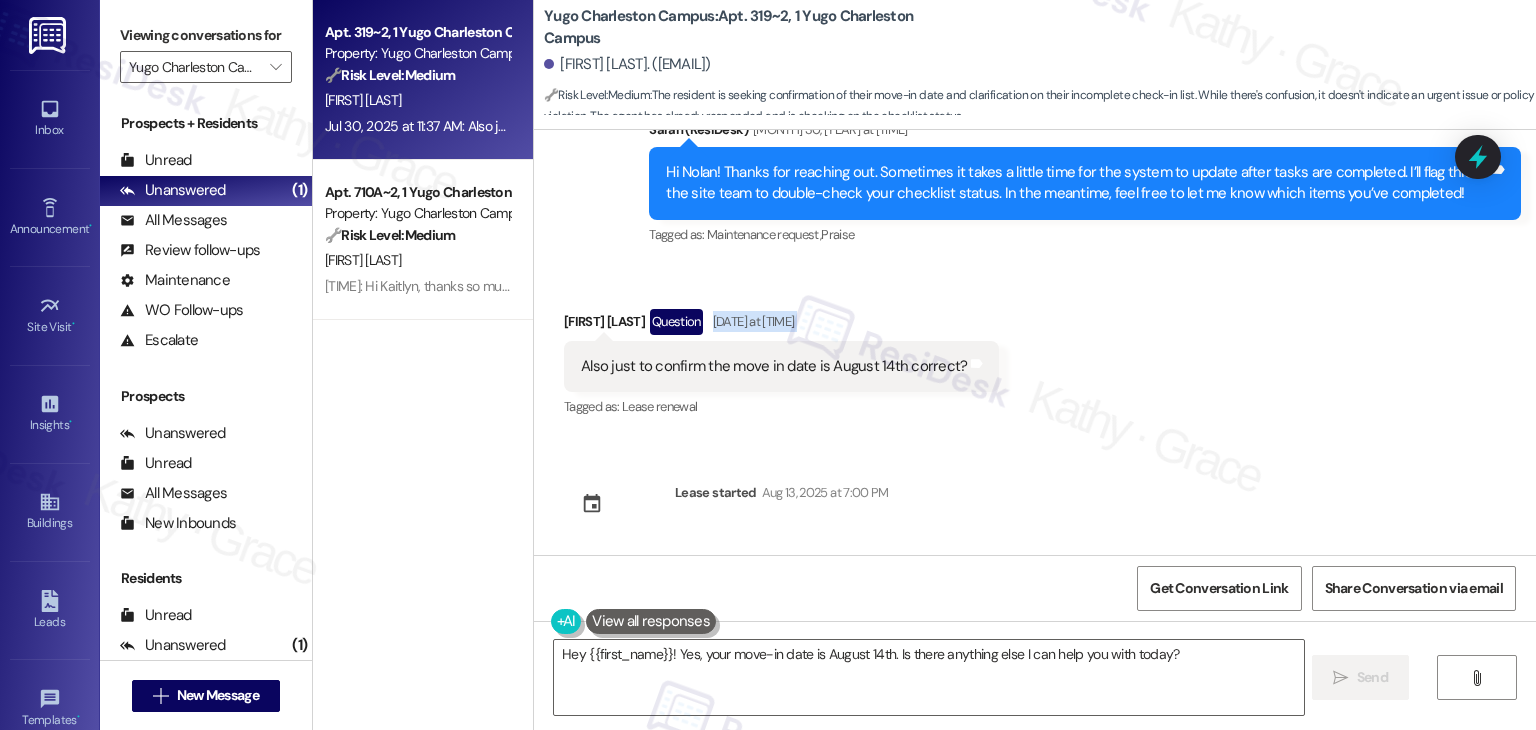 click on "Received via SMS Nolan Gerstenbacher Question Jul 30, [YEAR] at [TIME] Also just to confirm the move in date is August 14th correct? Tags and notes Tagged as:   Lease renewal Click to highlight conversations about Lease renewal" at bounding box center (1035, 350) 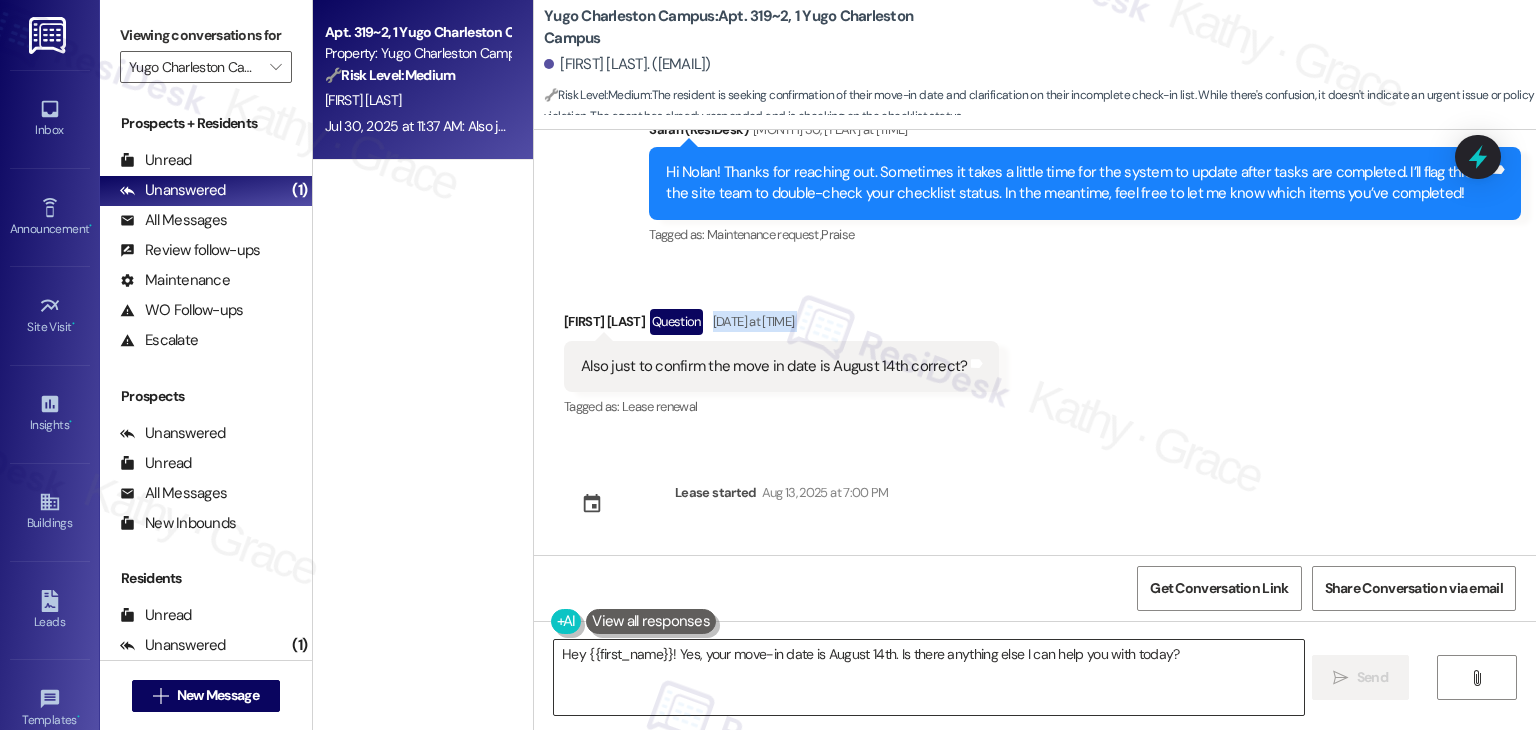 click on "Hey {{first_name}}! Yes, your move-in date is August 14th. Is there anything else I can help you with today?" at bounding box center (928, 677) 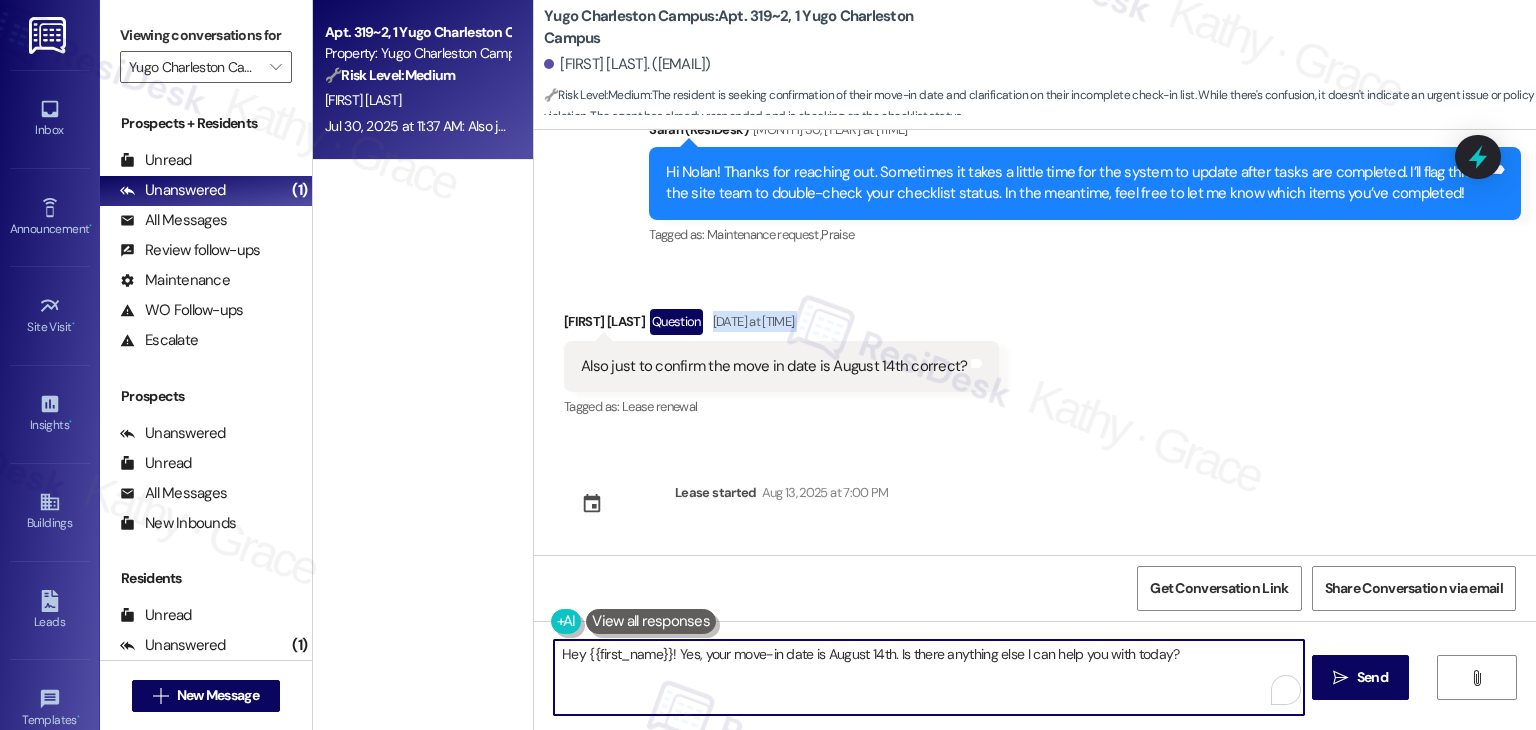 click on "Hey {{first_name}}! Yes, your move-in date is August 14th. Is there anything else I can help you with today?" at bounding box center (928, 677) 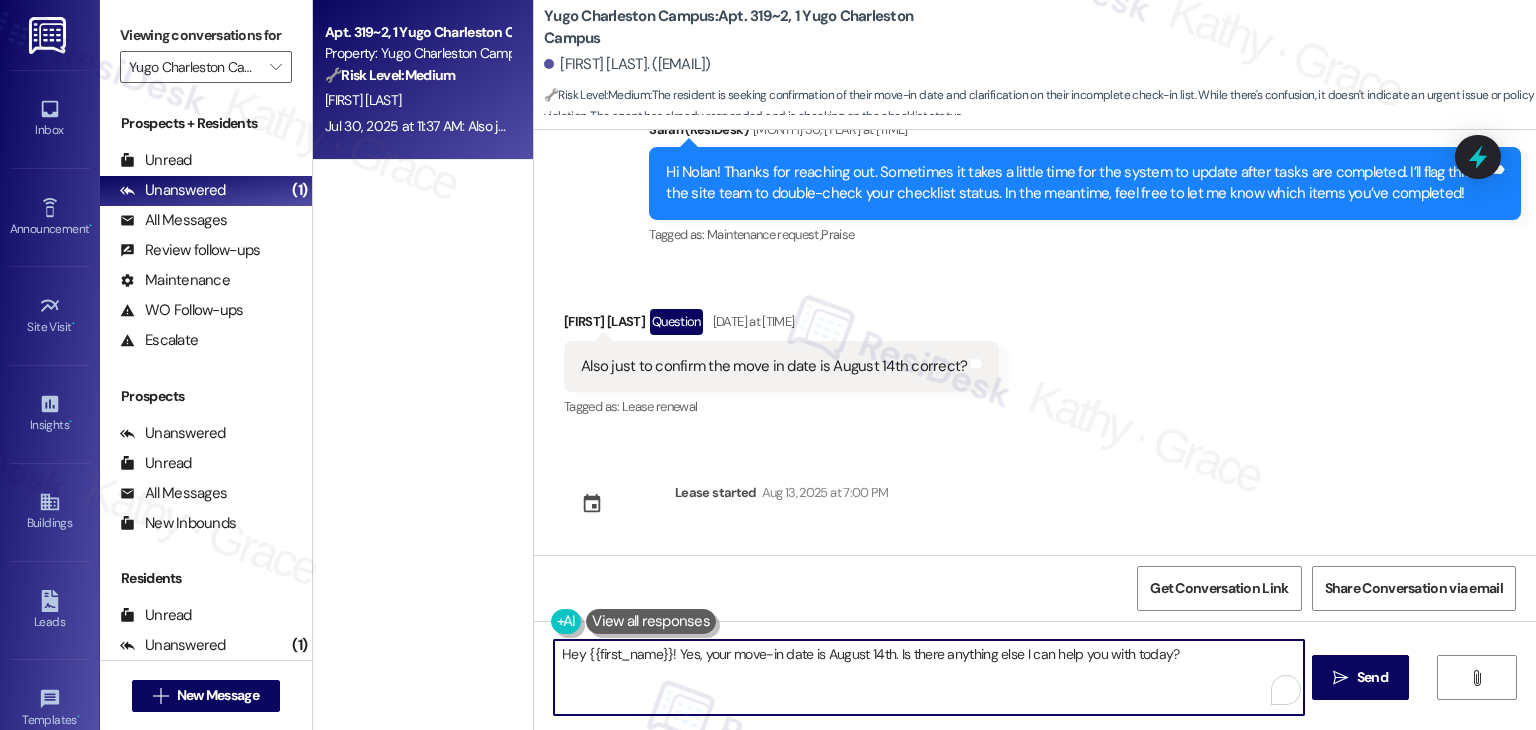 paste on "i [FIRST]! Yes, that’s correct—your move-in date is August 14th. Be sure to check your move-in checklist to make sure everything’s on track. Let us know if there’s anything else we can help with!" 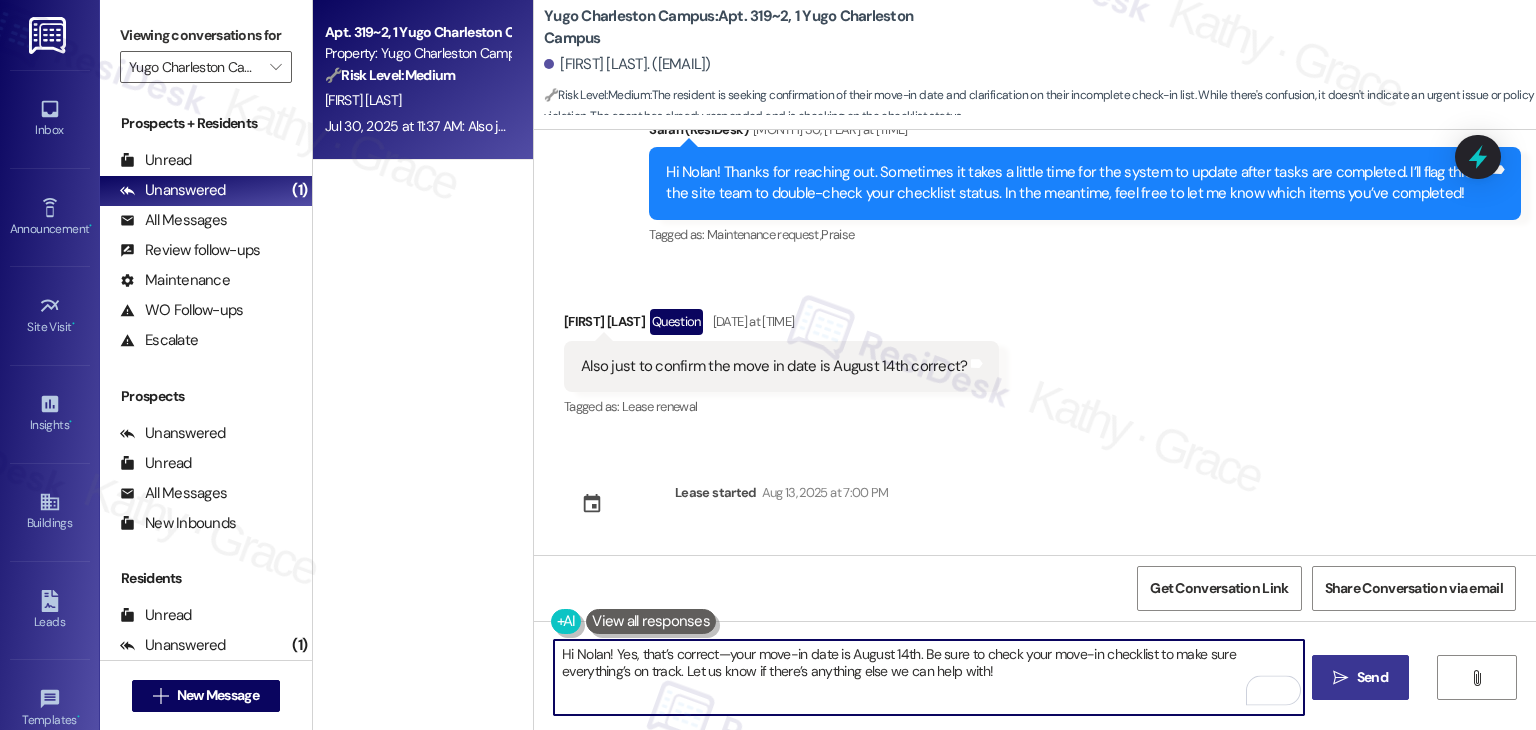 type on "Hi Nolan! Yes, that’s correct—your move-in date is August 14th. Be sure to check your move-in checklist to make sure everything’s on track. Let us know if there’s anything else we can help with!" 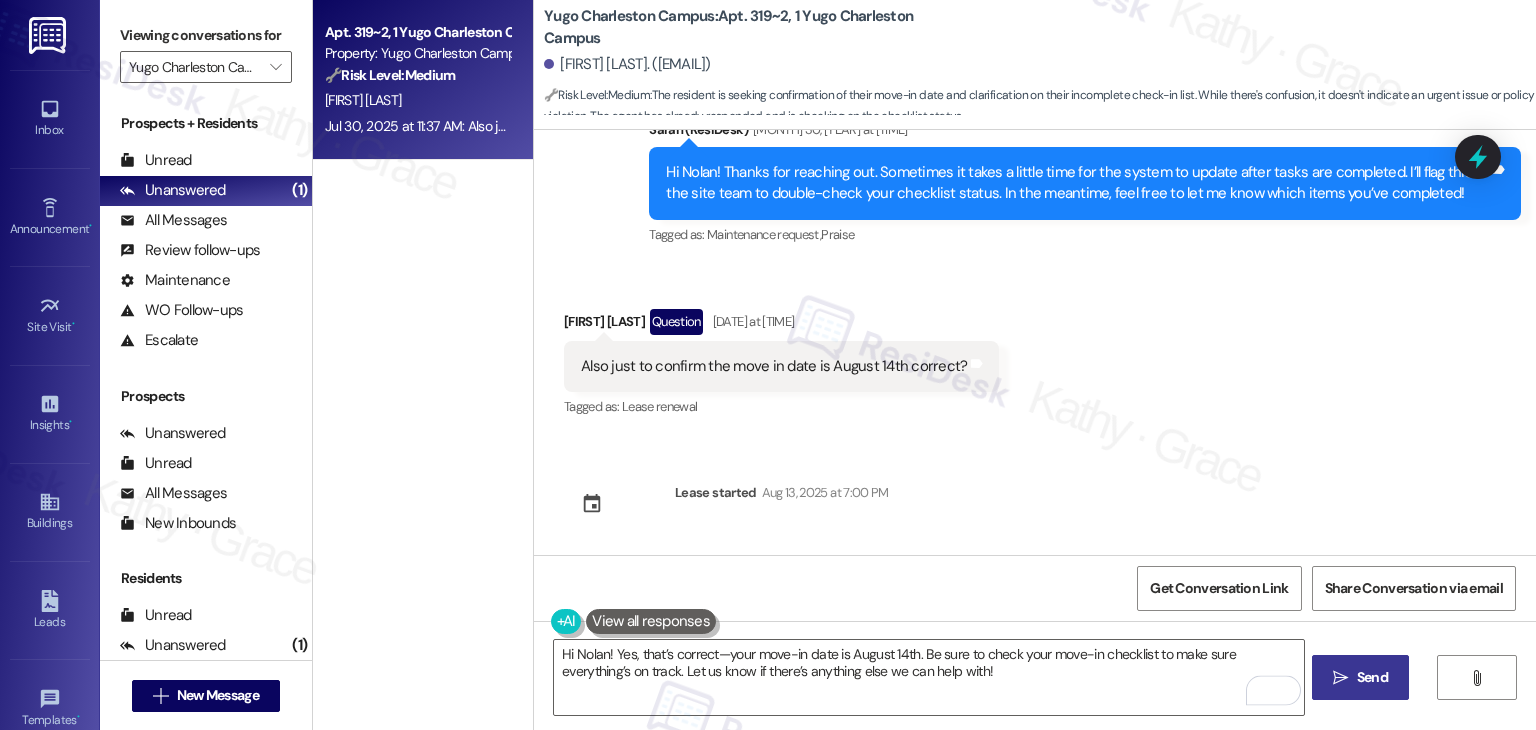 click on "Send" at bounding box center (1372, 677) 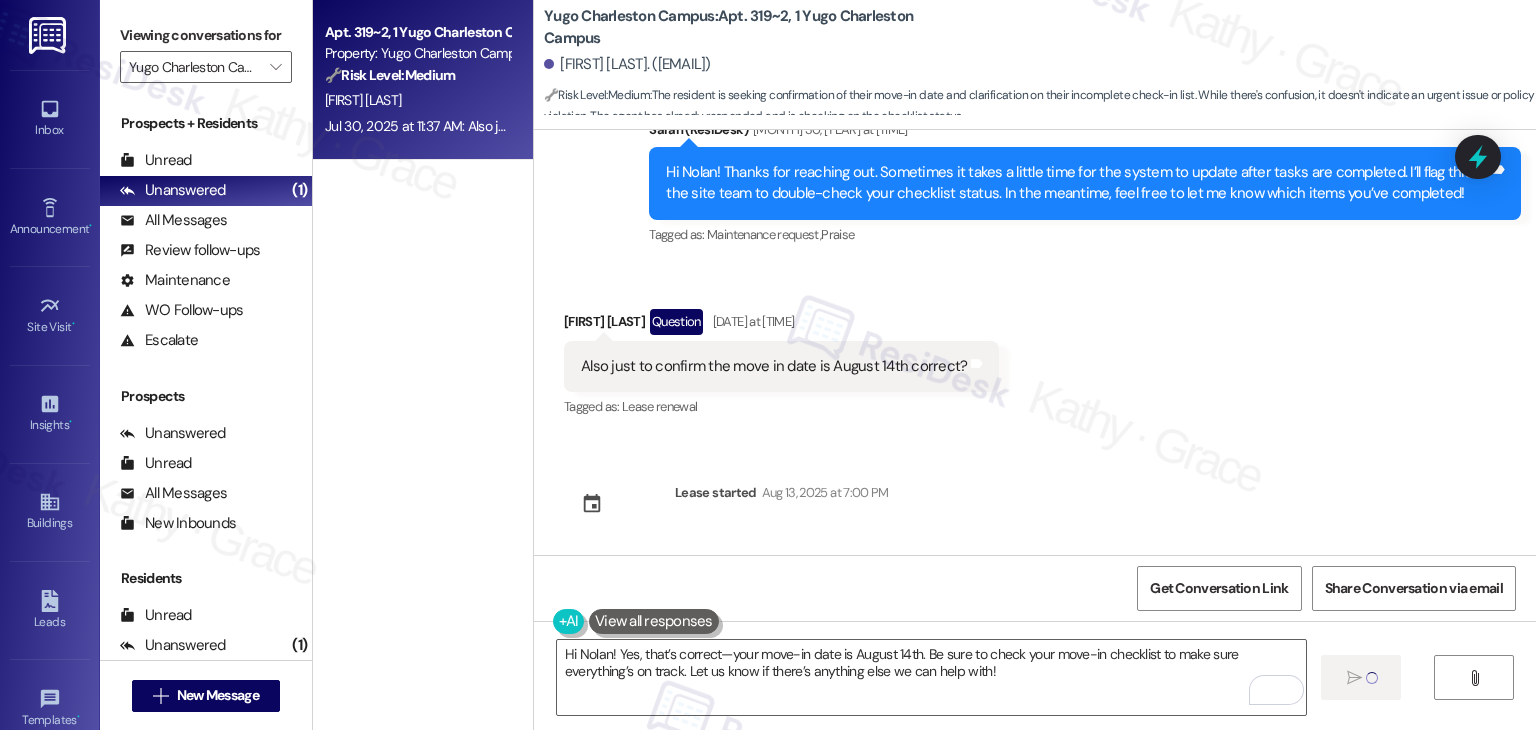 type 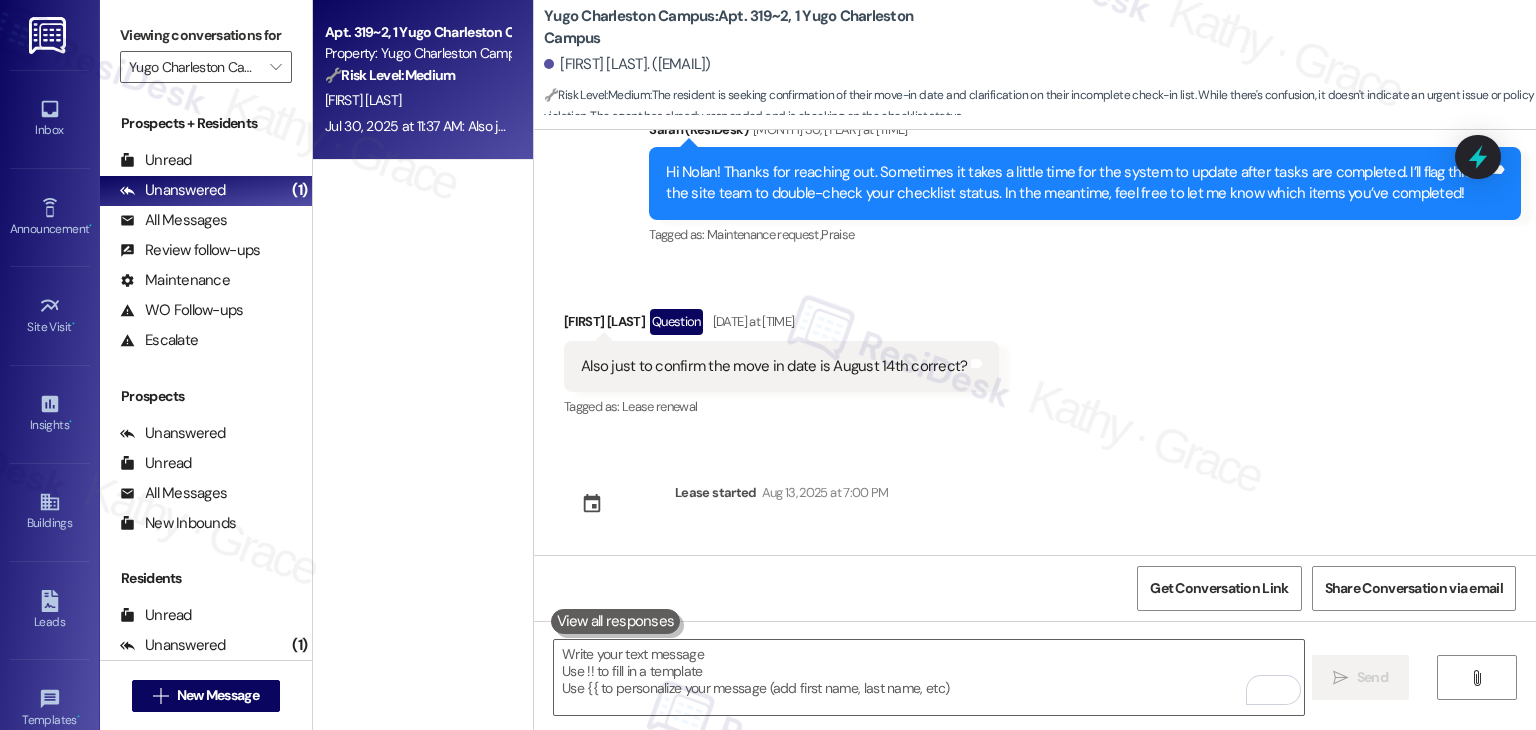 scroll, scrollTop: 951, scrollLeft: 0, axis: vertical 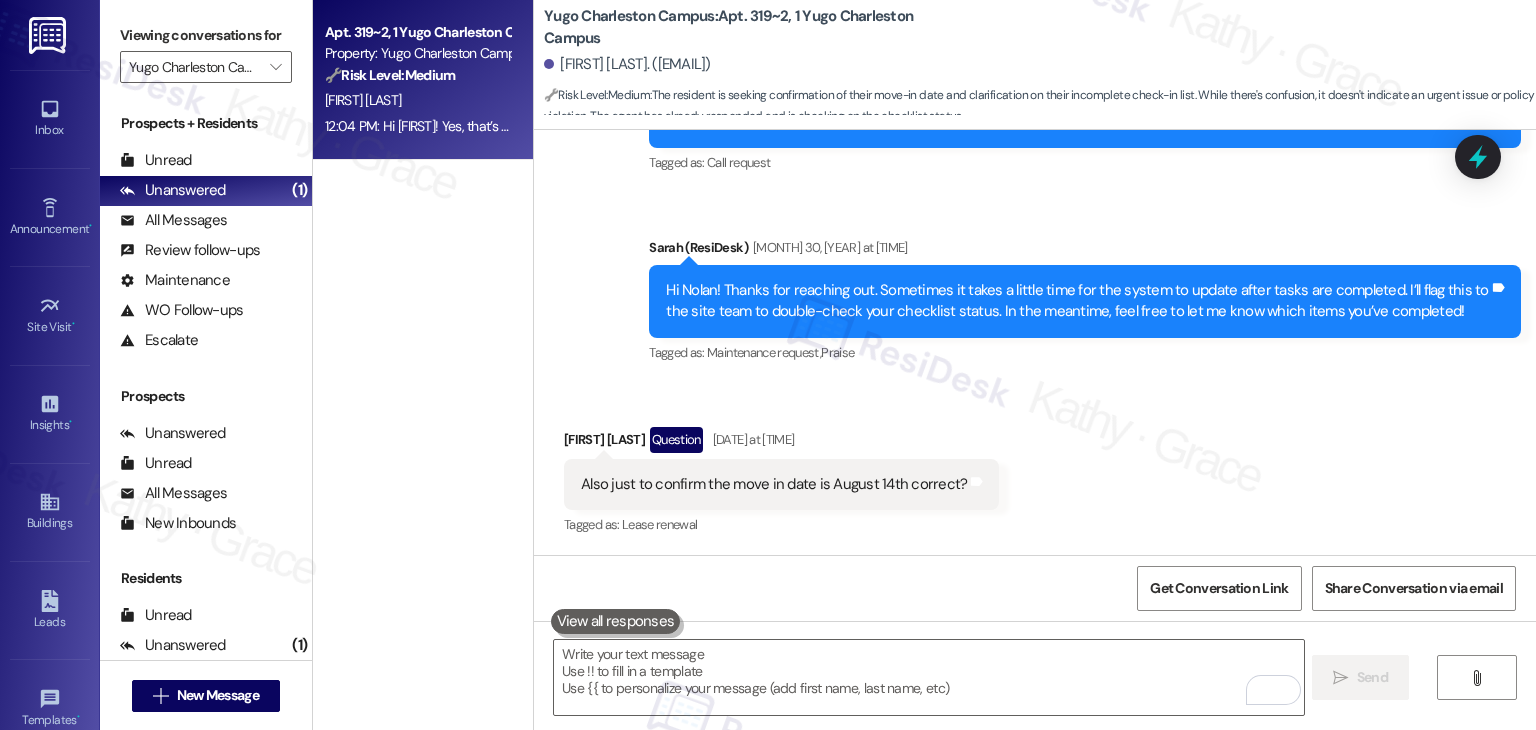 click on "Received via SMS Nolan Gerstenbacher Question Jul 30, [YEAR] at [TIME] Also just to confirm the move in date is August 14th correct? Tags and notes Tagged as:   Lease renewal Click to highlight conversations about Lease renewal" at bounding box center [1035, 468] 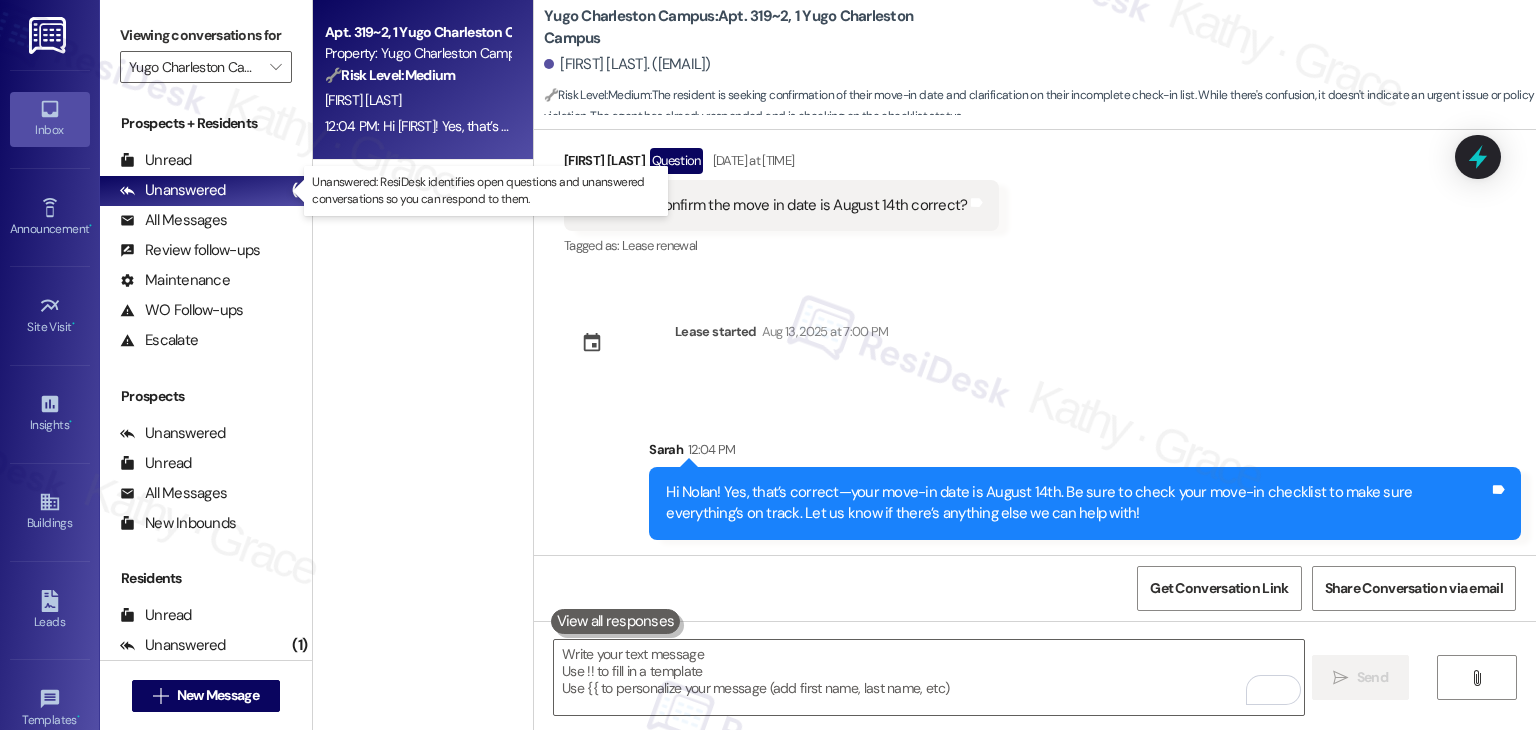 click on "Inbox" at bounding box center (50, 130) 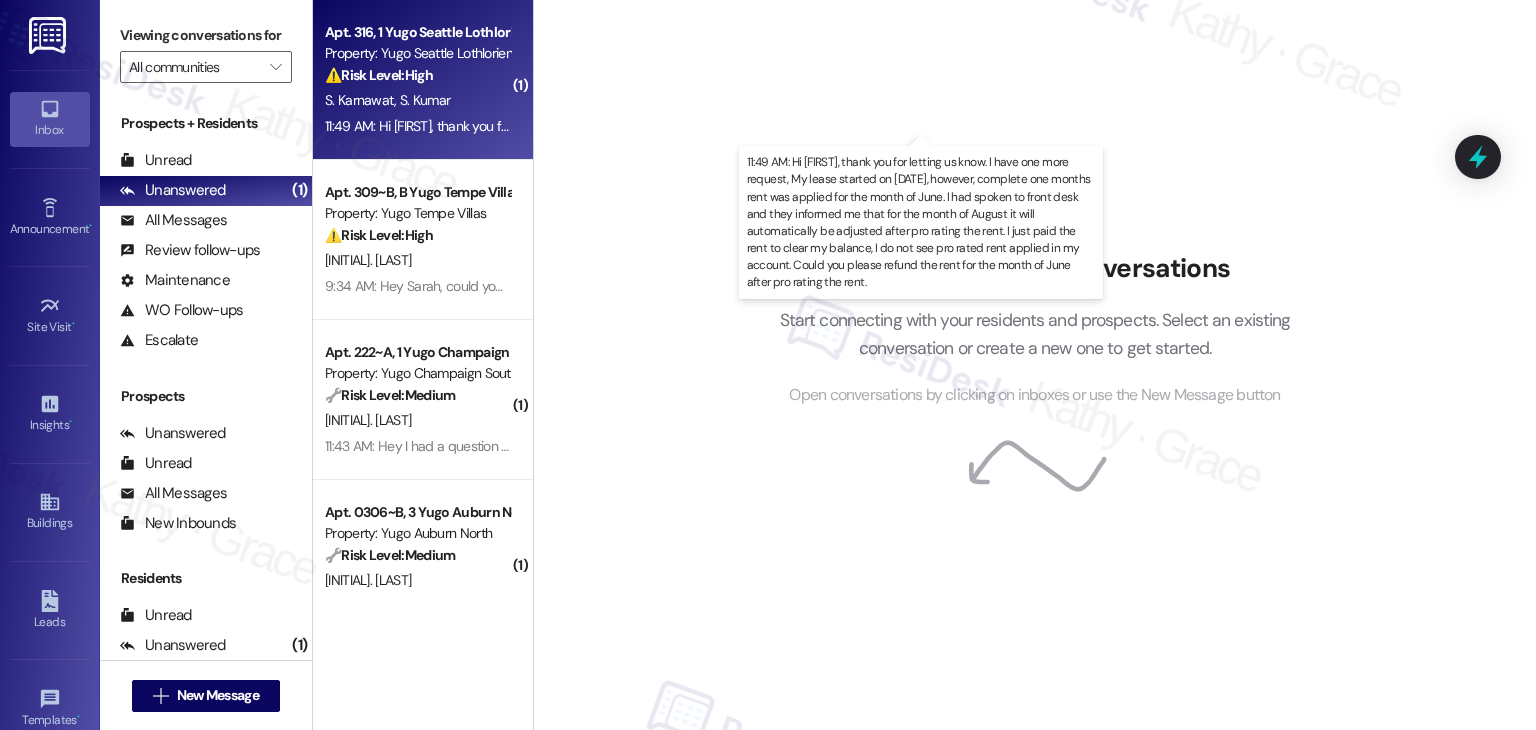click on "11:49 AM: Hi [FIRST], thank you for letting us know. I have one more request, My lease started on [DATE], however, complete one months rent was applied for the month of June. I had spoken to front desk and they informed me that for the month of August it will automatically be adjusted after pro rating the rent.
I just paid the rent to clear my balance, I do not see pro rated rent applied in my account. Could you please refund the rent for the month of June after pro rating the rent. 11:49 AM: Hi [FIRST], thank you for letting us know. I have one more request, My lease started on [DATE], however, complete one months rent was applied for the month of June. I had spoken to front desk and they informed me that for the month of August it will automatically be adjusted after pro rating the rent.
I just paid the rent to clear my balance, I do not see pro rated rent applied in my account. Could you please refund the rent for the month of June after pro rating the rent." at bounding box center (1711, 126) 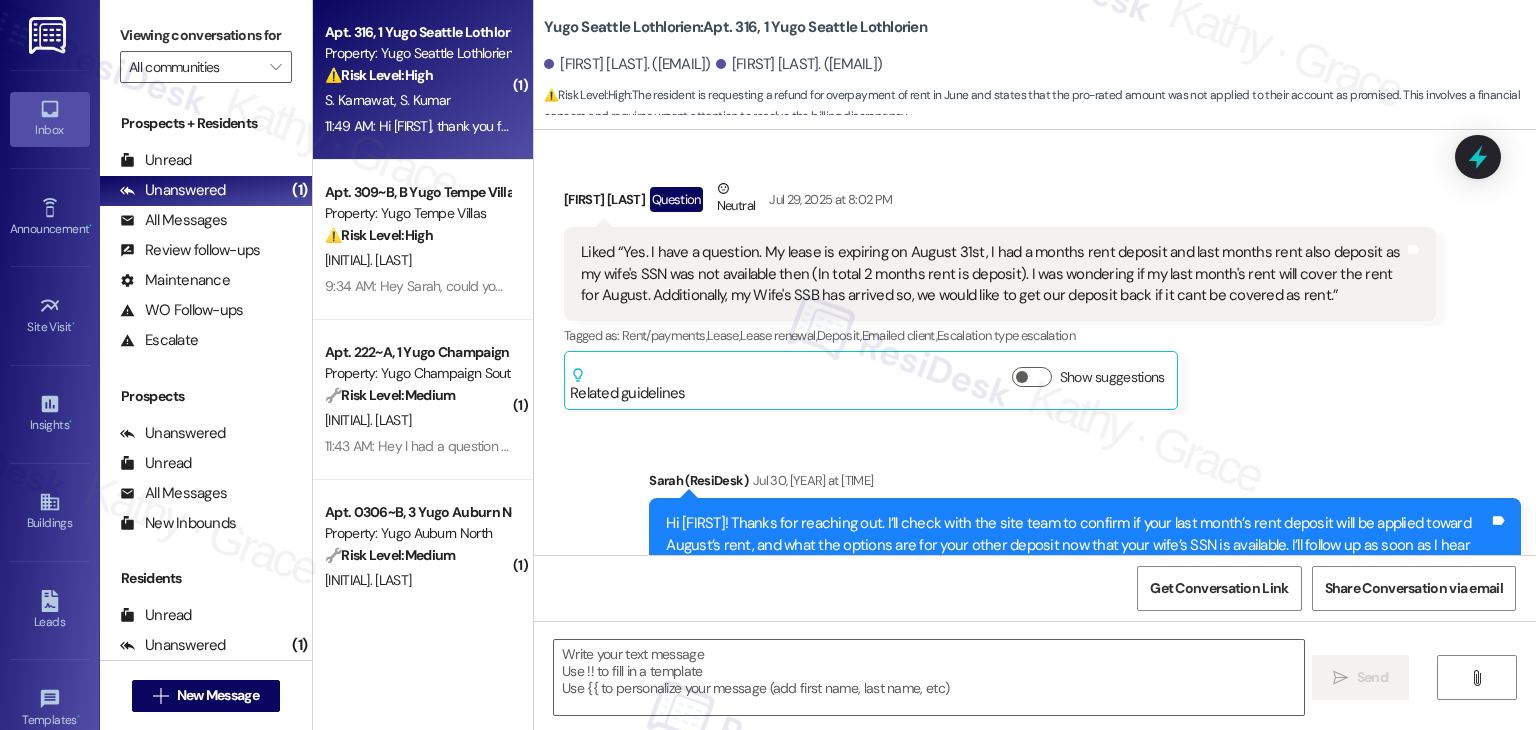 type on "Fetching suggested responses. Please feel free to read through the conversation in the meantime." 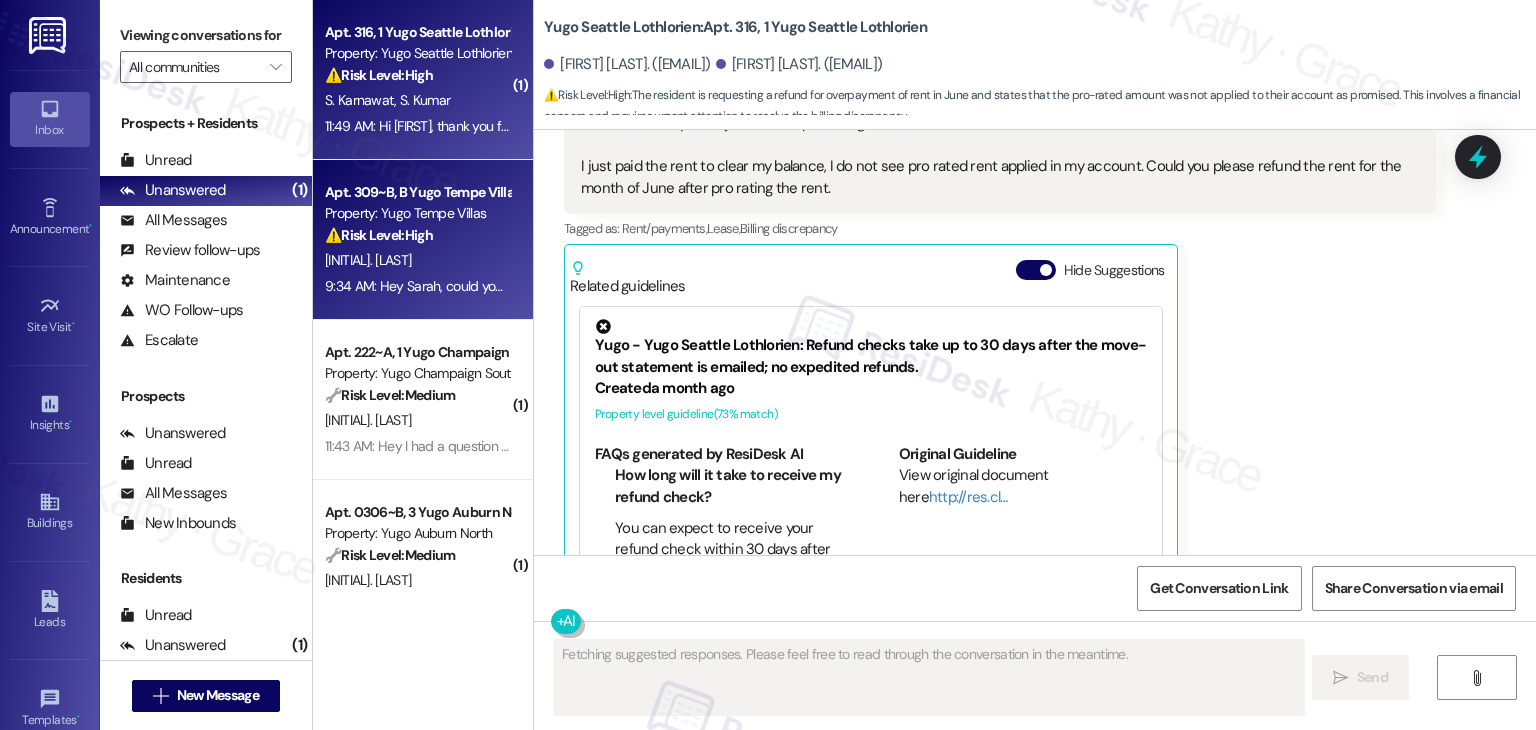 scroll, scrollTop: 3276, scrollLeft: 0, axis: vertical 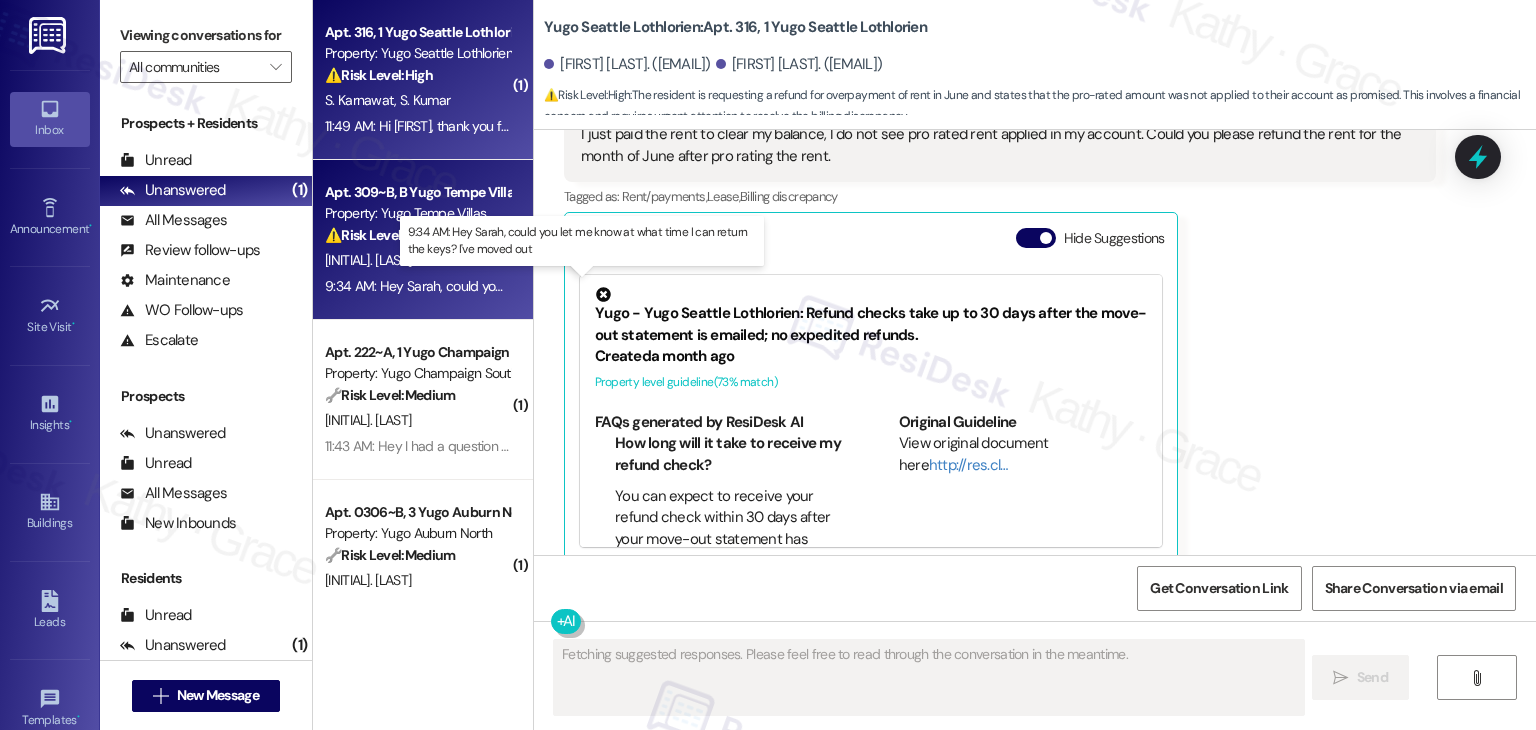 click on "[TIME]: Hey Sarah, could you let me know at what time I can return the keys? I've moved out [TIME]: Hey Sarah, could you let me know at what time I can return the keys? I've moved out" at bounding box center [595, 286] 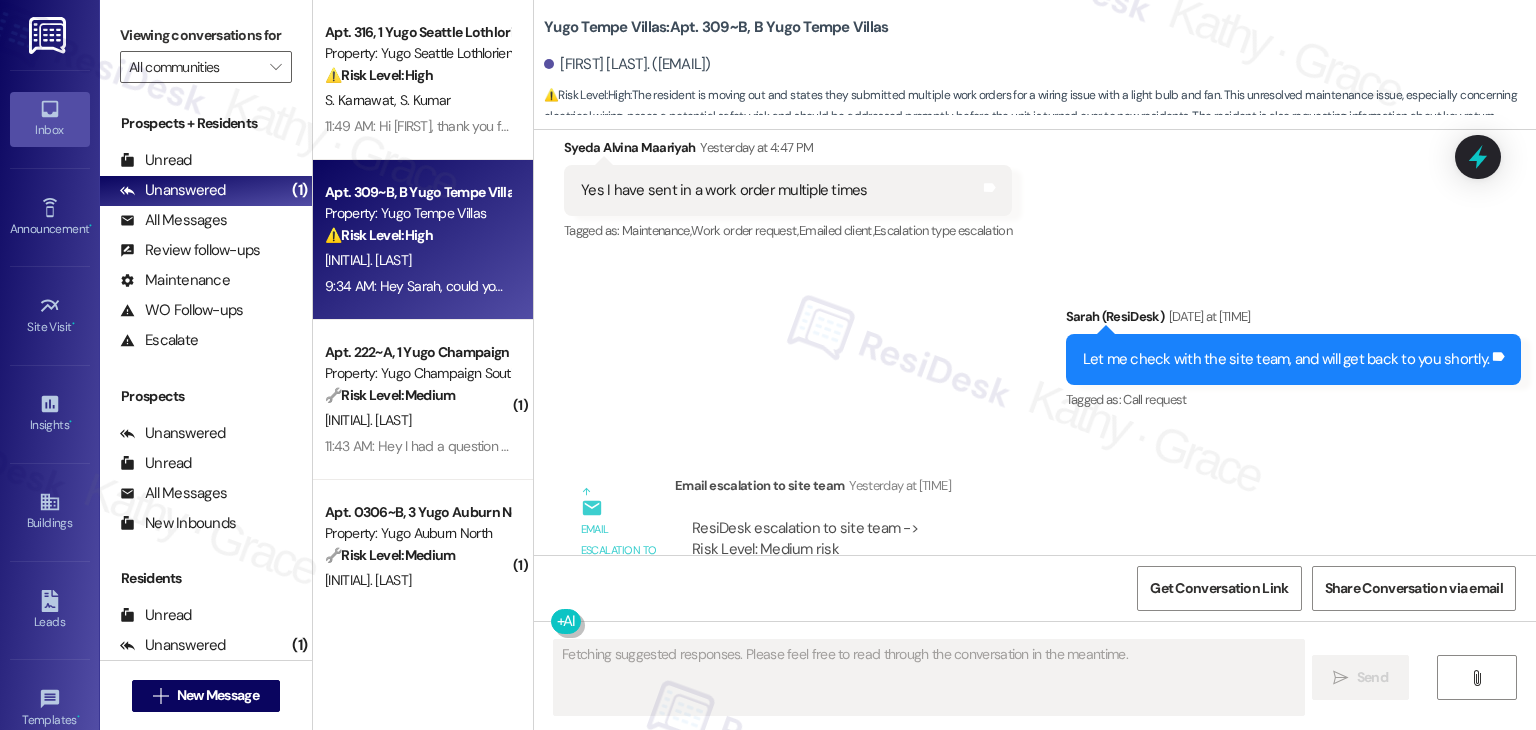 scroll, scrollTop: 9481, scrollLeft: 0, axis: vertical 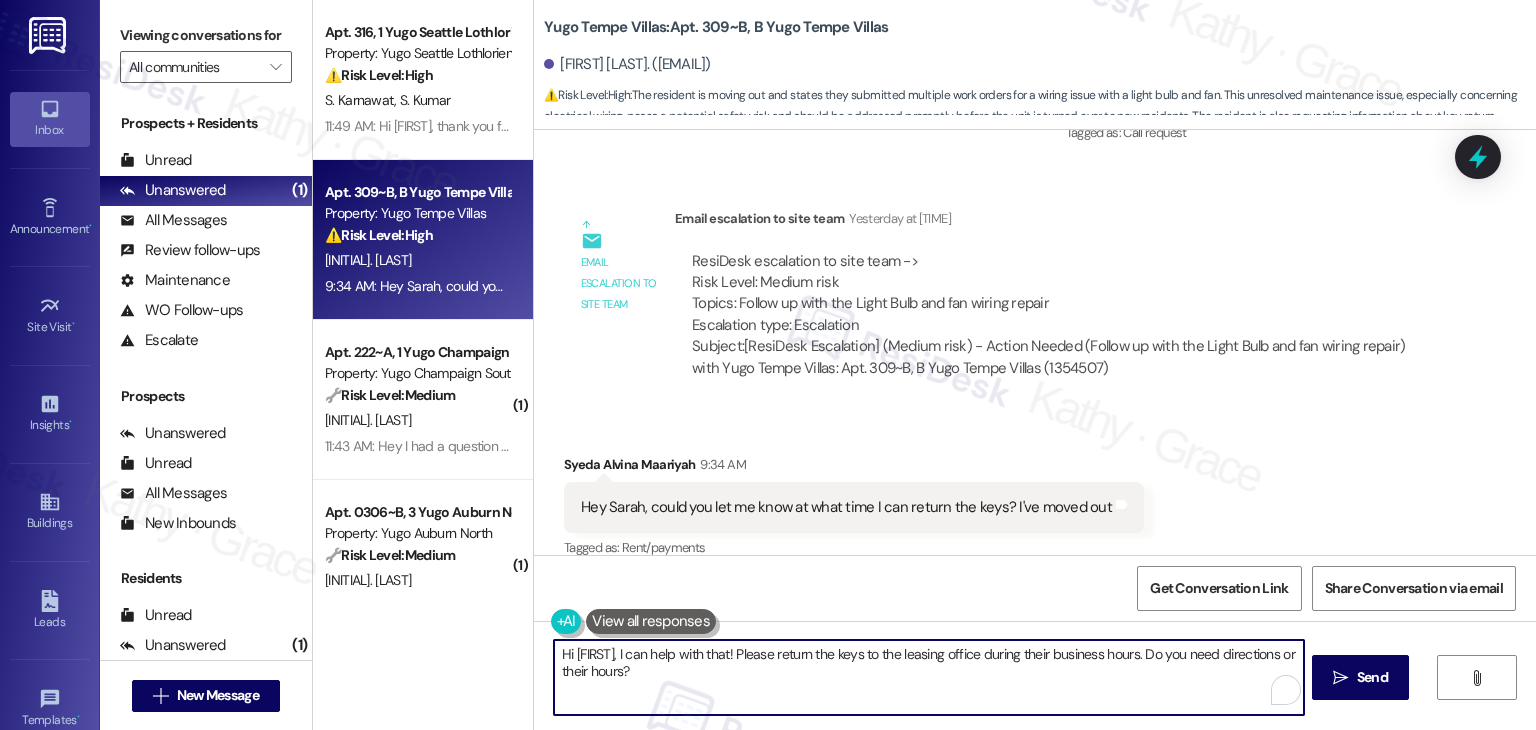 drag, startPoint x: 767, startPoint y: 657, endPoint x: 684, endPoint y: 656, distance: 83.00603 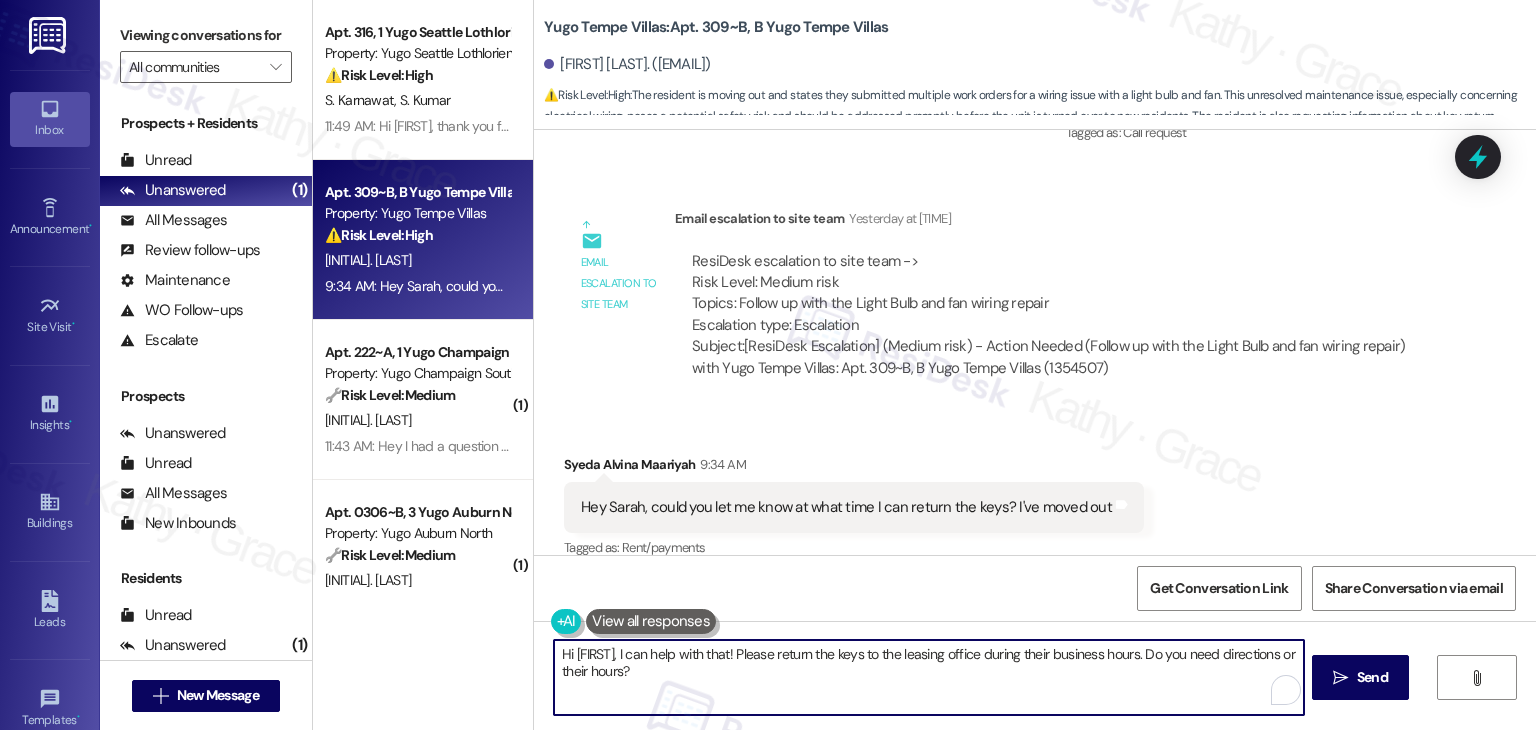 click on "Hi [FIRST], I can help with that! Please return the keys to the leasing office during their business hours. Do you need directions or their hours?" at bounding box center (928, 677) 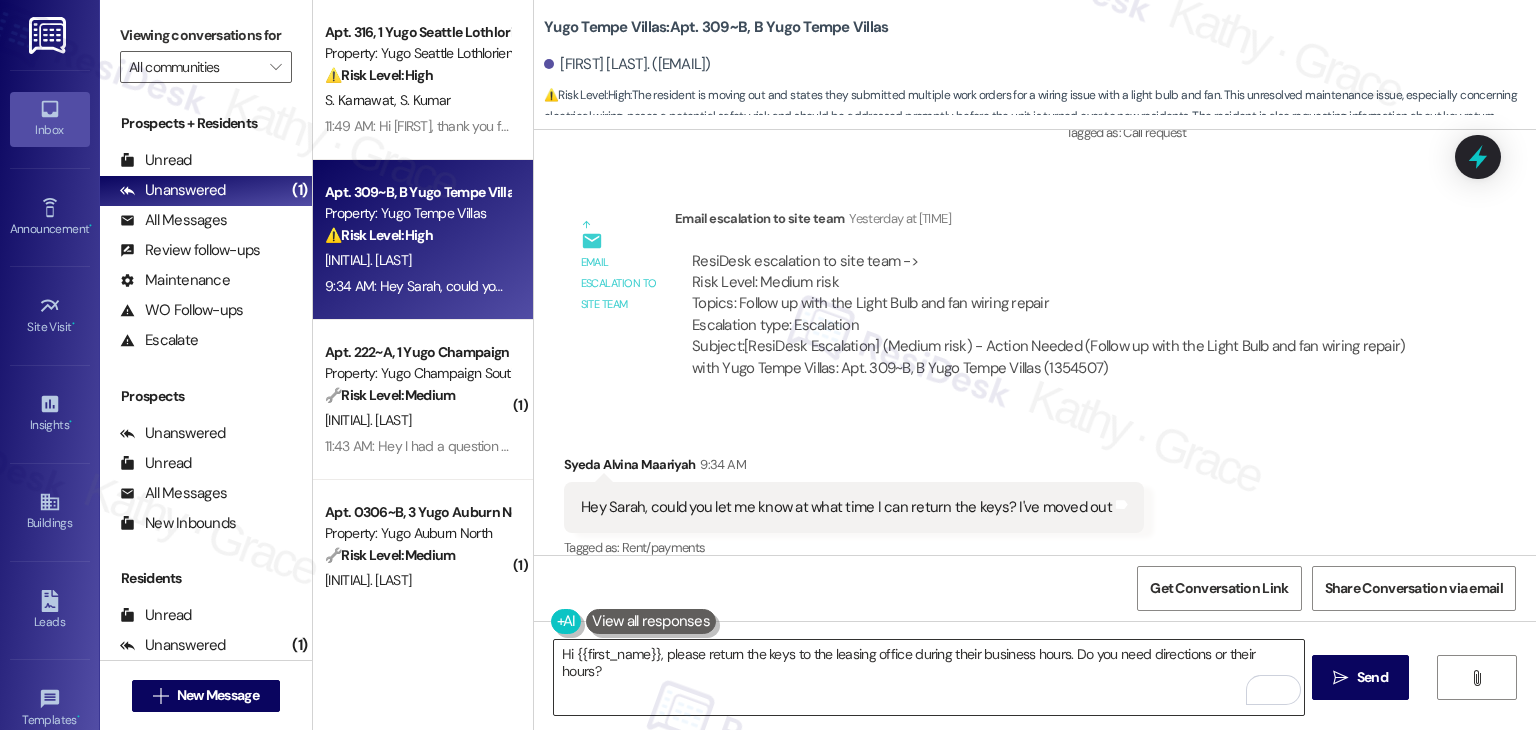 drag, startPoint x: 846, startPoint y: 665, endPoint x: 861, endPoint y: 666, distance: 15.033297 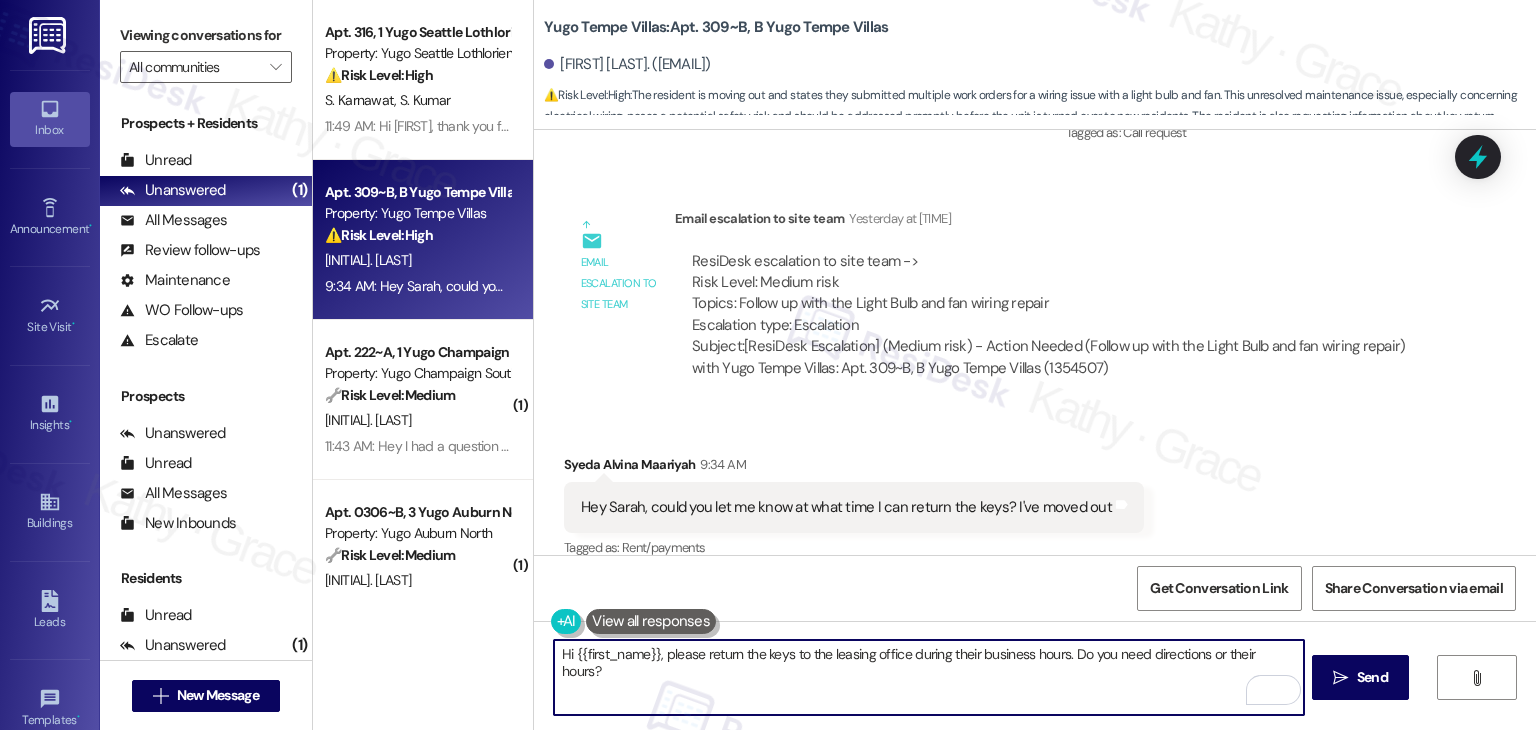 click on "Hi {{first_name}}, please return the keys to the leasing office during their business hours. Do you need directions or their hours?" at bounding box center (928, 677) 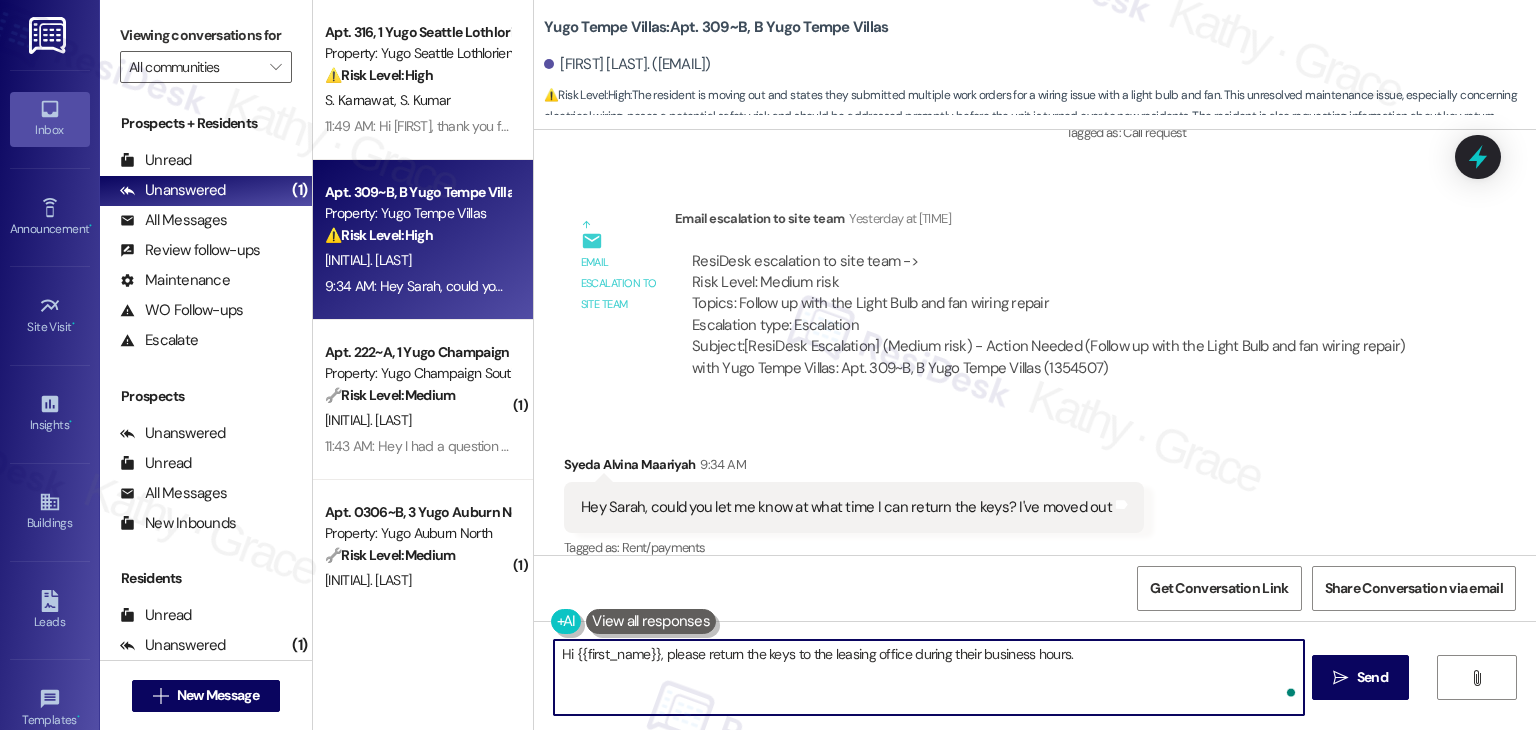 paste on "Let us know if there's anything else we can assist you with!" 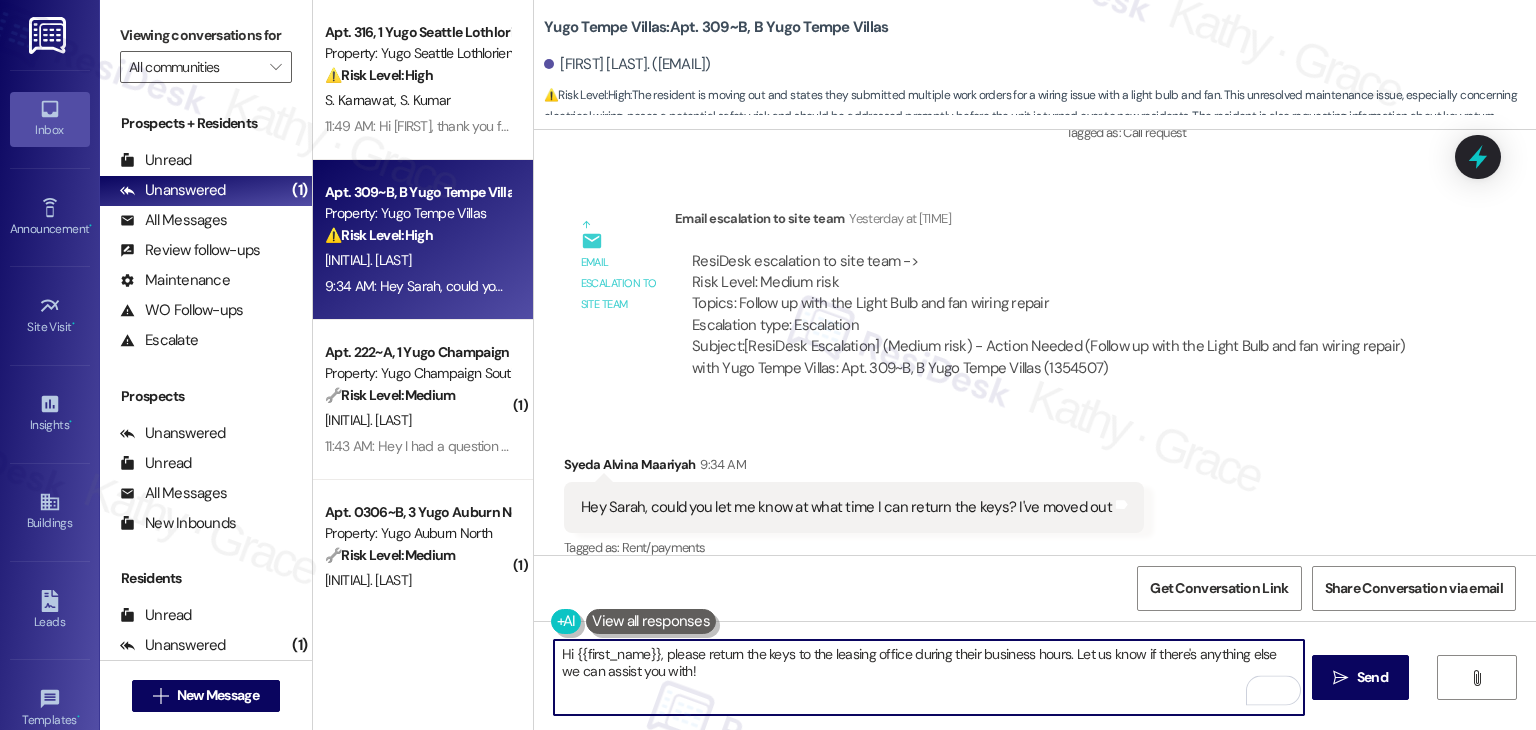 type on "Hi {{first_name}}, please return the keys to the leasing office during their business hours. Let us know if there's anything else we can assist you with!" 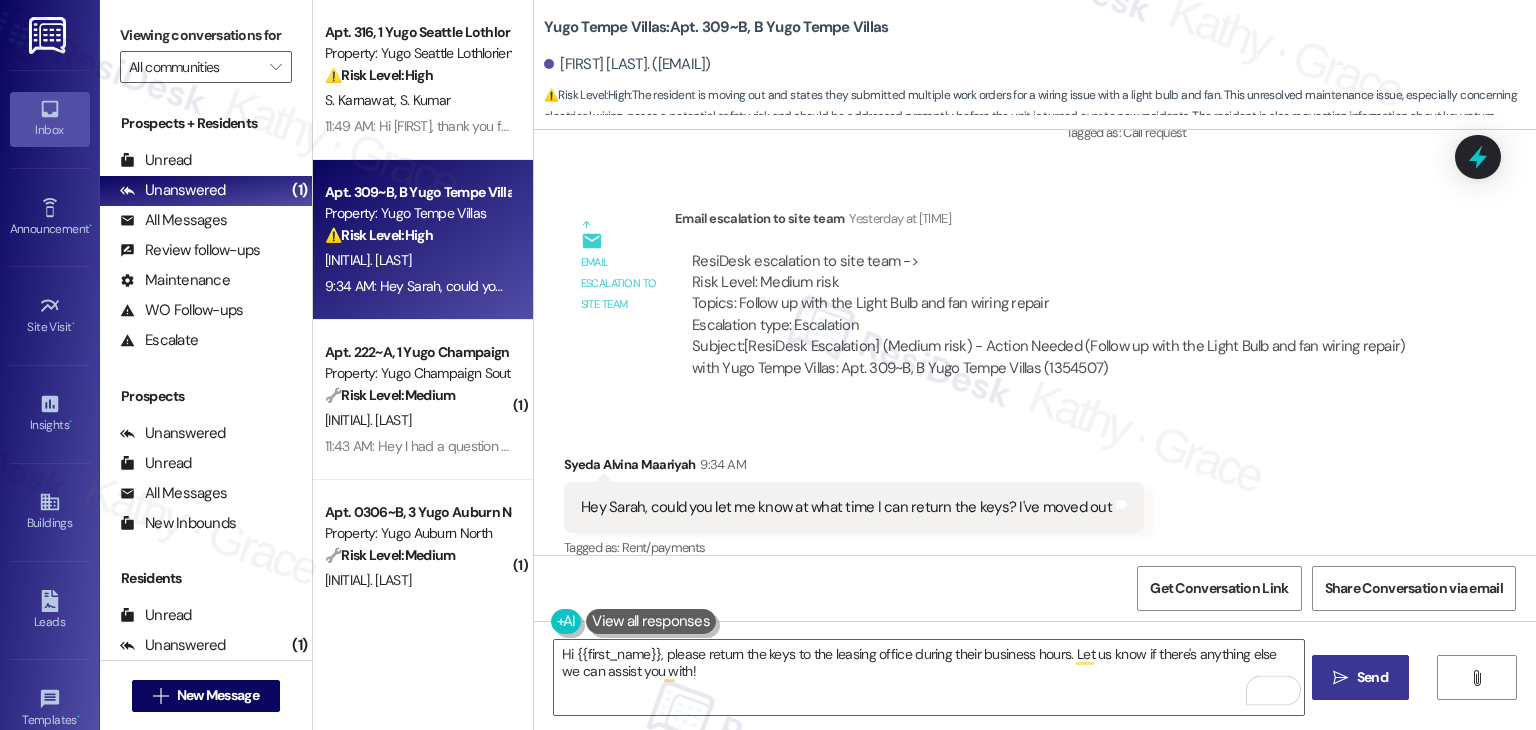 click on "Send" at bounding box center (1372, 677) 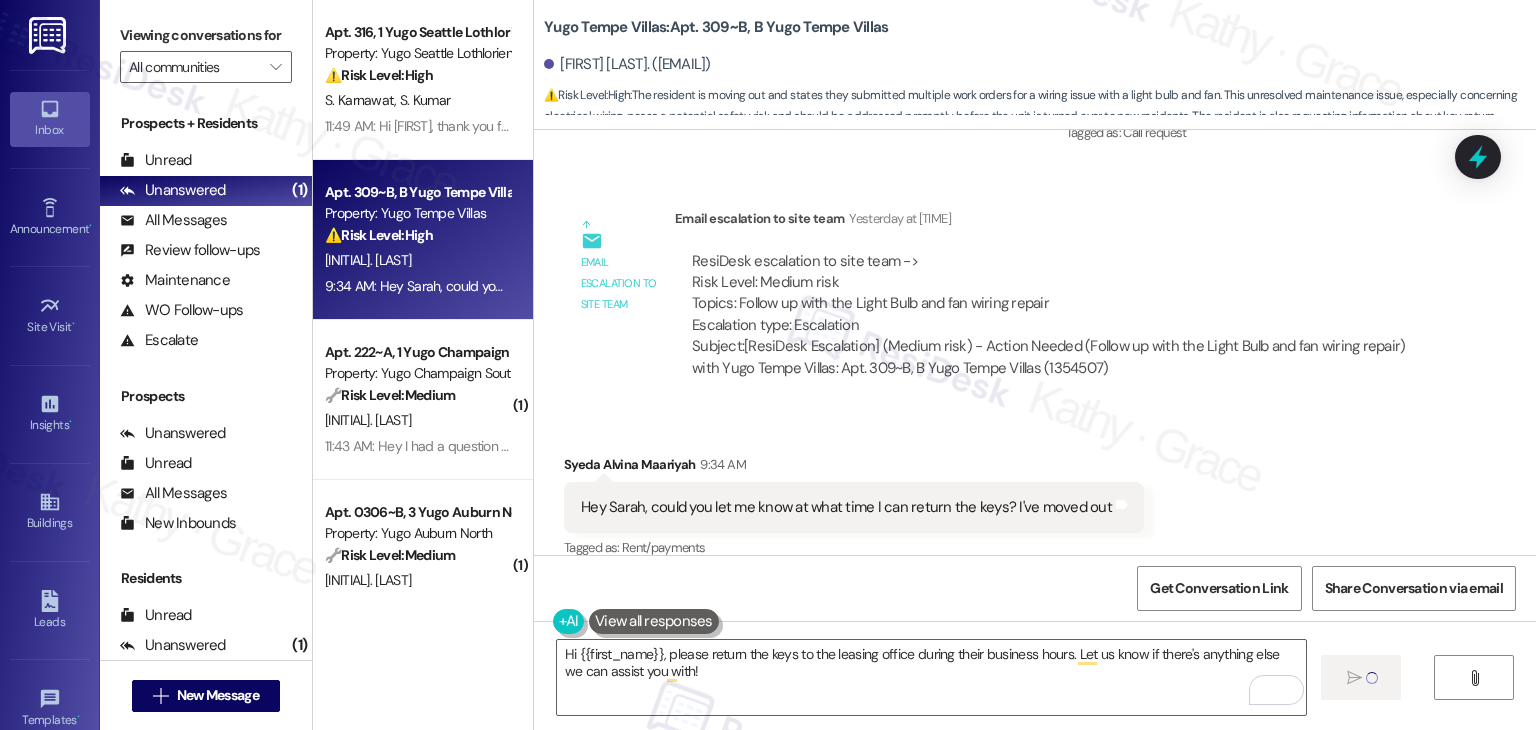 type 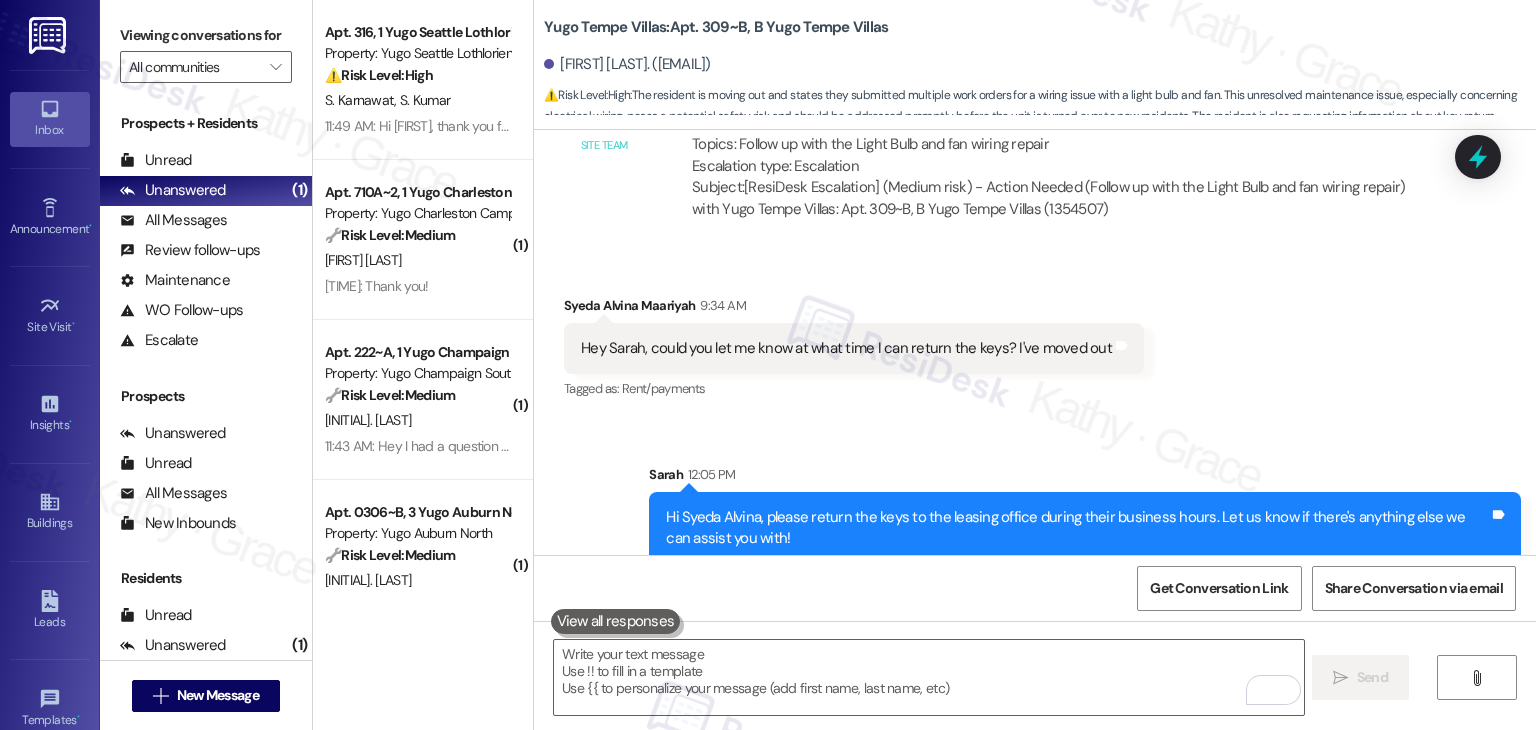 scroll, scrollTop: 9643, scrollLeft: 0, axis: vertical 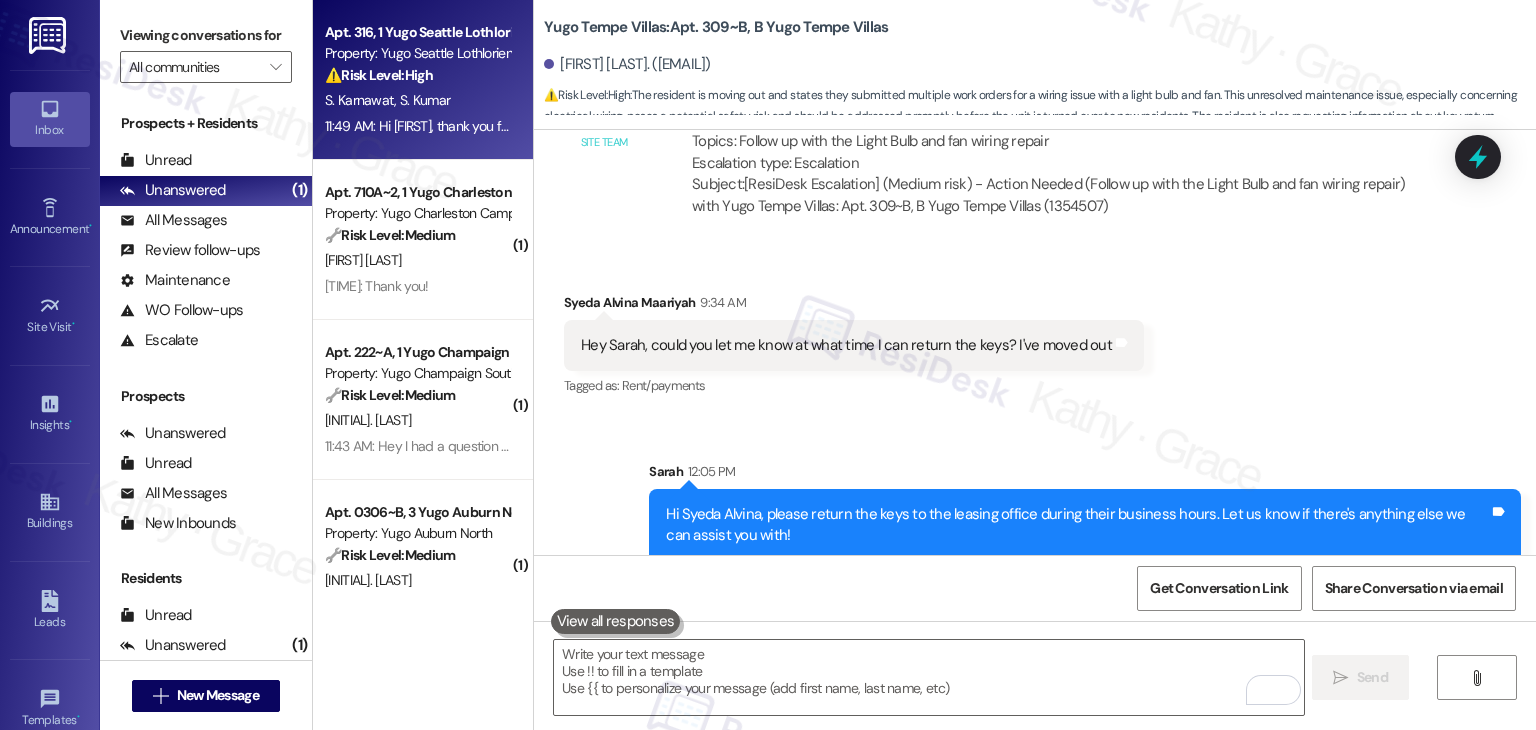 click on "Apt. 316, 1 Yugo Seattle Lothlorien Property: Yugo Seattle Lothlorien ⚠️  Risk Level:  High The resident is requesting a refund for overpayment of rent in June and states that the pro-rated amount was not applied to their account as promised. This involves a financial concern and requires urgent attention to resolve the billing discrepancy. S. Karnawat S. Kumar 11:49 AM: Hi Sarah, thank you for letting us know. I have one more request, My lease started on 21st June 2025, however, complete one months rent was applied for the month of June. I had spoken to front desk and they informed me that for the month of August it will automatically be adjusted after pro rating the rent.
I just paid the rent to clear my balance, I do not see pro rated rent applied in my account. Could you please refund the rent for the month of June after pro rating the rent." at bounding box center (423, 80) 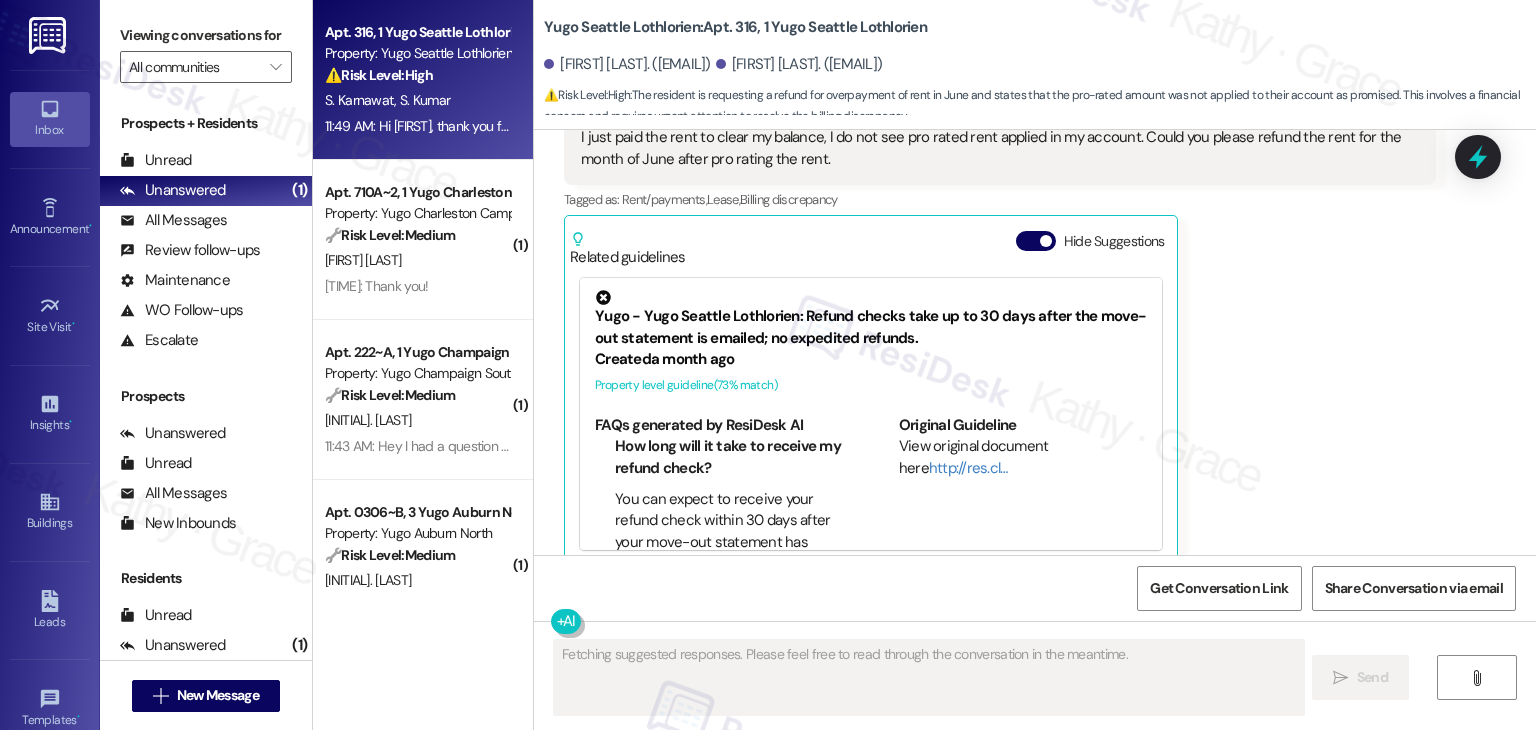 scroll, scrollTop: 3276, scrollLeft: 0, axis: vertical 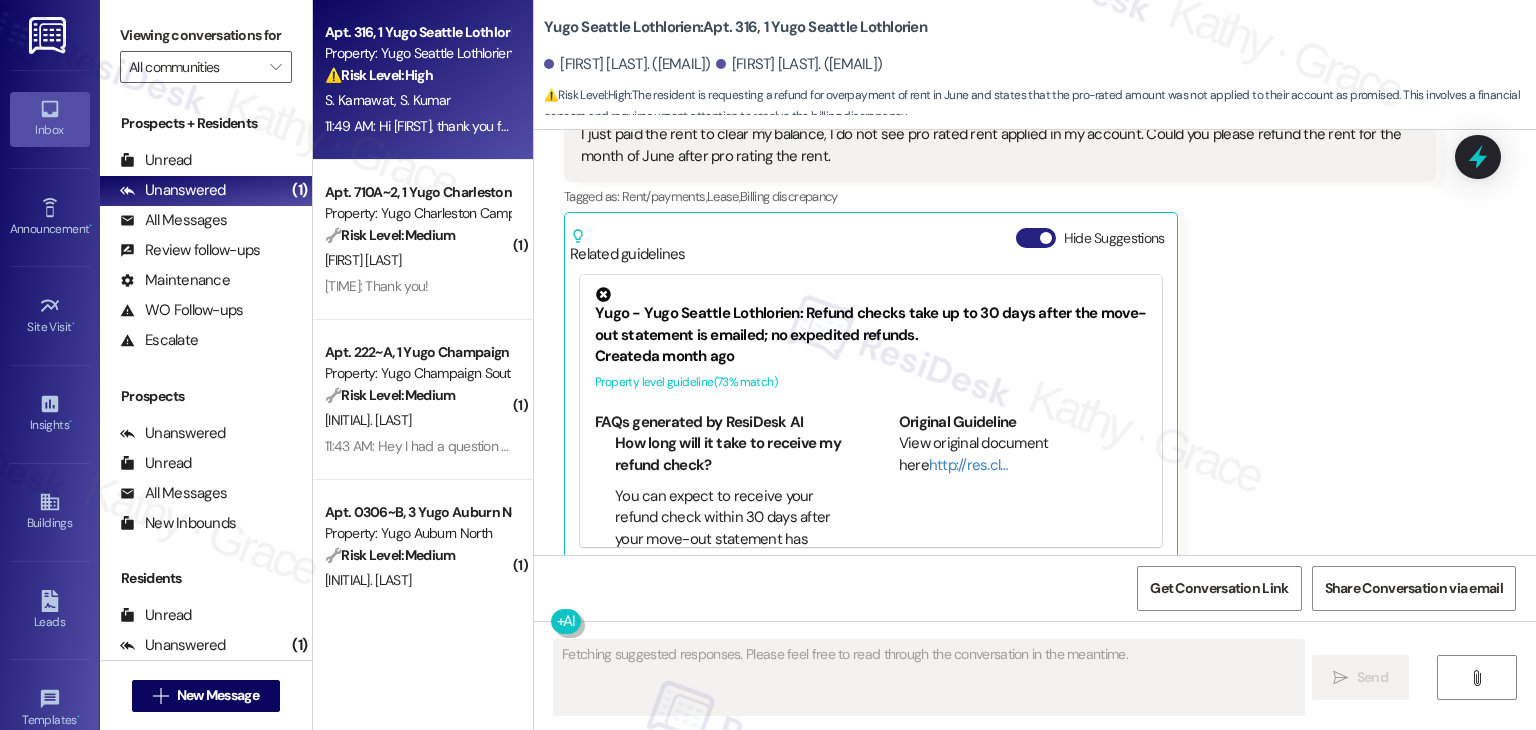 click on "Hide Suggestions" at bounding box center [1036, 238] 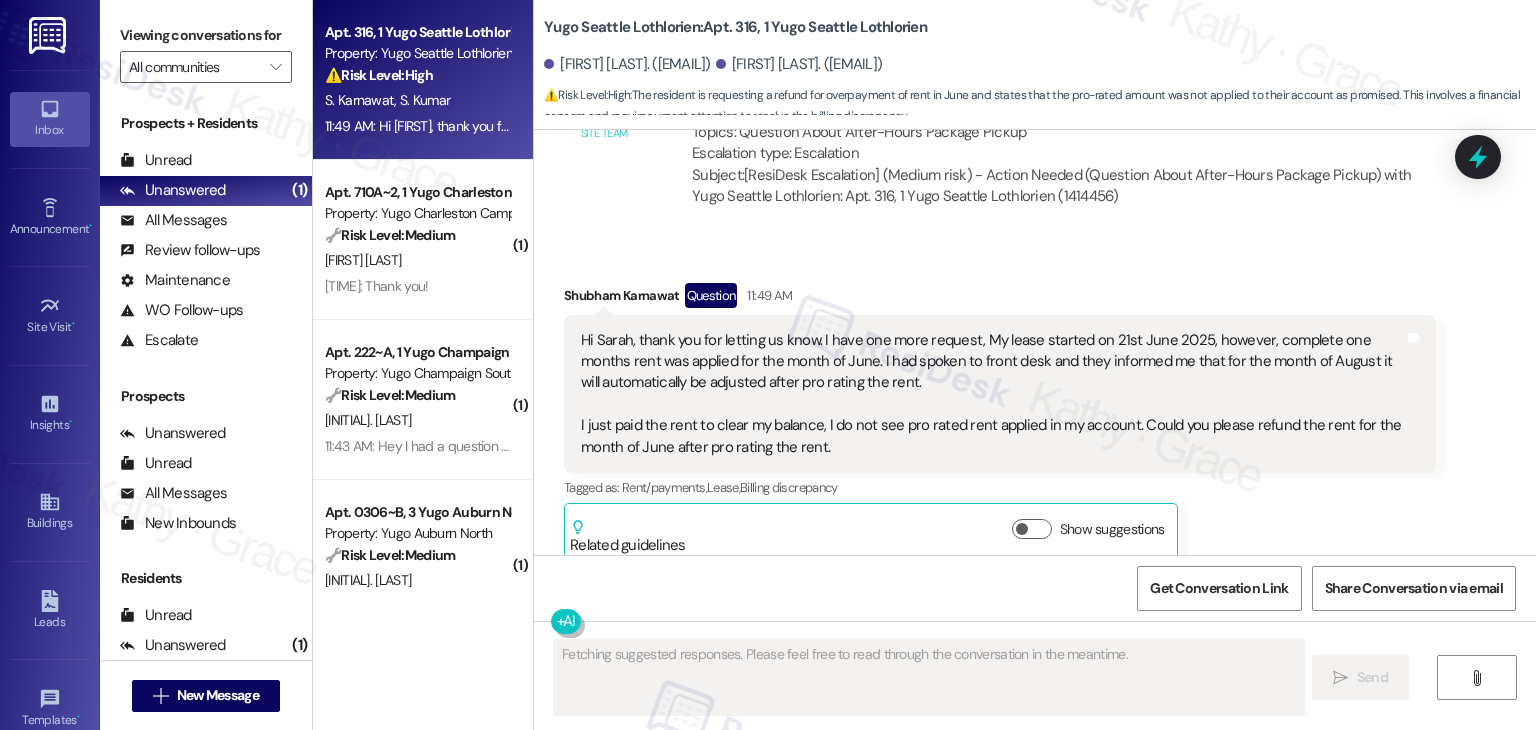 click on "Received via SMS [FIRST] [LAST] Question 11:49 AM Hi Sarah, thank you for letting us know. I have one more request, My lease started on 21st June 2025, however, complete one months rent was applied for the month of June. I had spoken to front desk and they informed me that for the month of August it will automatically be adjusted after pro rating the rent.
I just paid the rent to clear my balance, I do not see pro rated rent applied in my account. Could you please refund the rent for the month of June after pro rating the rent. Tags and notes Tagged as:   Rent/payments ,  Click to highlight conversations about Rent/payments Lease ,  Click to highlight conversations about Lease Billing discrepancy Click to highlight conversations about Billing discrepancy  Related guidelines Show suggestions" at bounding box center (1000, 422) 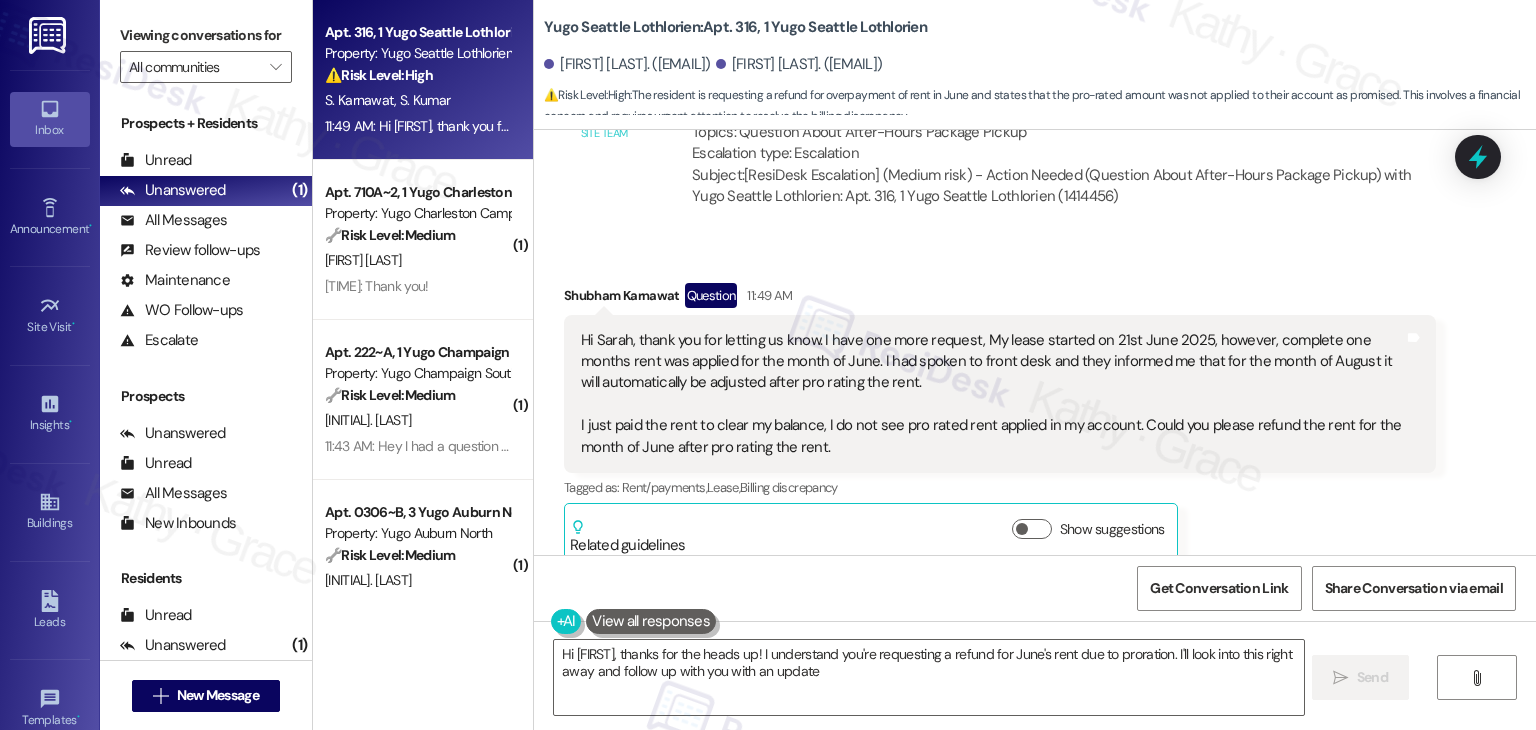 type on "Hi [FIRST], thanks for the heads up! I understand you're requesting a refund for June's rent due to proration. I'll look into this right away and follow up with you with an update!" 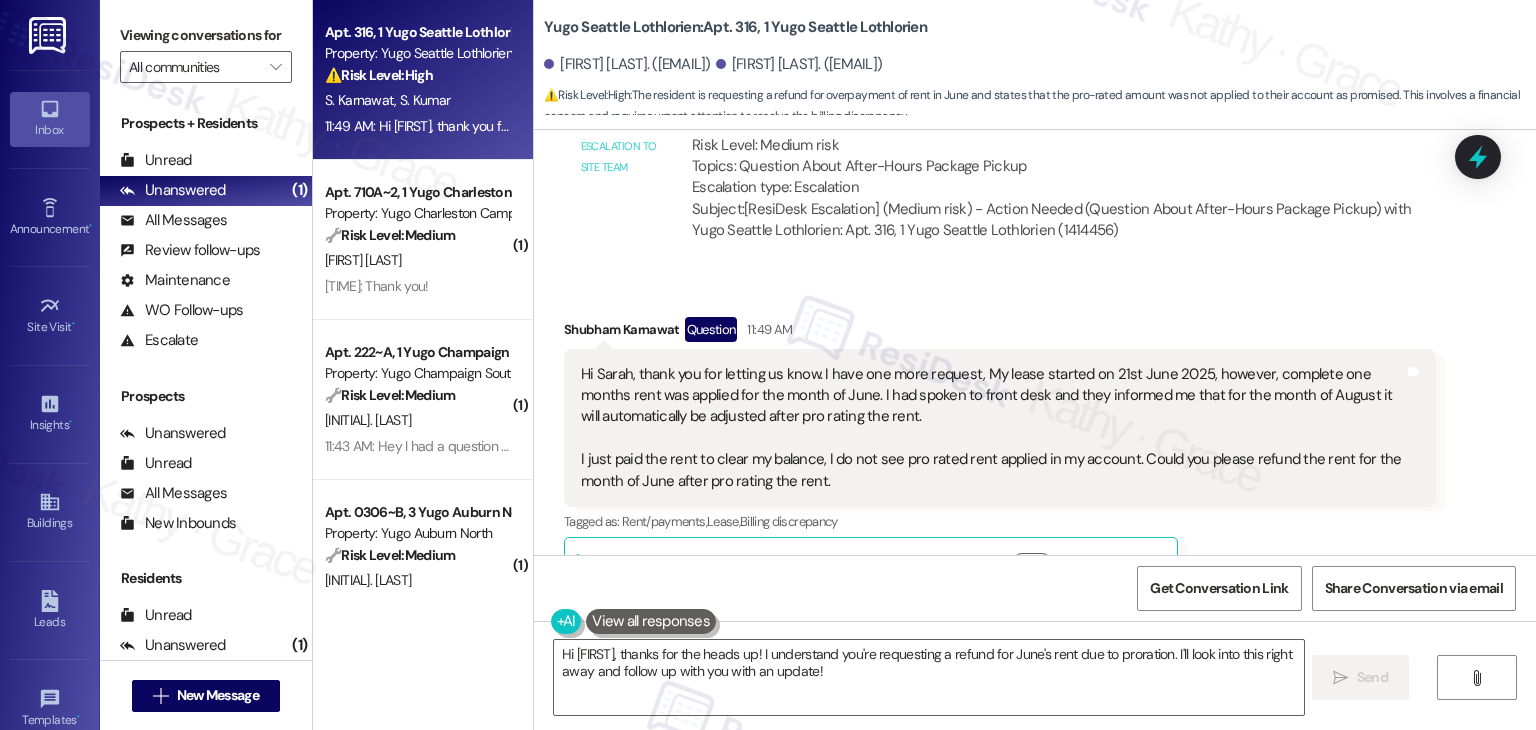 scroll, scrollTop: 2985, scrollLeft: 0, axis: vertical 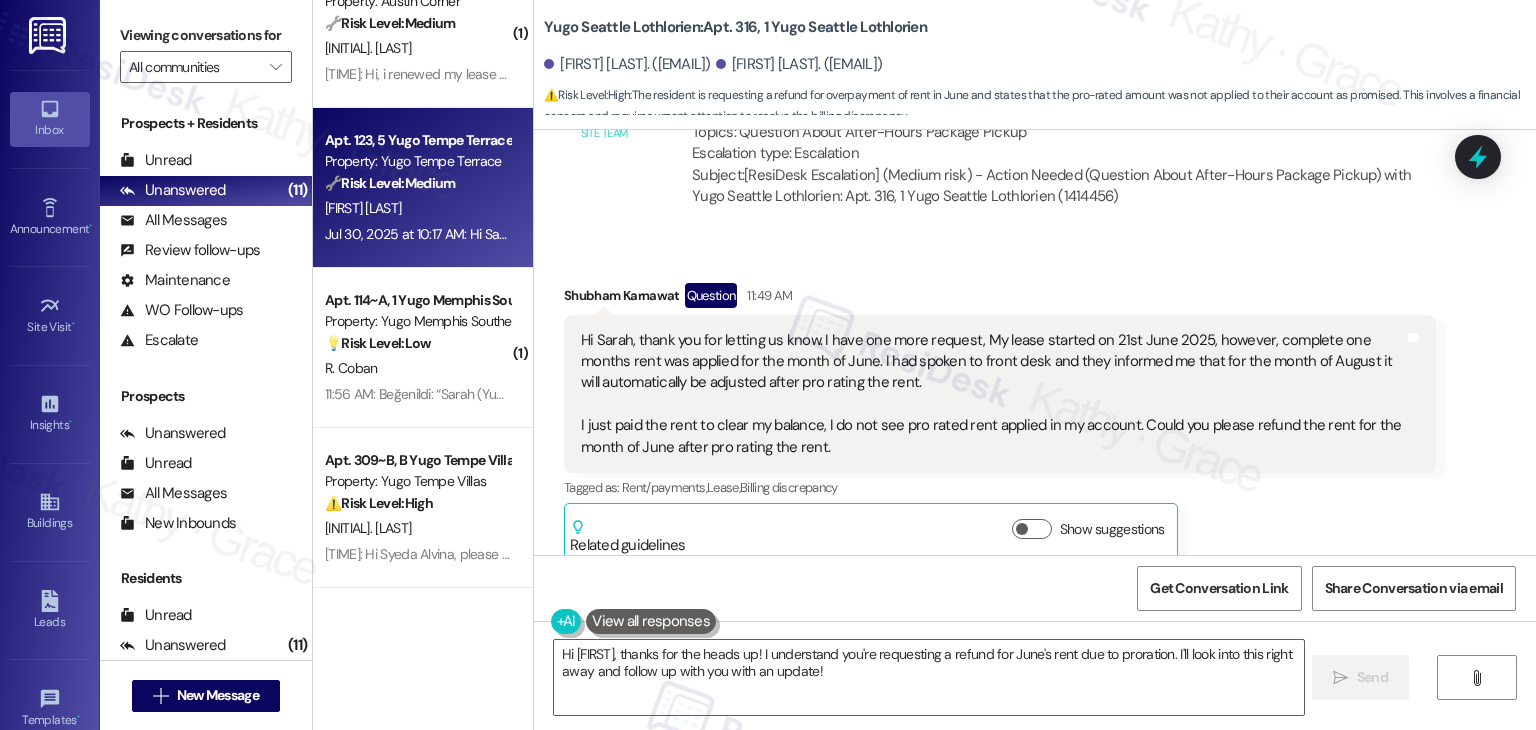 click on "[FIRST] [LAST]" at bounding box center [417, 208] 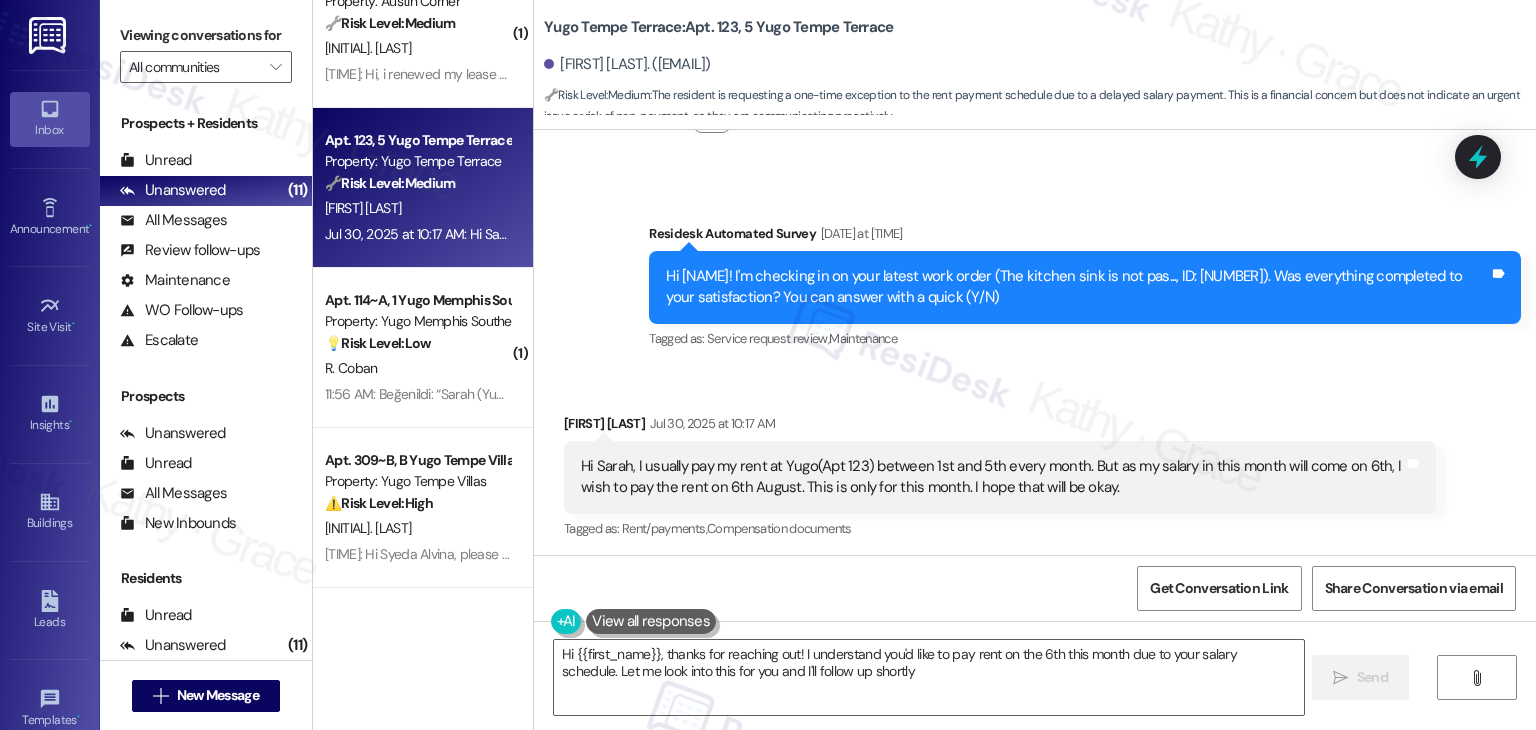 scroll, scrollTop: 2499, scrollLeft: 0, axis: vertical 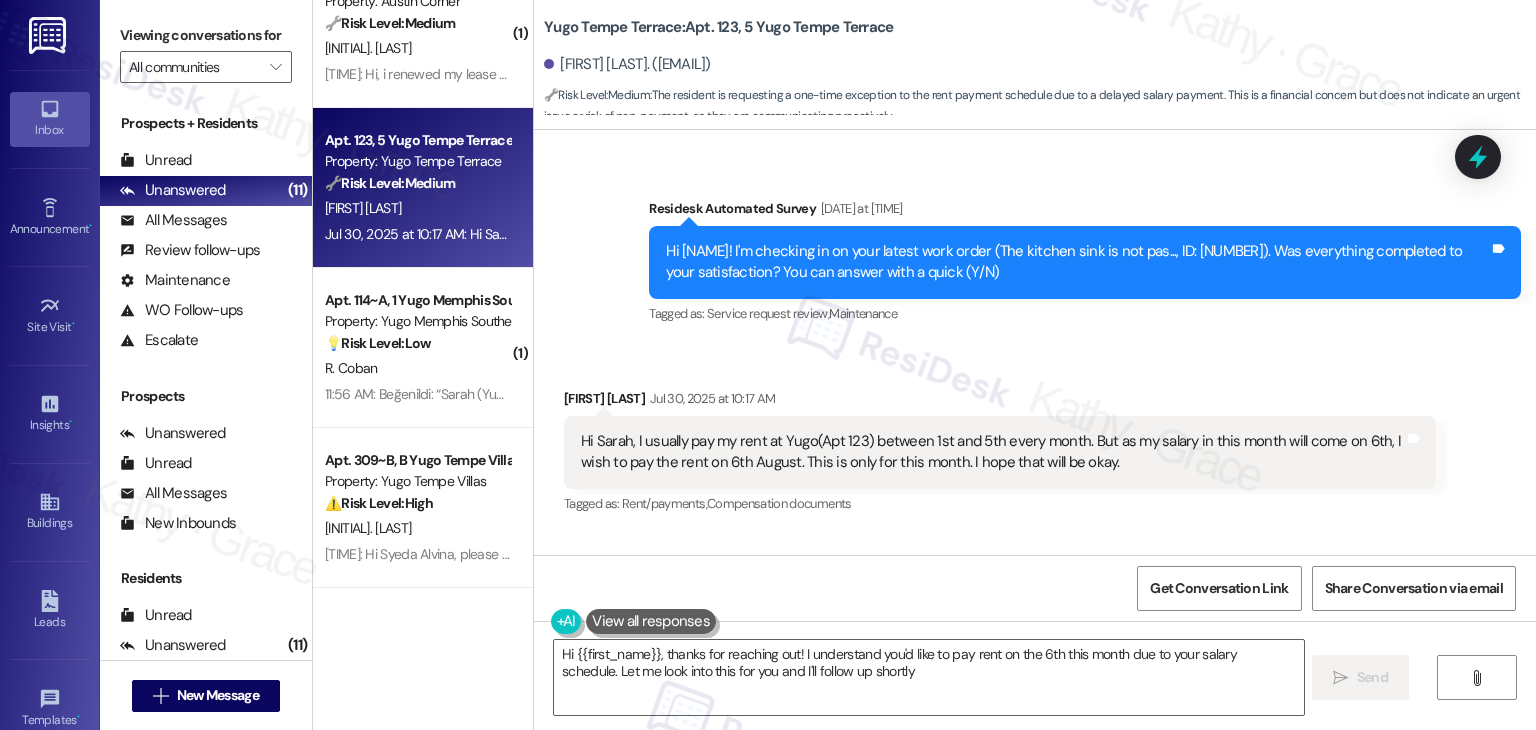 type on "Hi {{first_name}}, thanks for reaching out! I understand you'd like to pay rent on the 6th this month due to your salary schedule. Let me look into this for you and I'll follow up shortly!" 